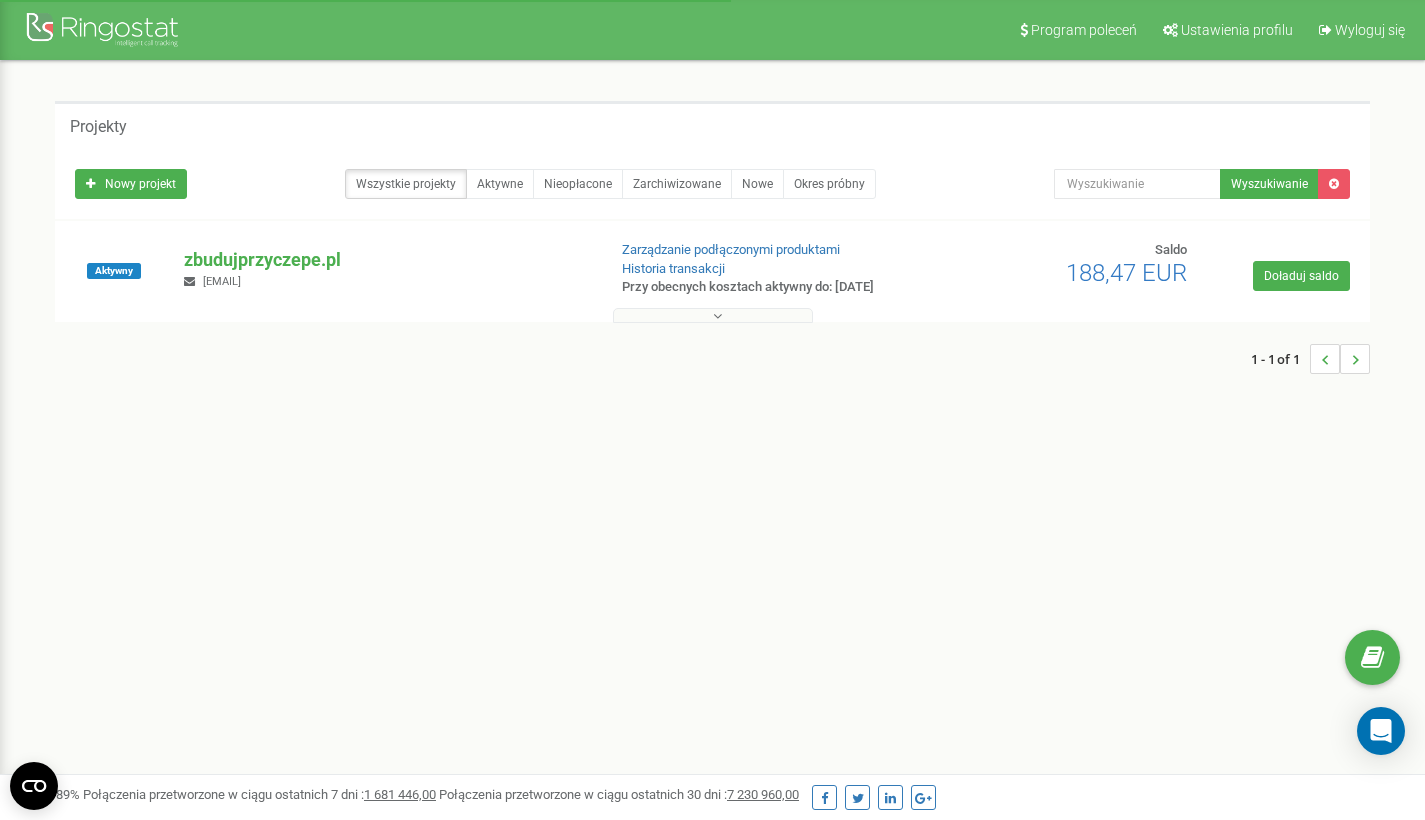 scroll, scrollTop: 0, scrollLeft: 0, axis: both 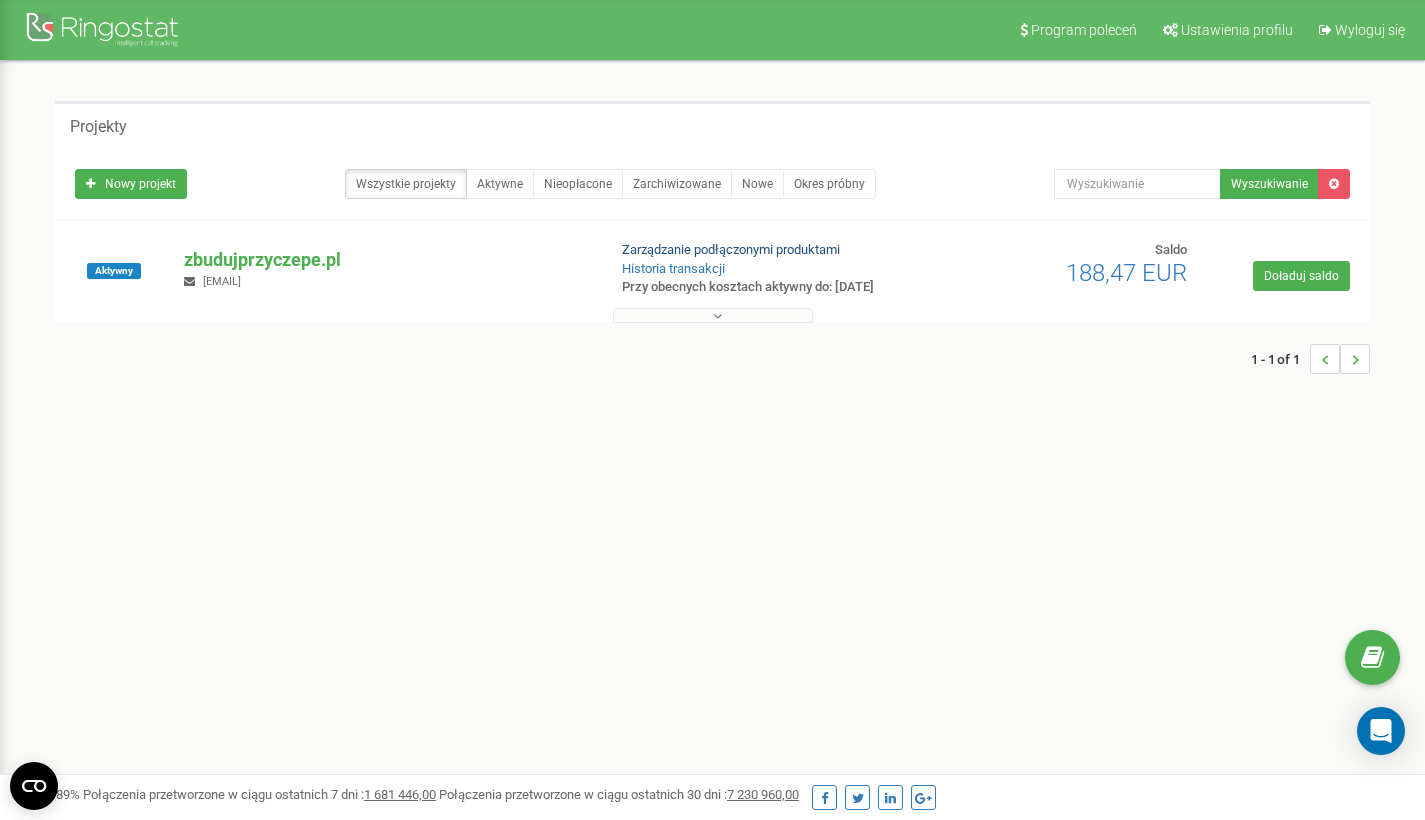 click on "Zarządzanie podłączonymi produktami" at bounding box center [731, 249] 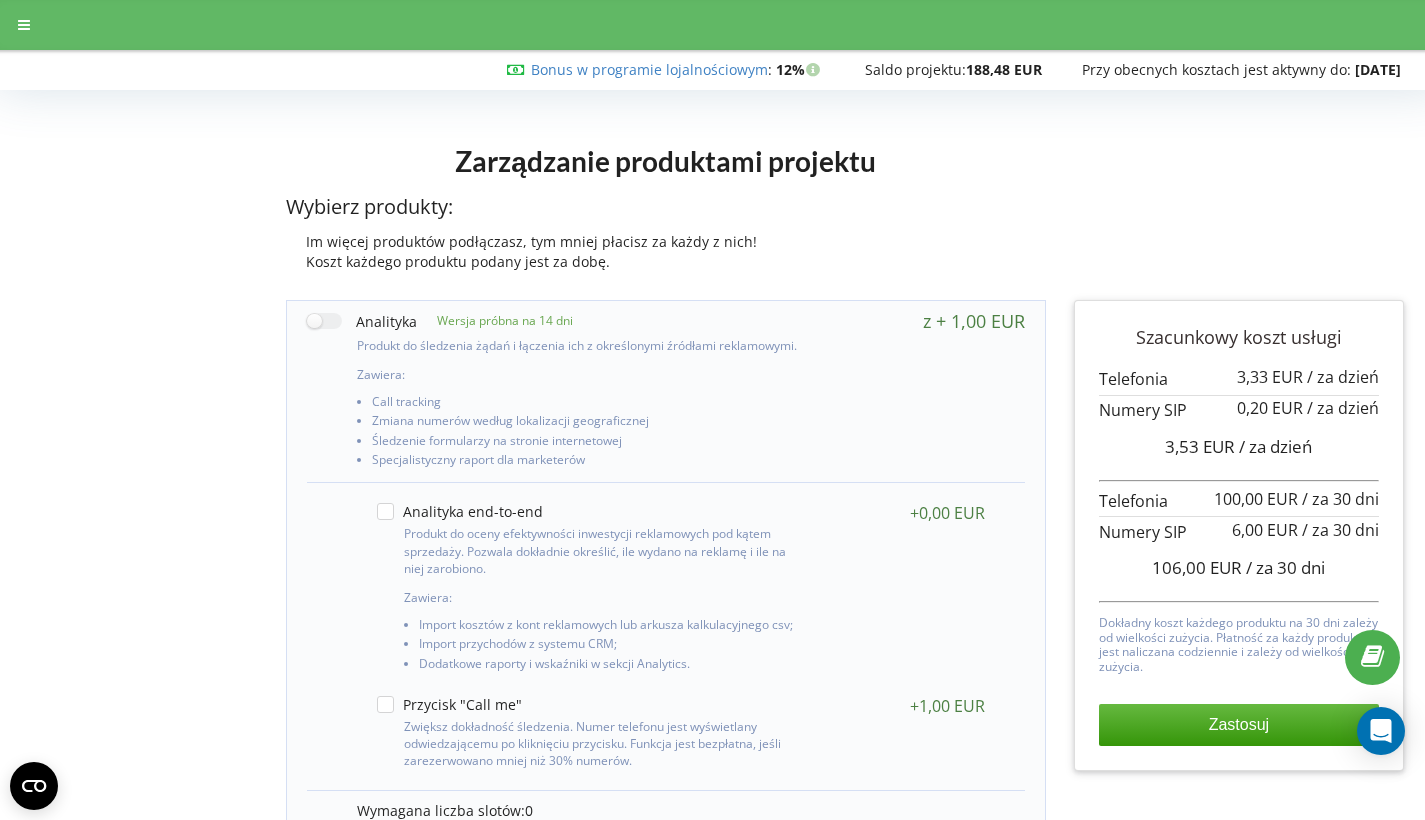 scroll, scrollTop: 0, scrollLeft: 0, axis: both 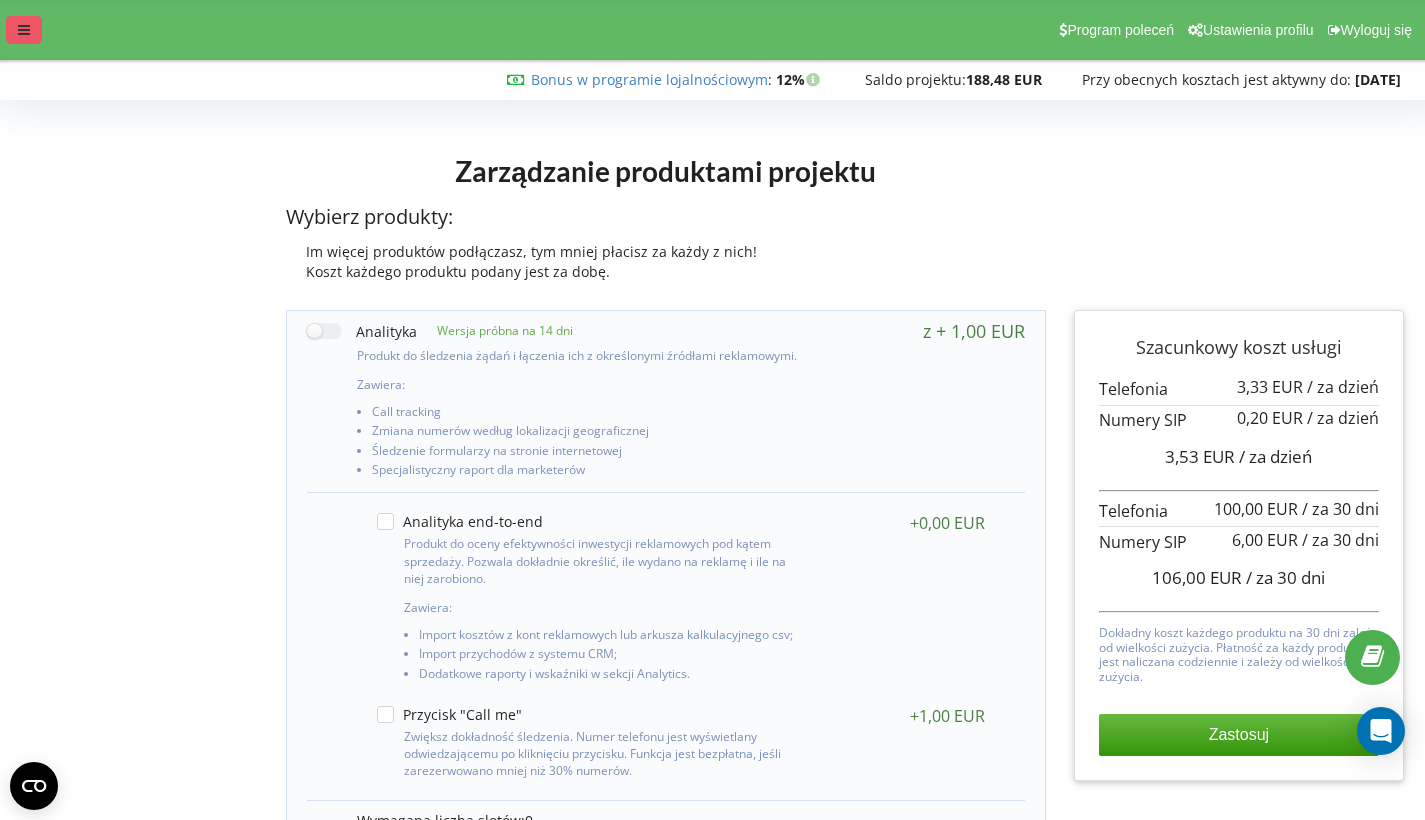 click at bounding box center (24, 30) 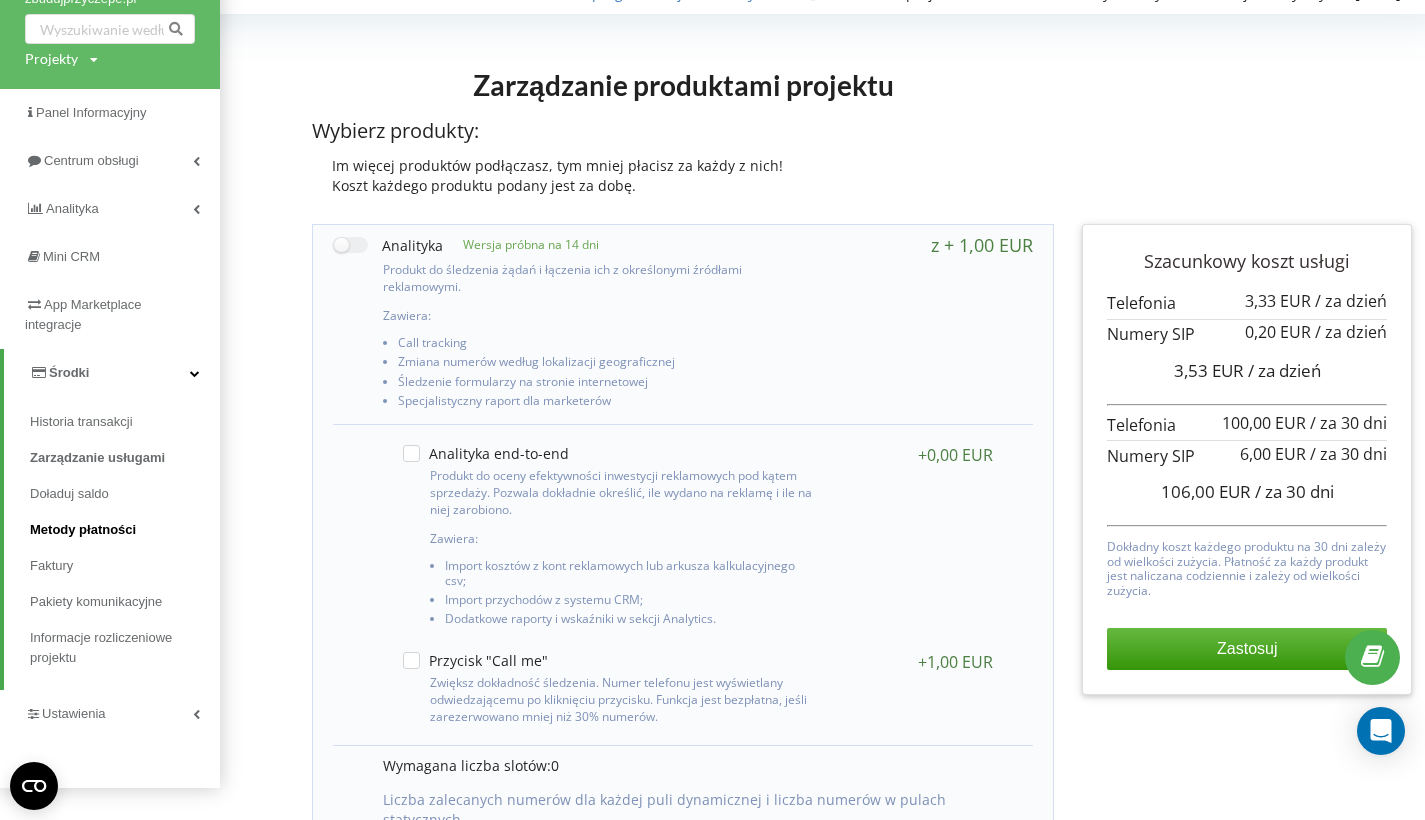 scroll, scrollTop: 110, scrollLeft: 0, axis: vertical 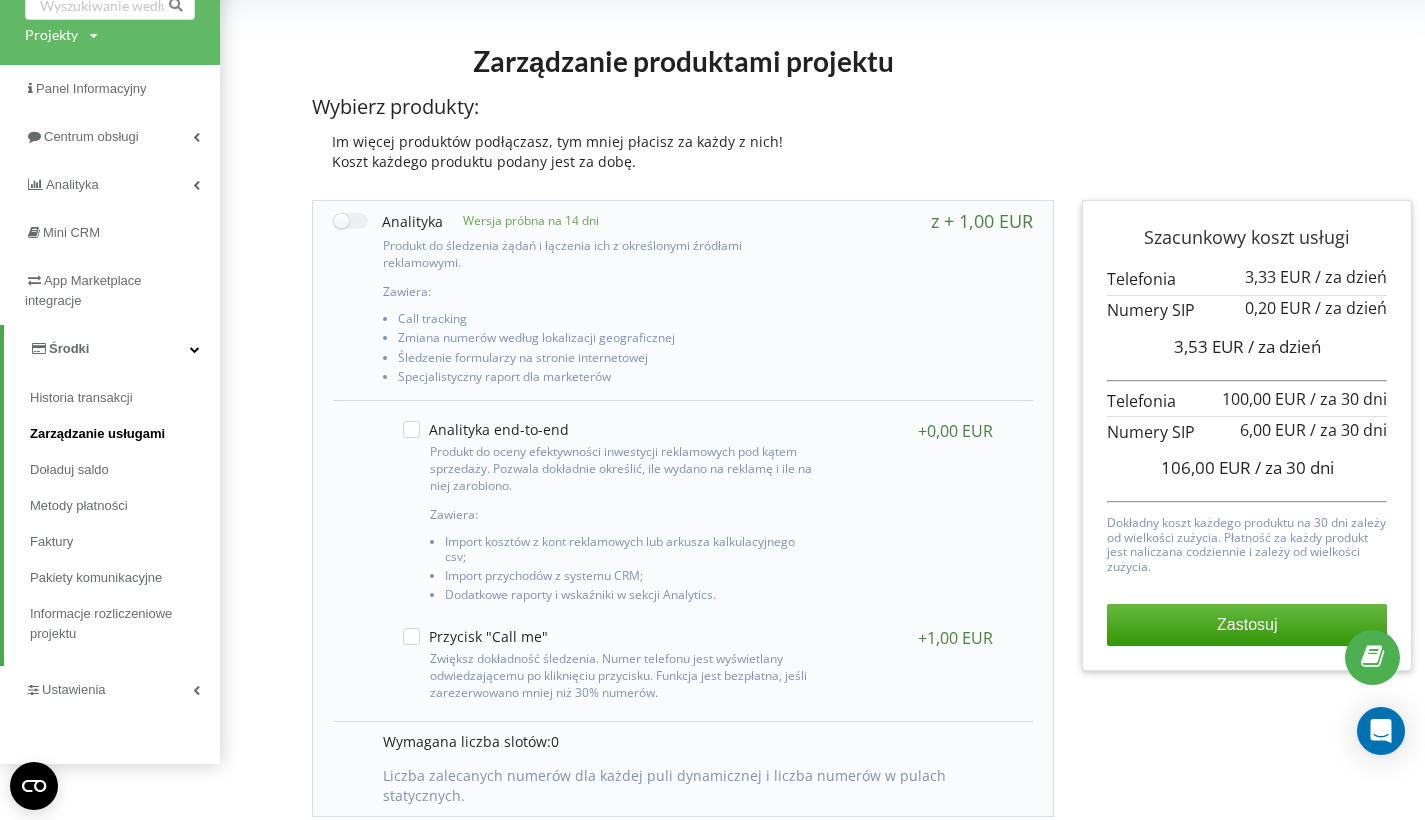 click on "Zarządzanie usługami" at bounding box center [97, 434] 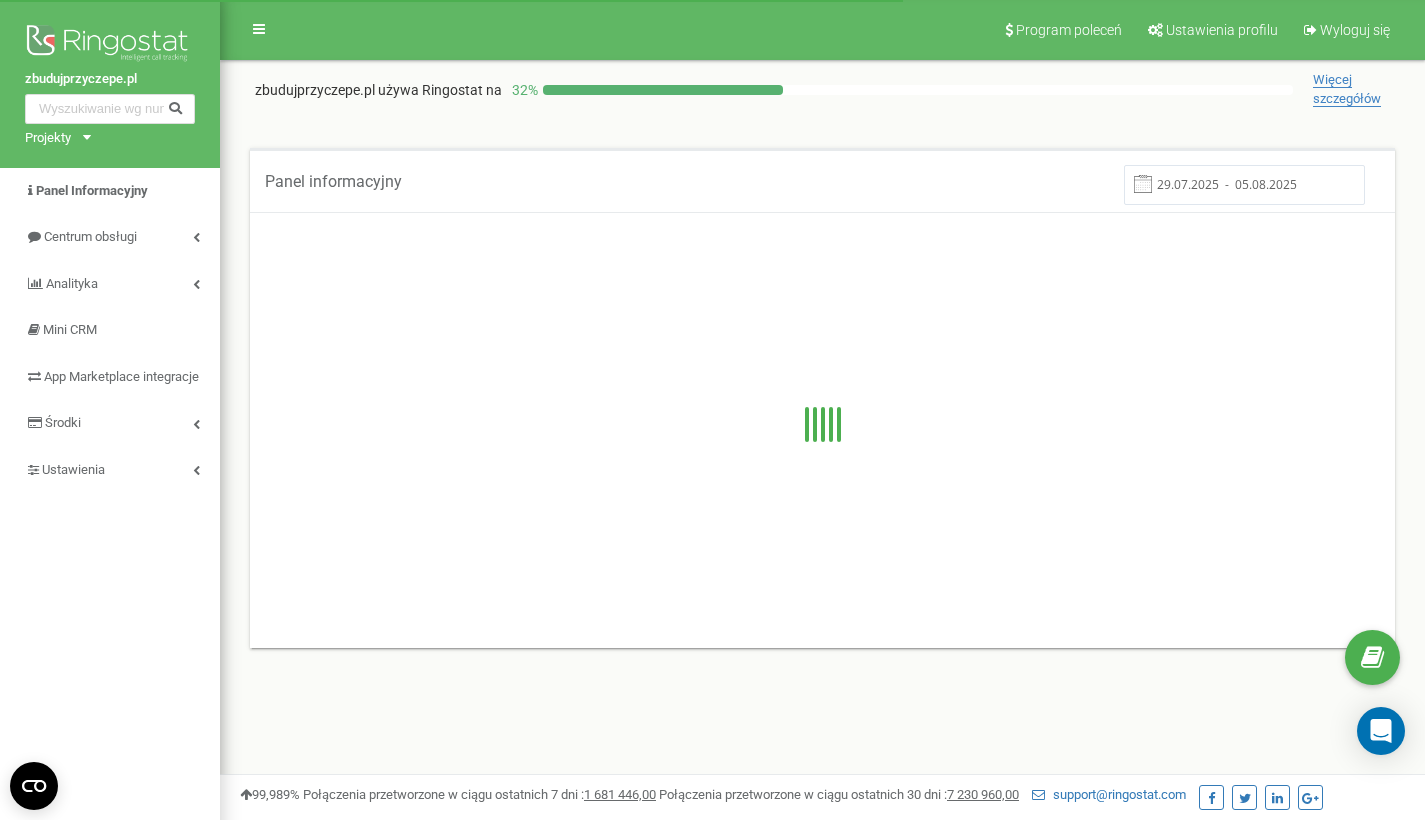 scroll, scrollTop: 0, scrollLeft: 0, axis: both 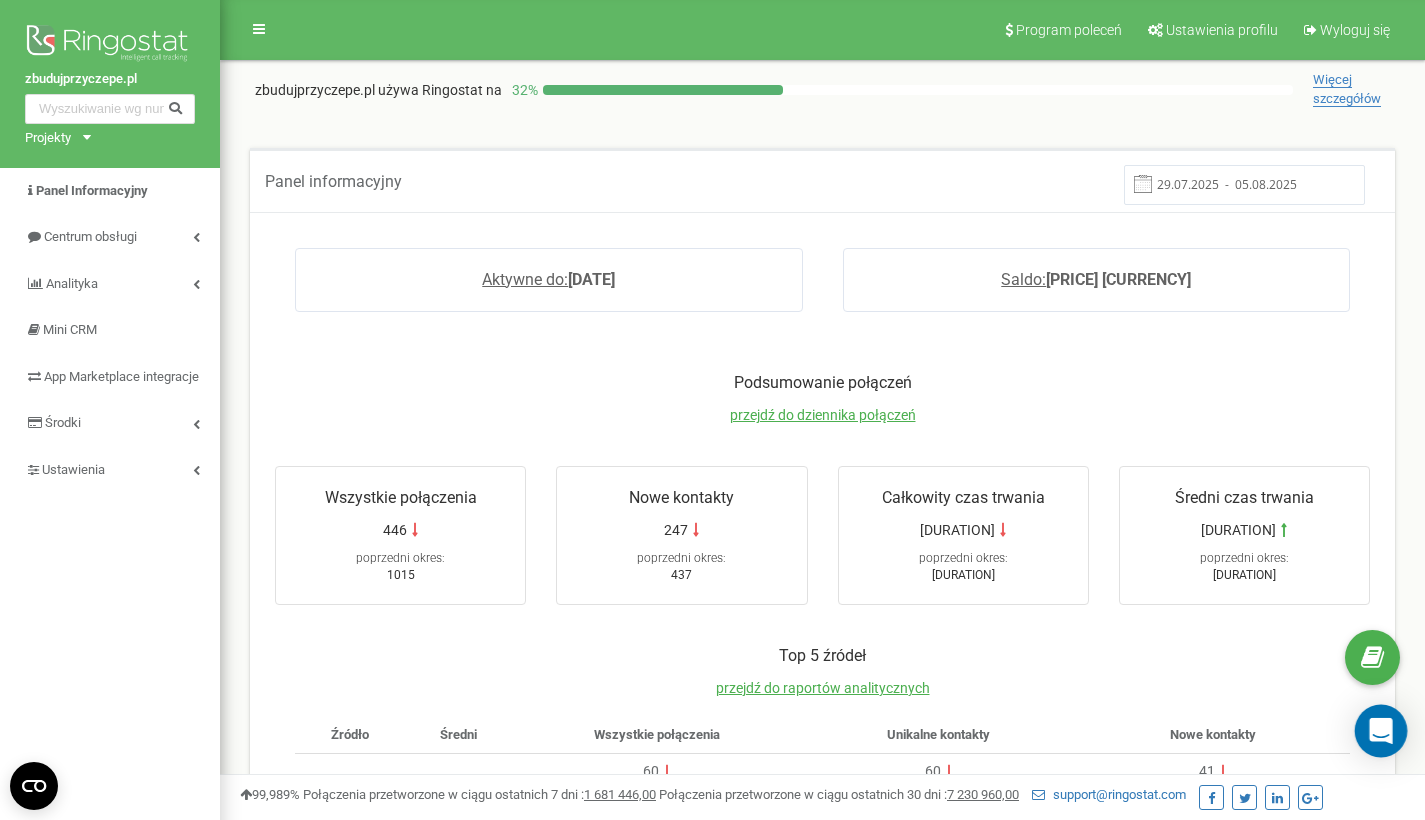 click 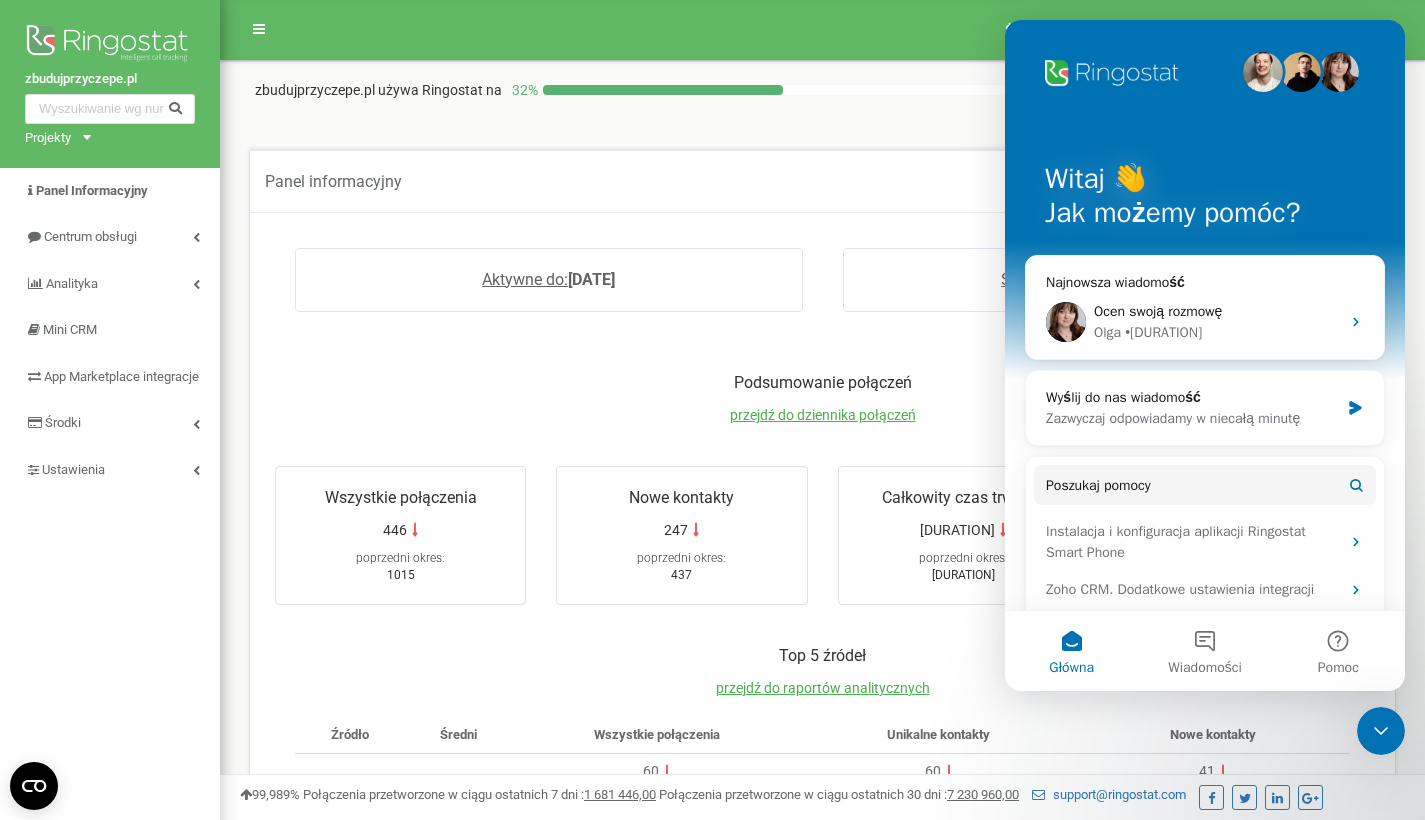 scroll, scrollTop: 0, scrollLeft: 0, axis: both 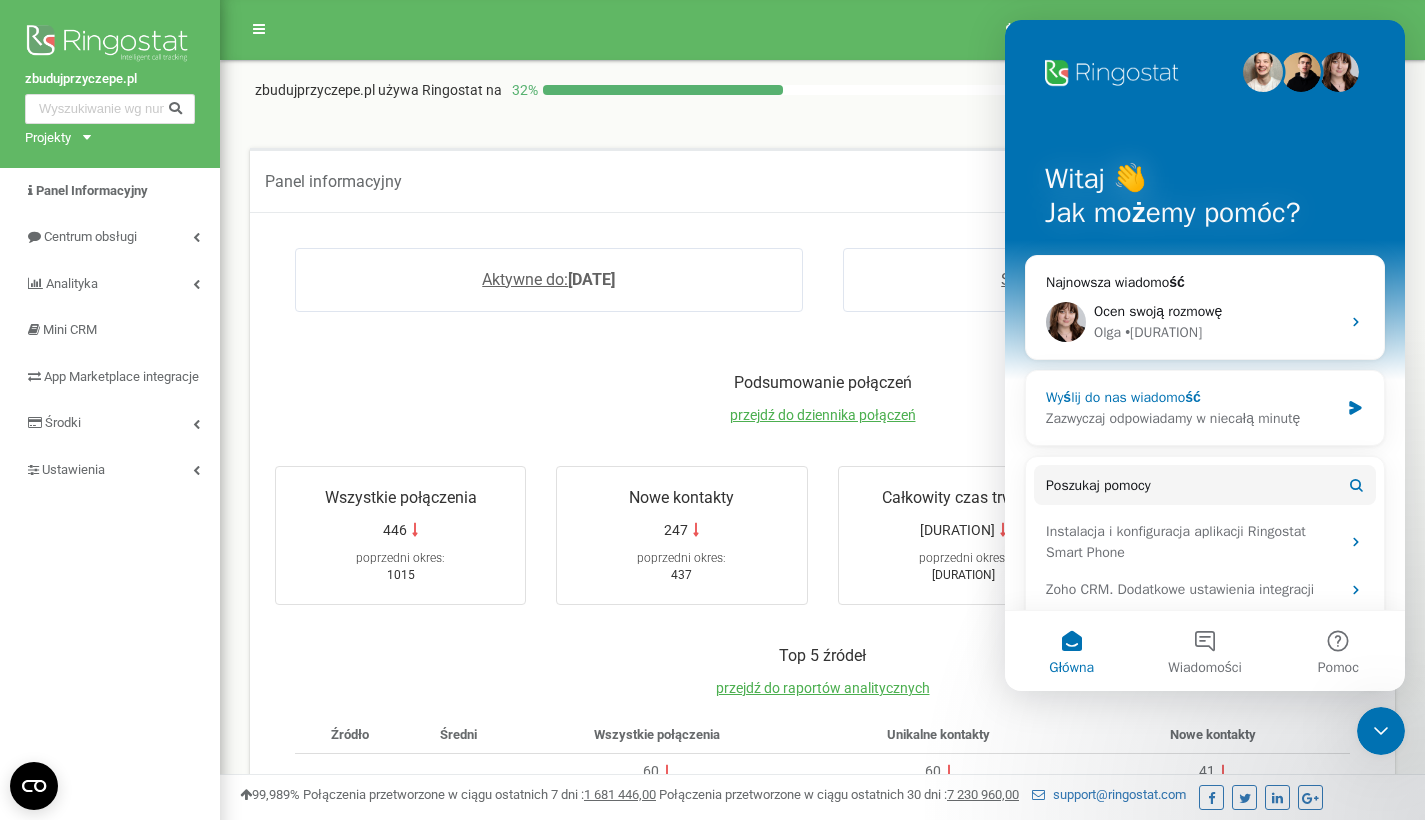 click on "Wyślij do nas wiadomość" at bounding box center [1192, 397] 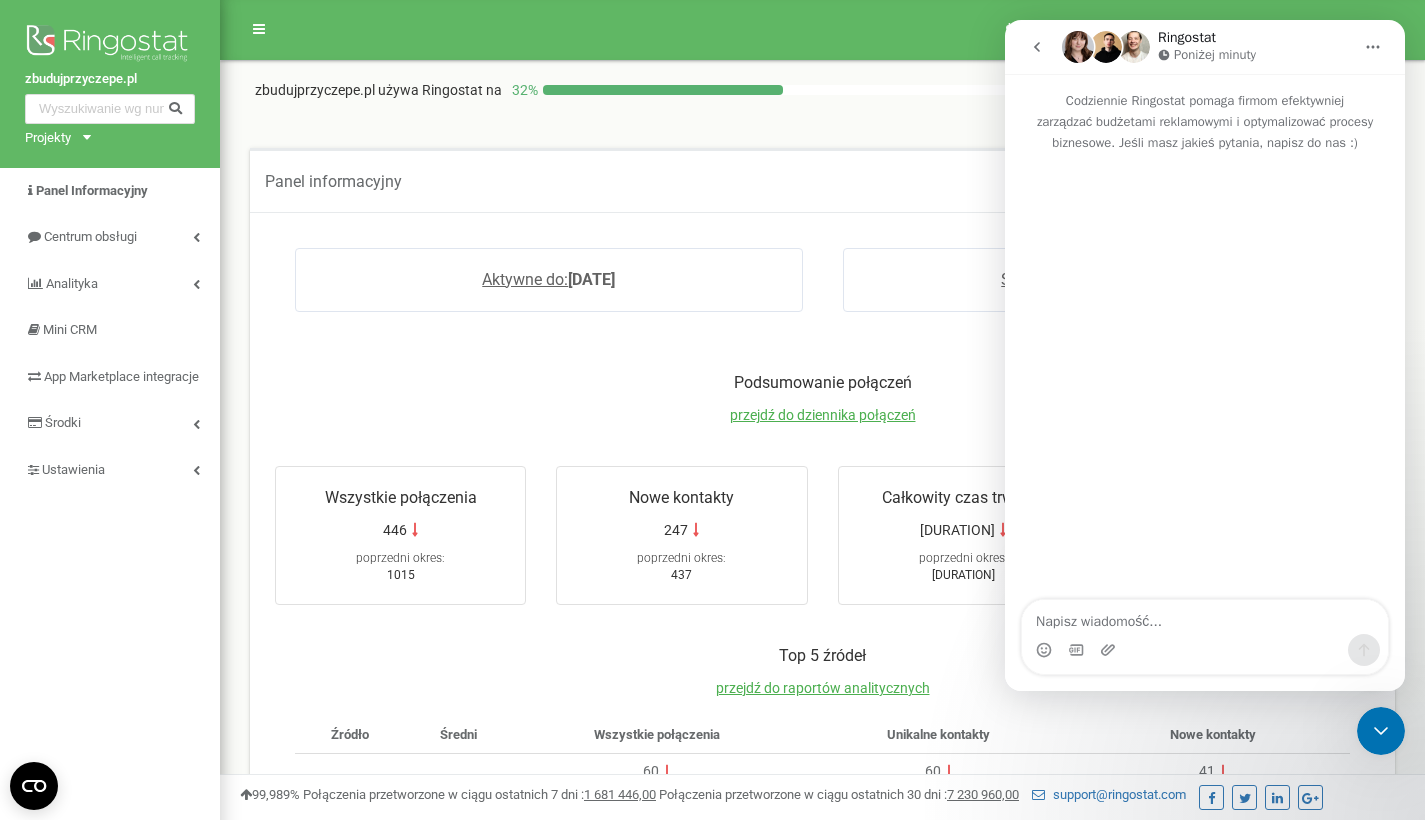 click at bounding box center [1205, 617] 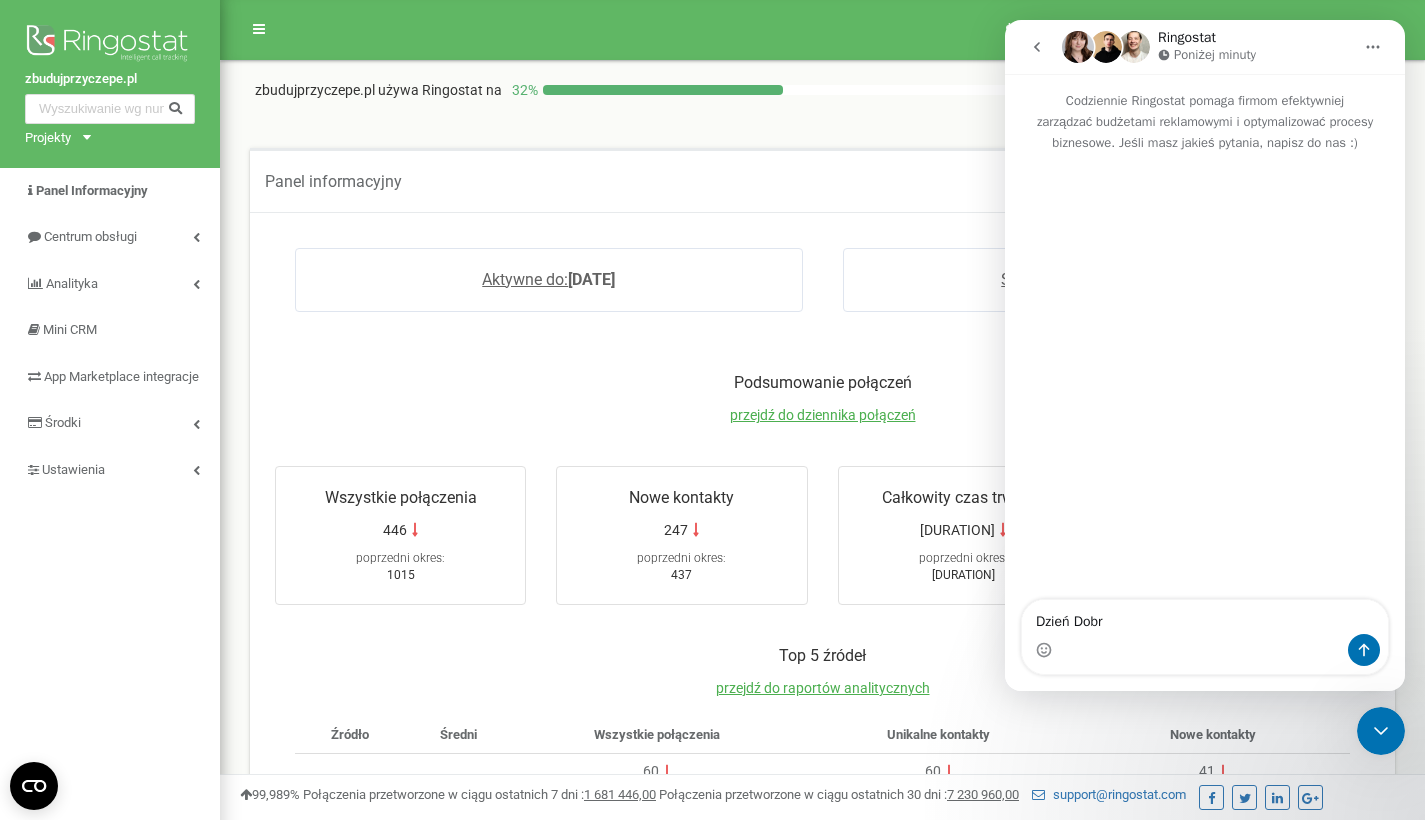 type on "Dzień Dobry" 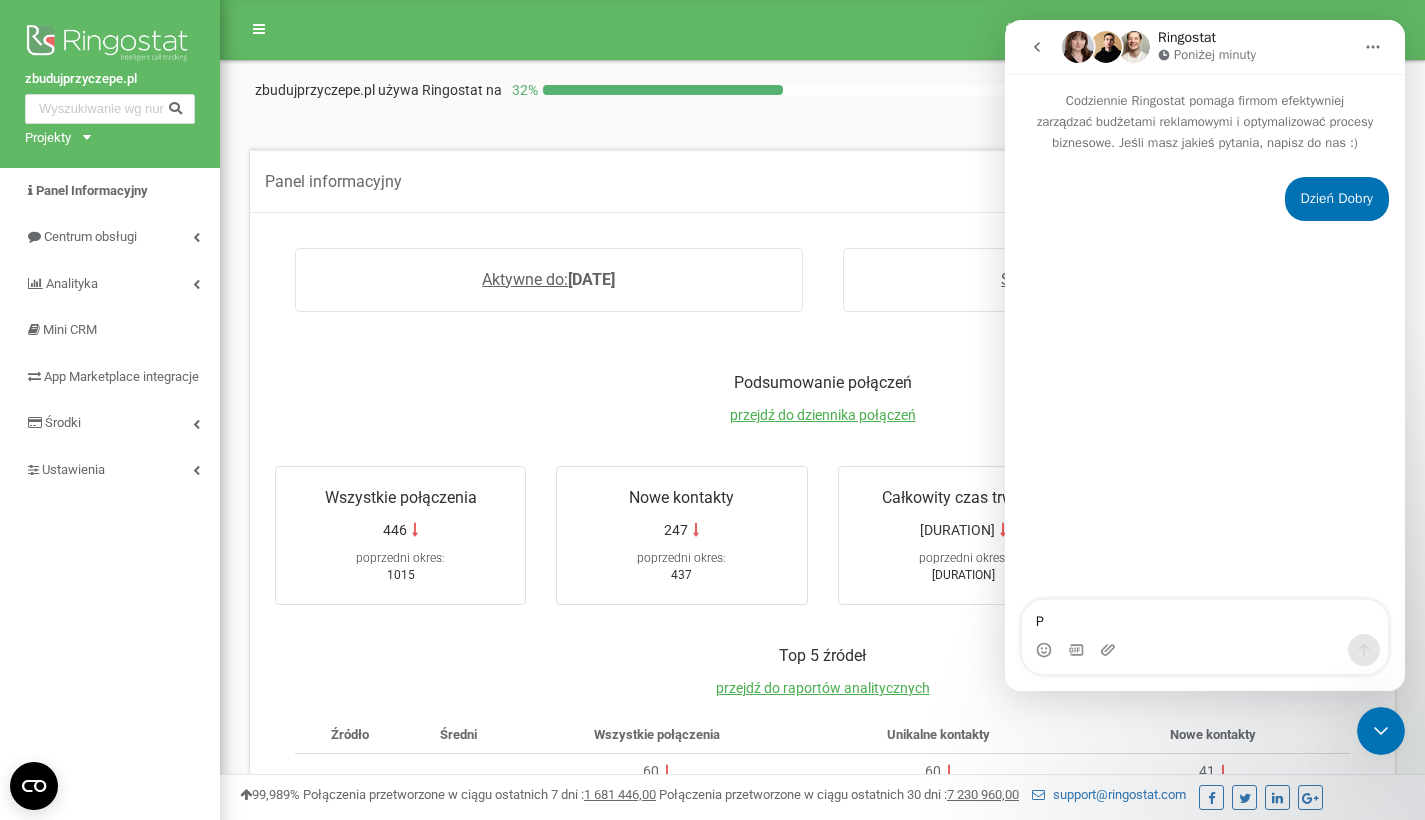 type on "P" 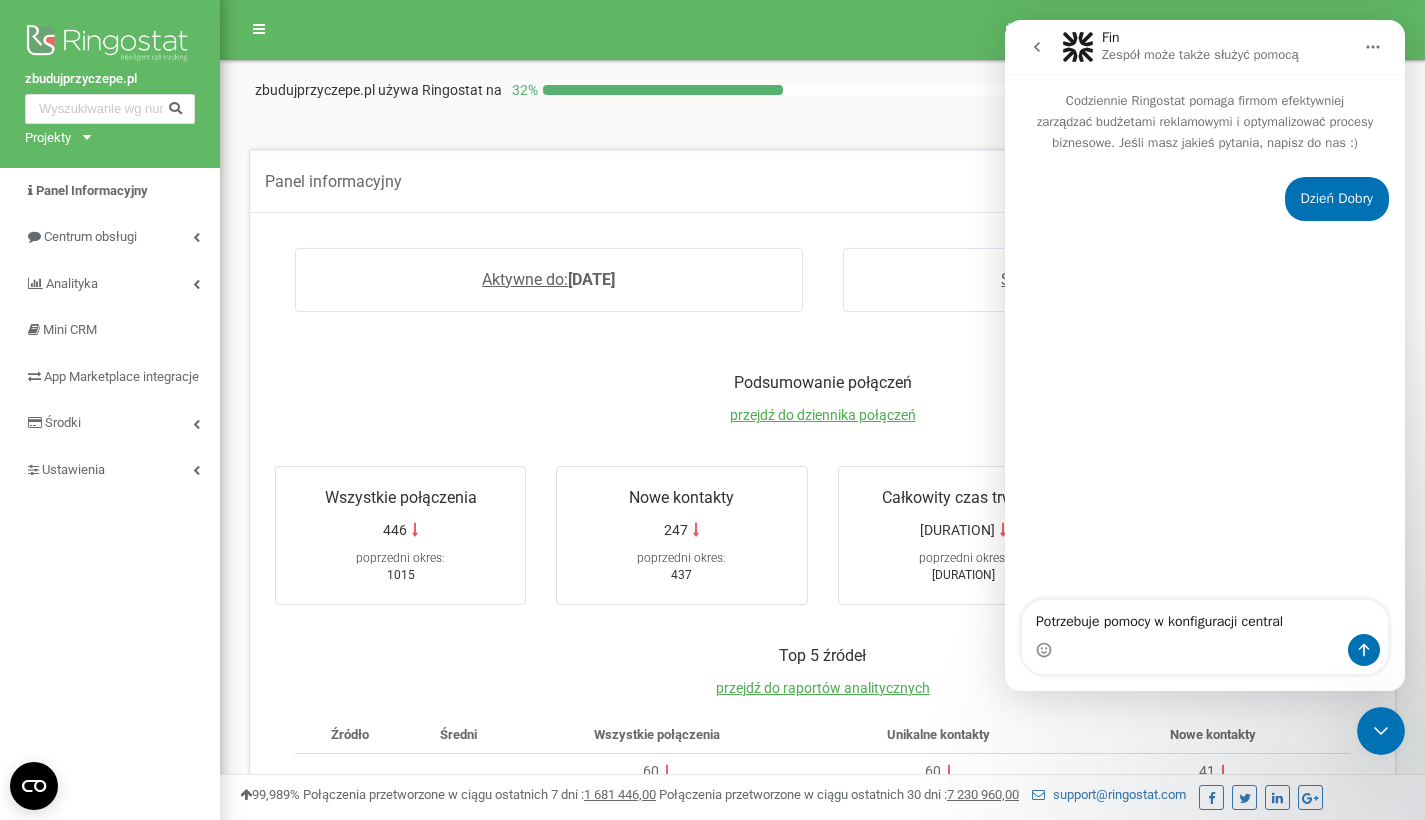 type on "Potrzebuje pomocy w konfiguracji centrali" 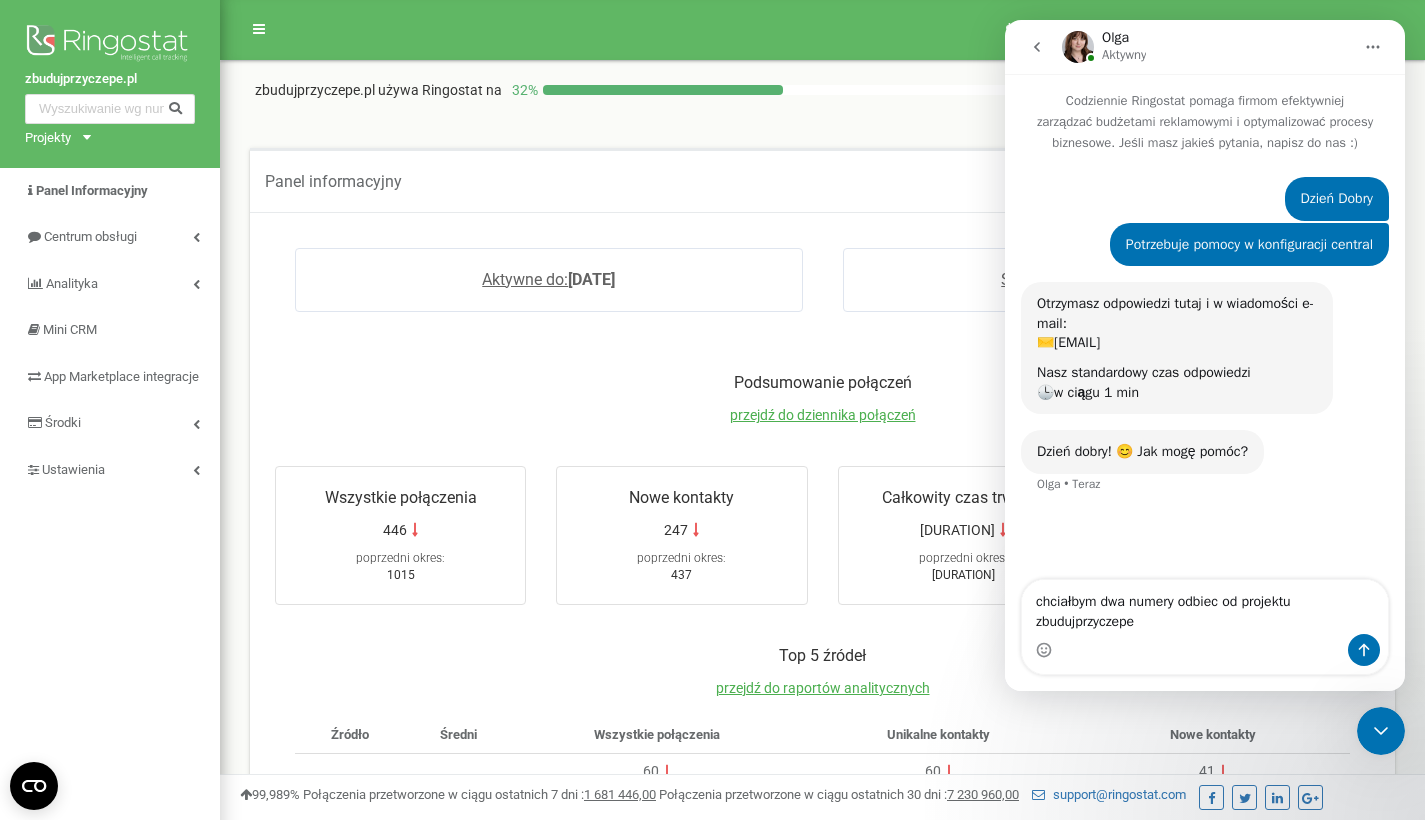type on "chciałbym dwa numery odbiec od projektu zbudujprzyczepe" 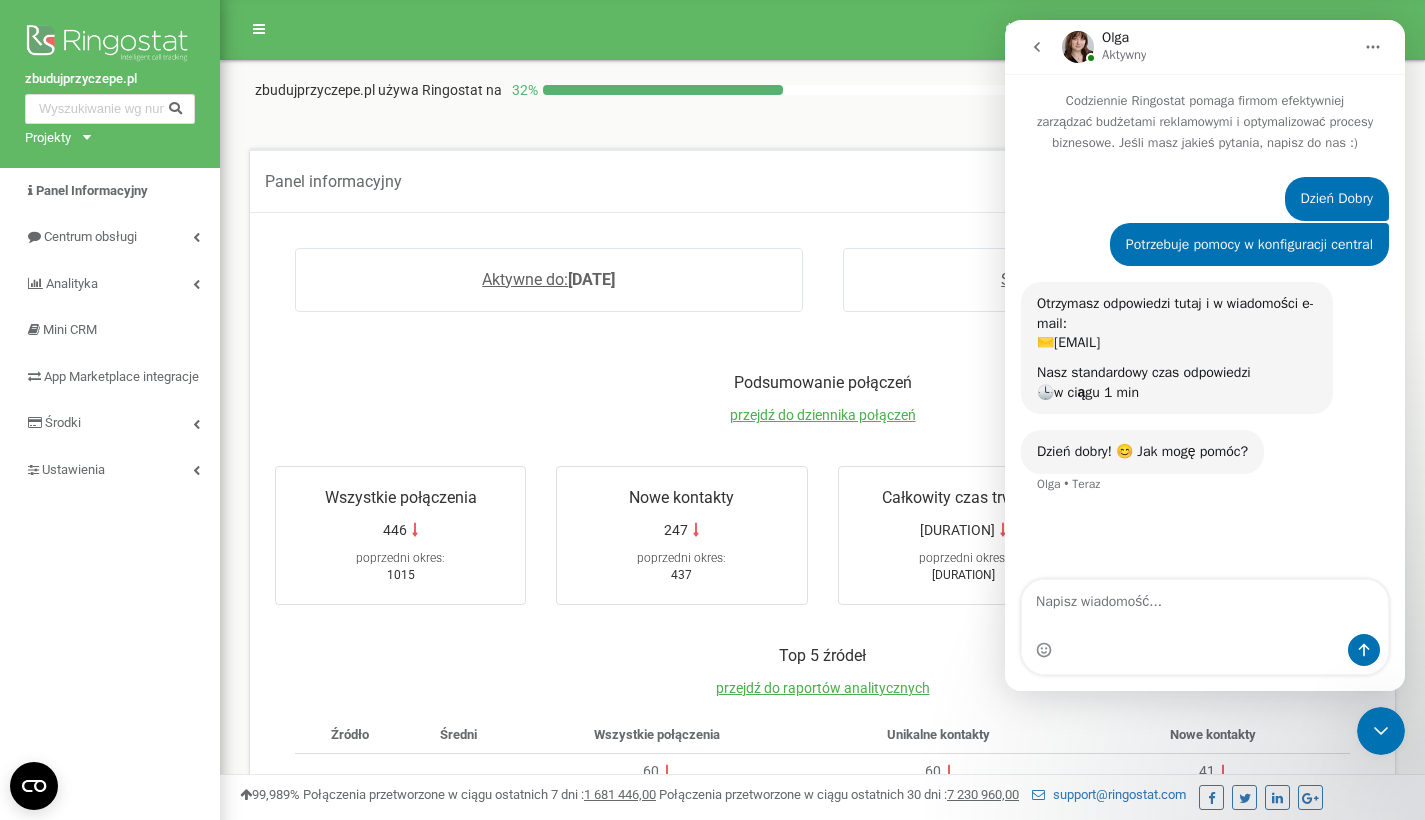 scroll, scrollTop: 10, scrollLeft: 0, axis: vertical 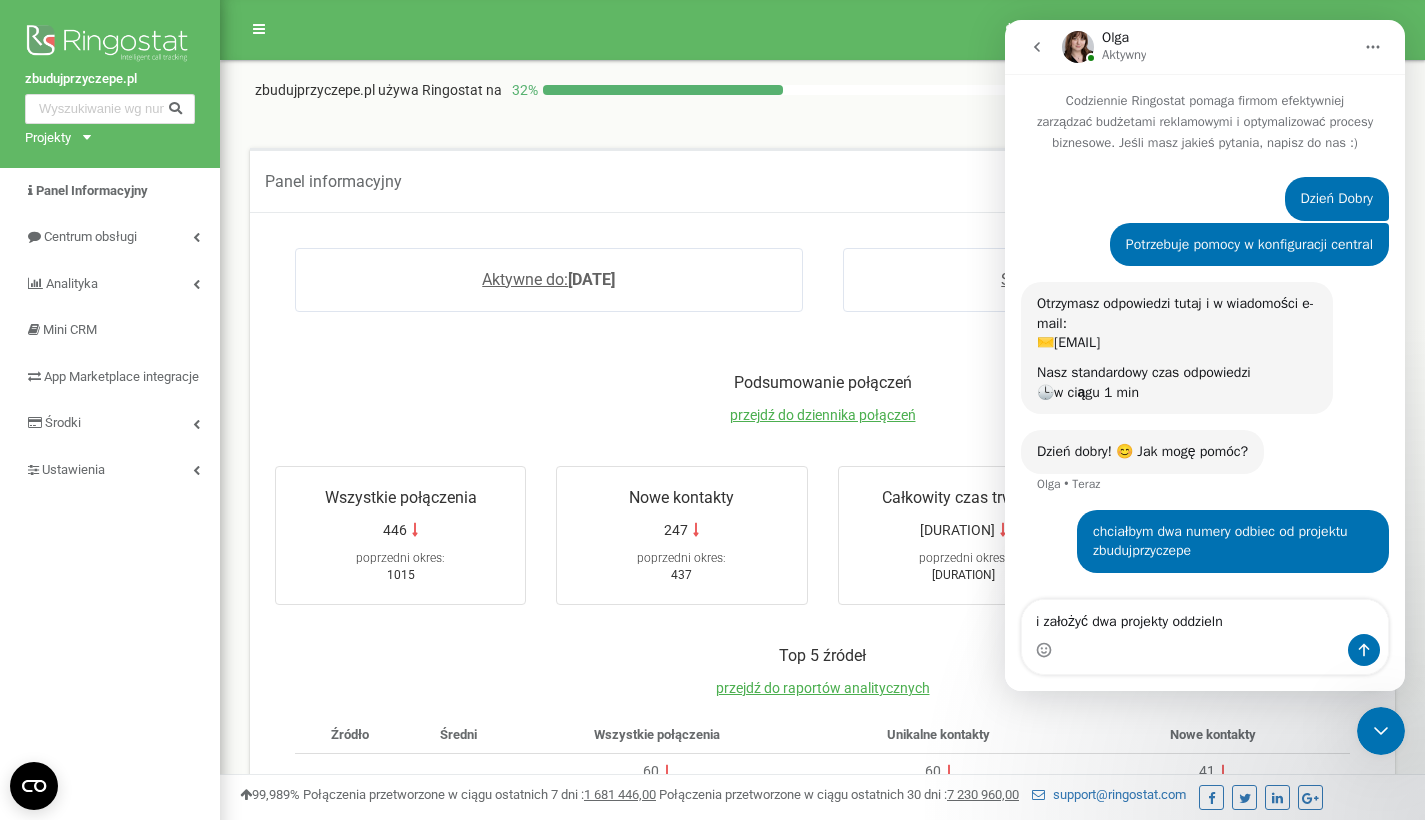 type on "i założyć dwa projekty oddzielne" 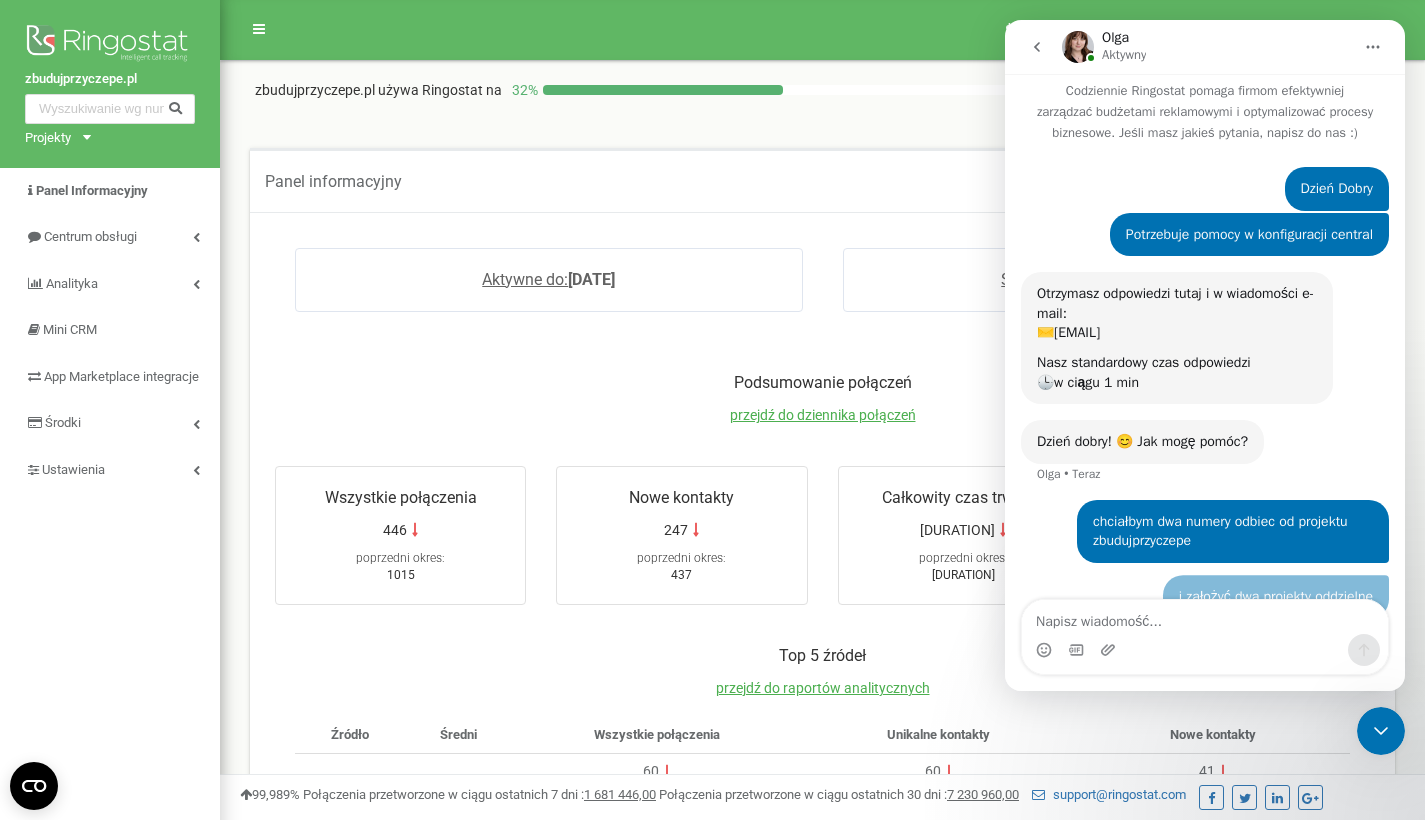 scroll, scrollTop: 55, scrollLeft: 0, axis: vertical 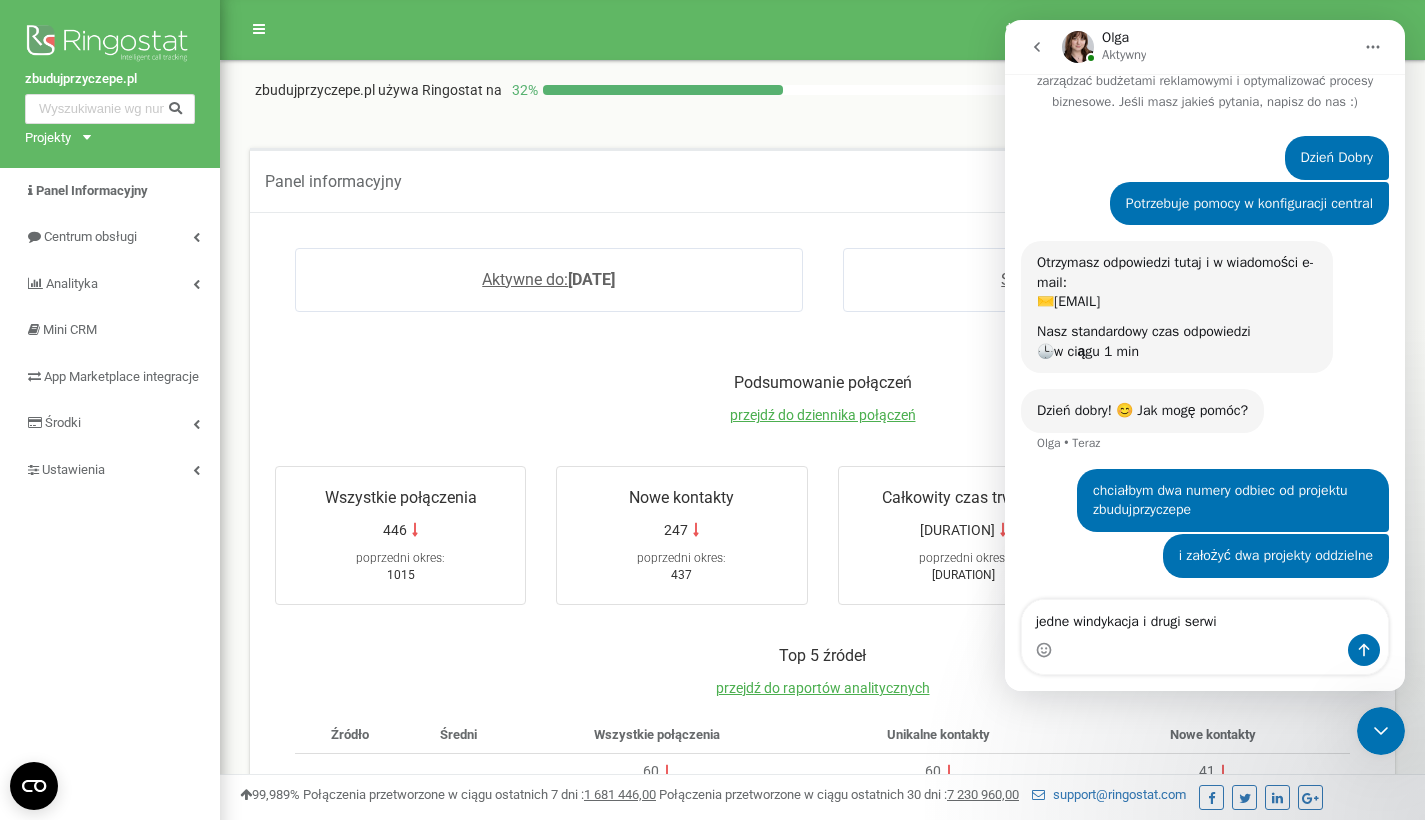 type on "jedne windykacja i drugi serwis" 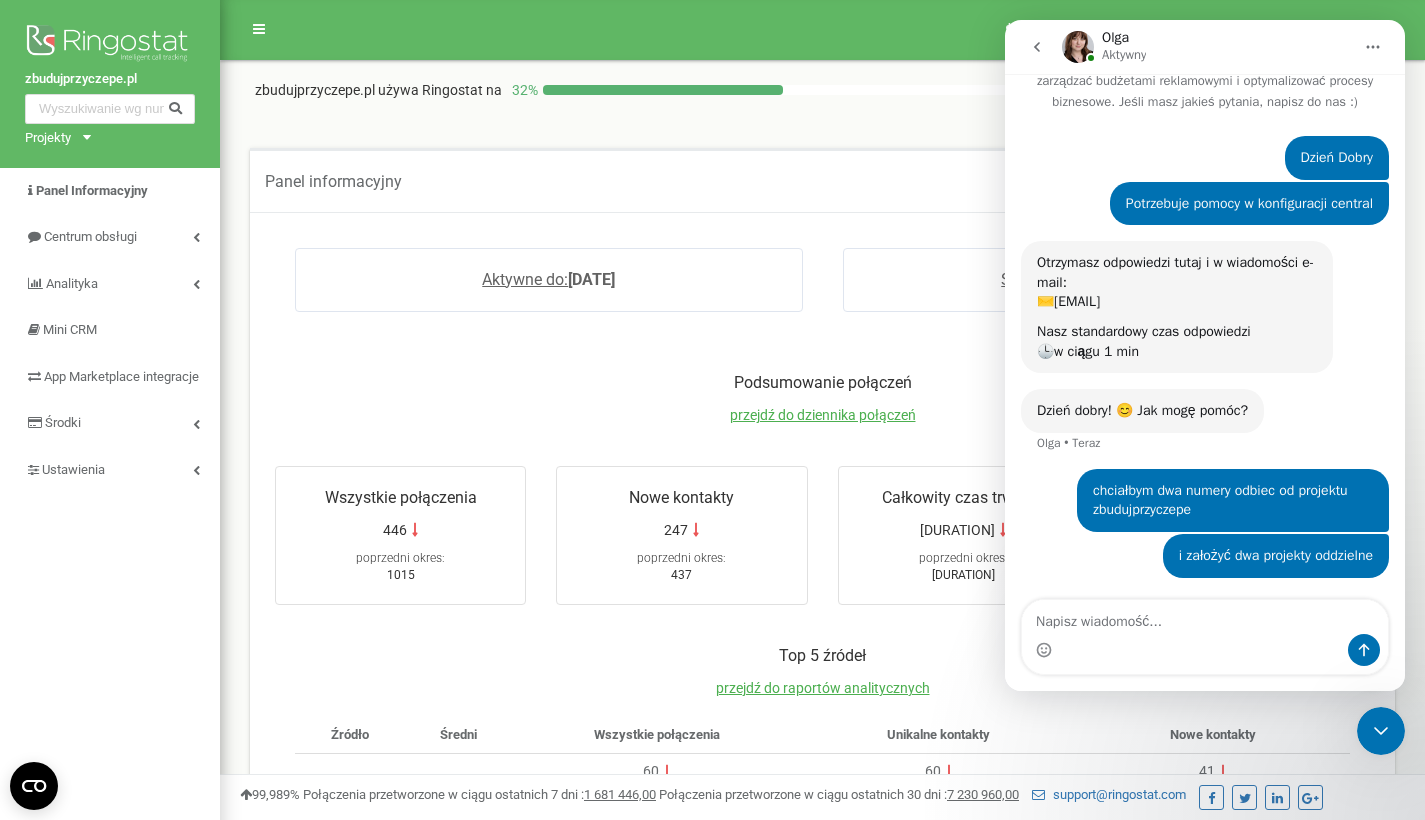 scroll, scrollTop: 100, scrollLeft: 0, axis: vertical 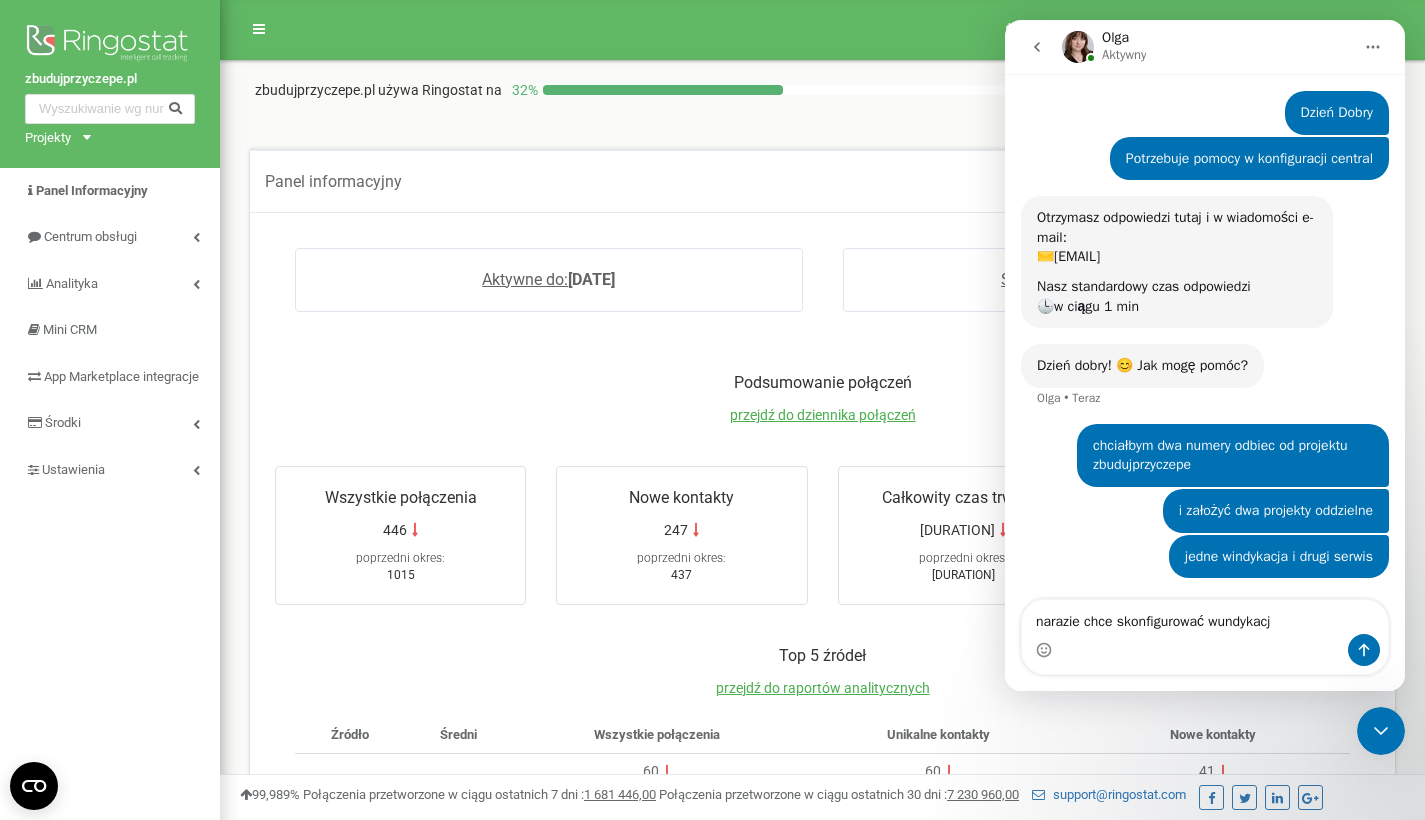 type on "narazie chce skonfigurować wundykacje" 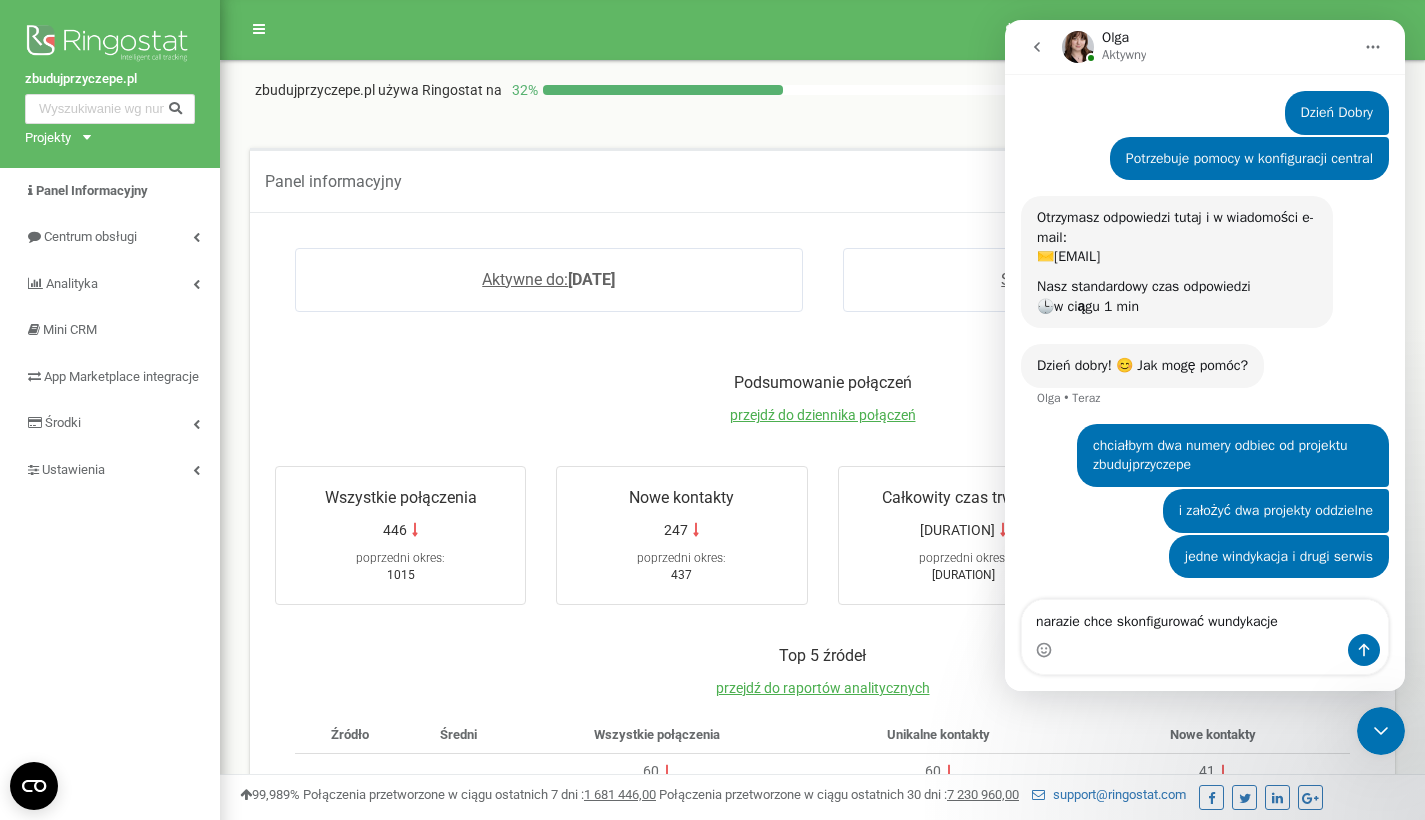 type 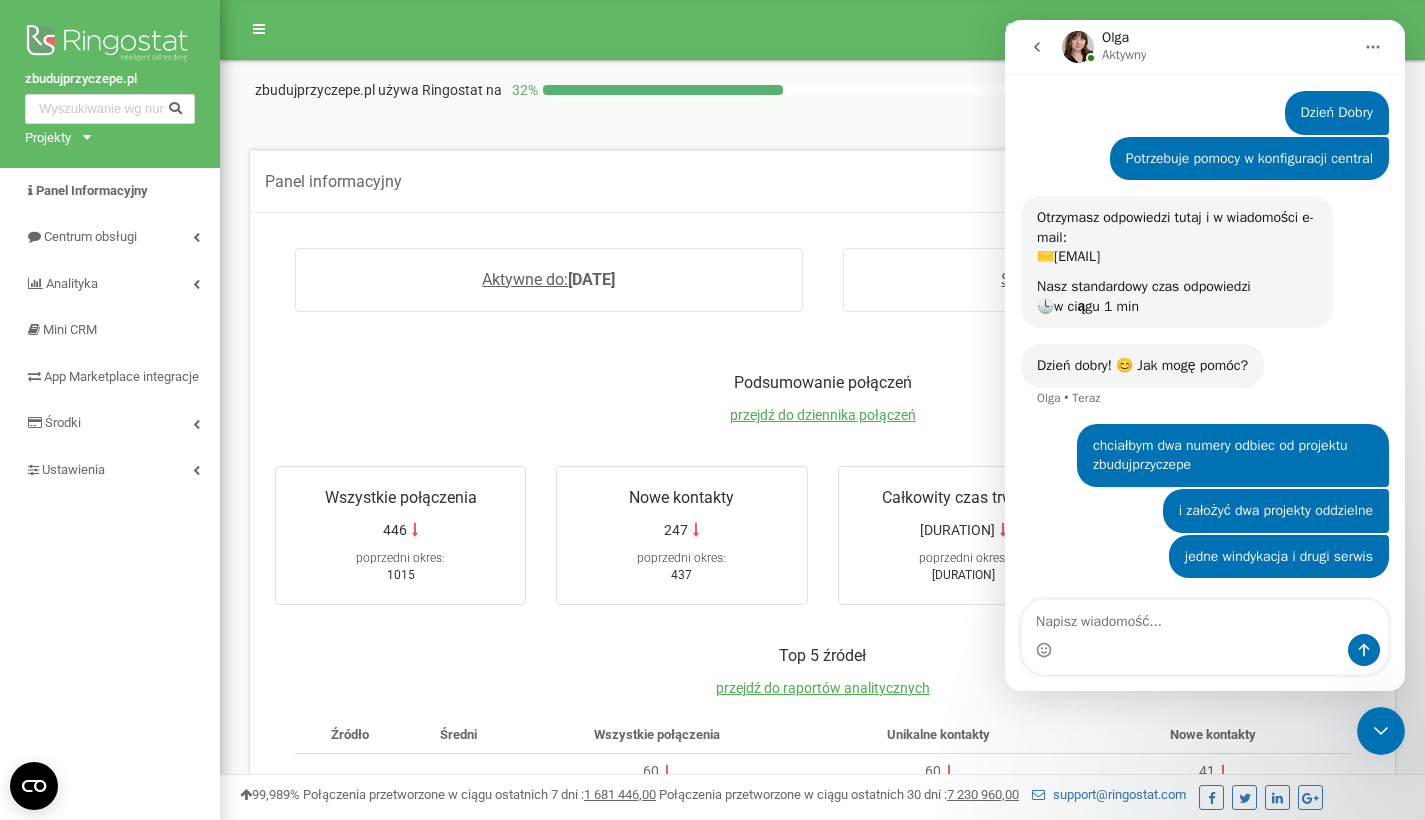scroll, scrollTop: 145, scrollLeft: 0, axis: vertical 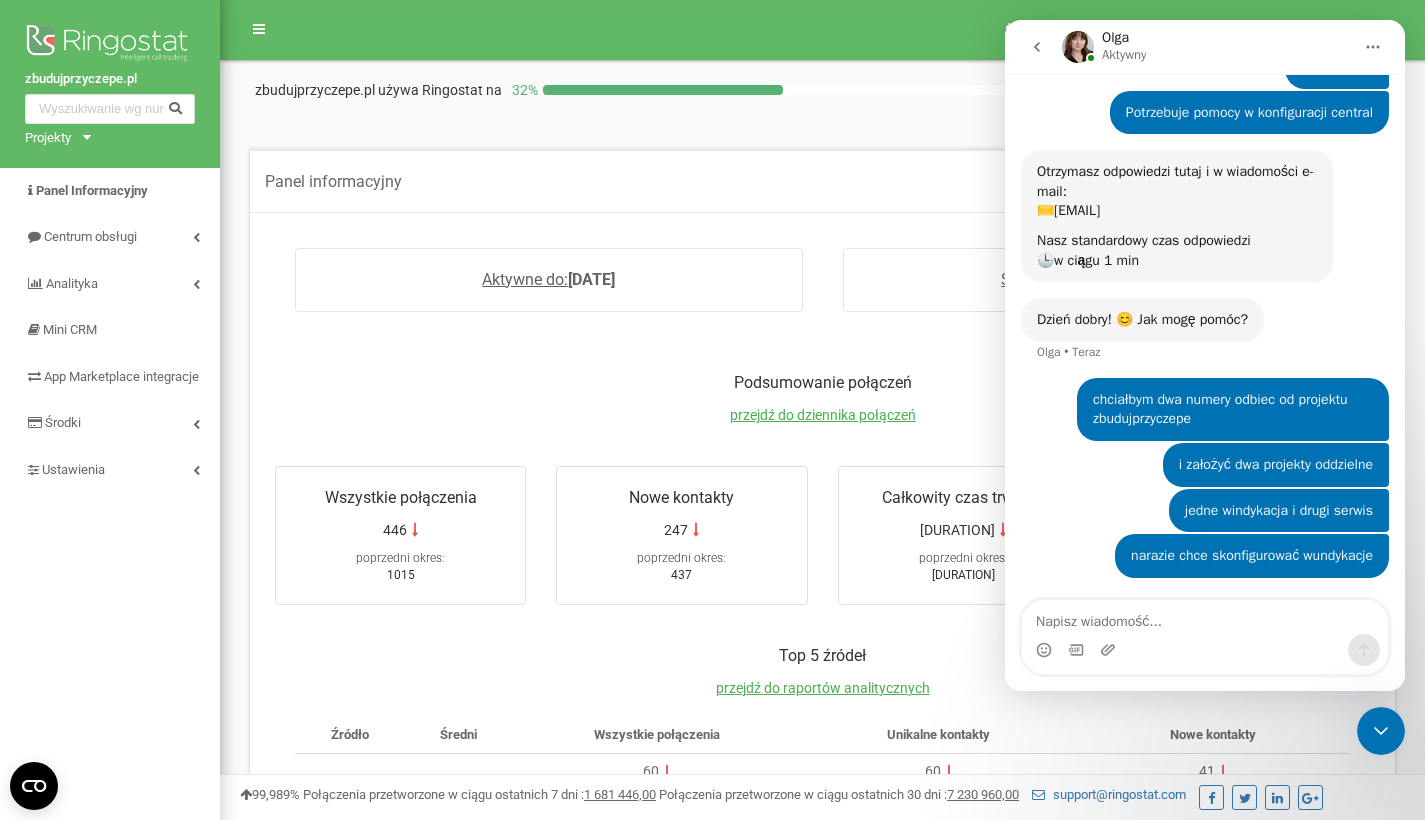 click on "narazie chce skonfigurować wundykacje" at bounding box center (1252, 556) 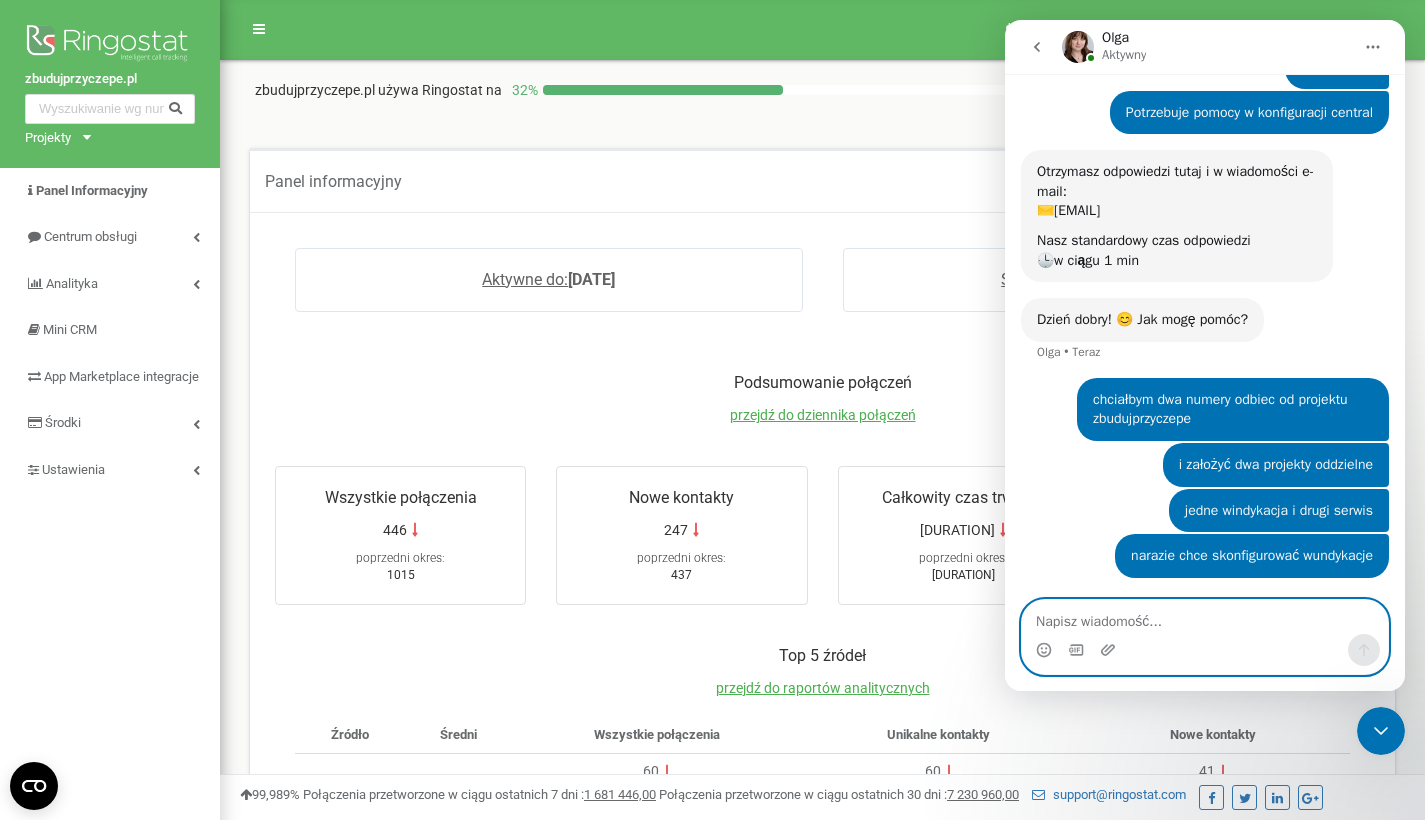 click at bounding box center (1205, 617) 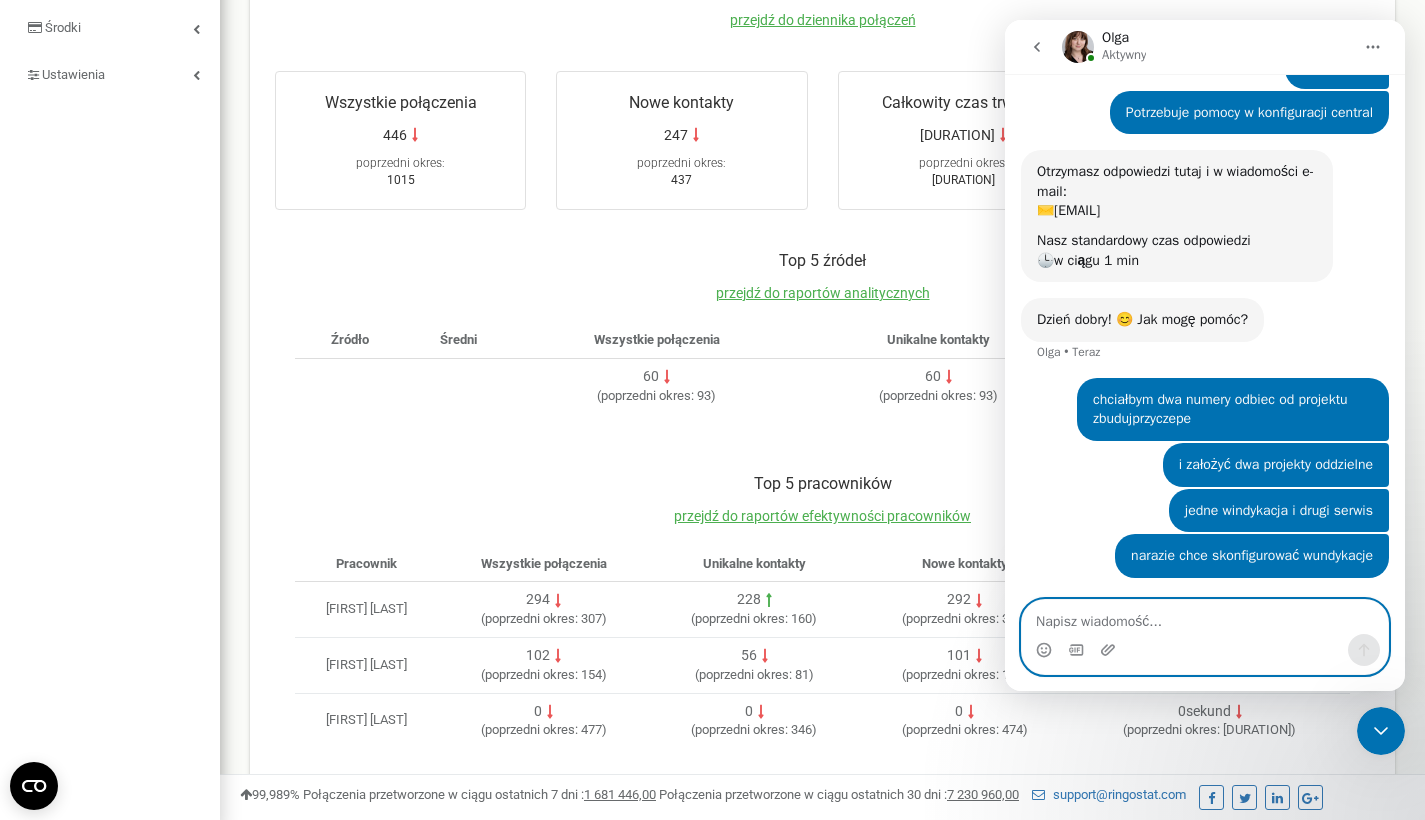 scroll, scrollTop: 0, scrollLeft: 0, axis: both 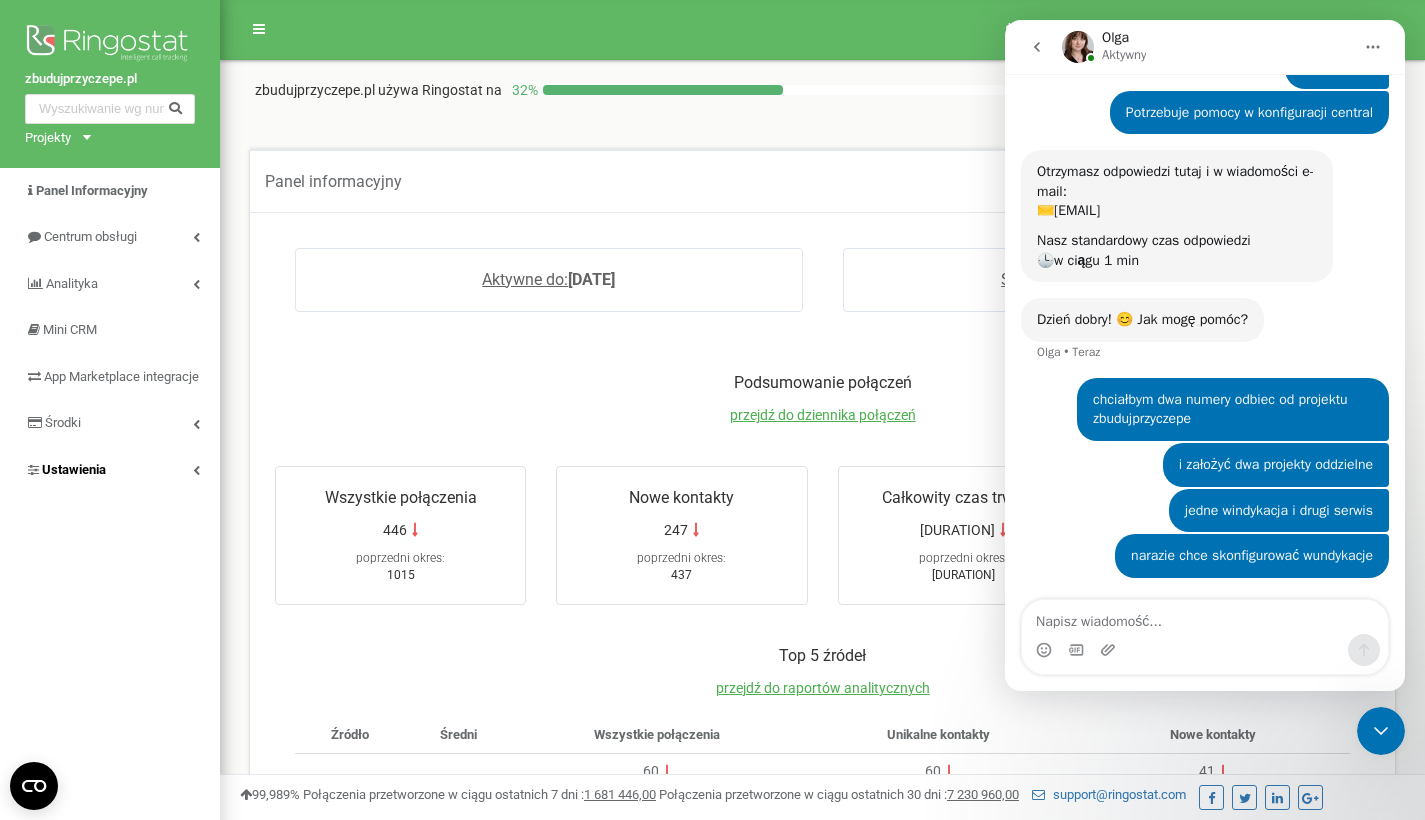 click at bounding box center (196, 470) 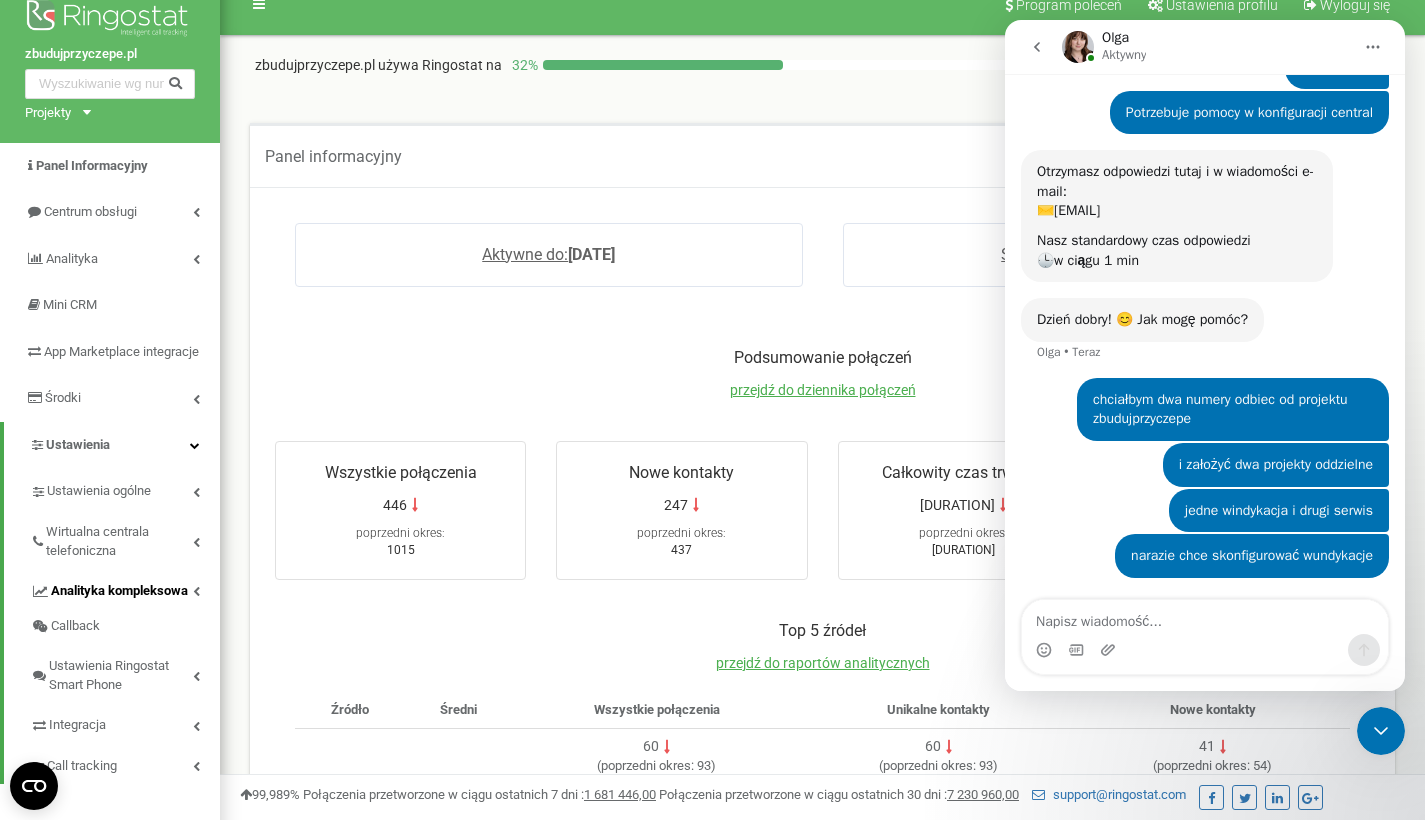scroll, scrollTop: 54, scrollLeft: 0, axis: vertical 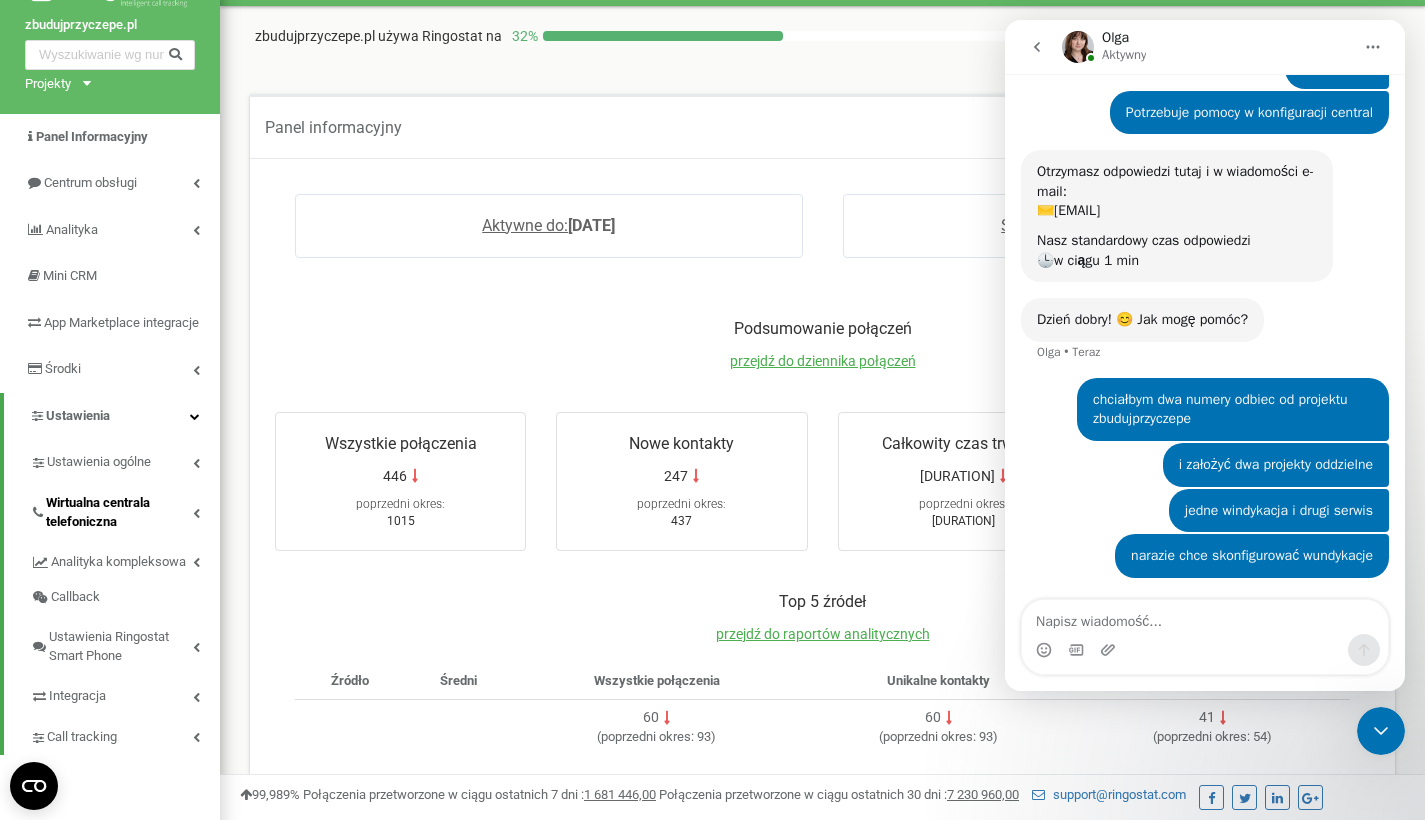 click on "Wirtualna centrala telefoniczna" at bounding box center [119, 512] 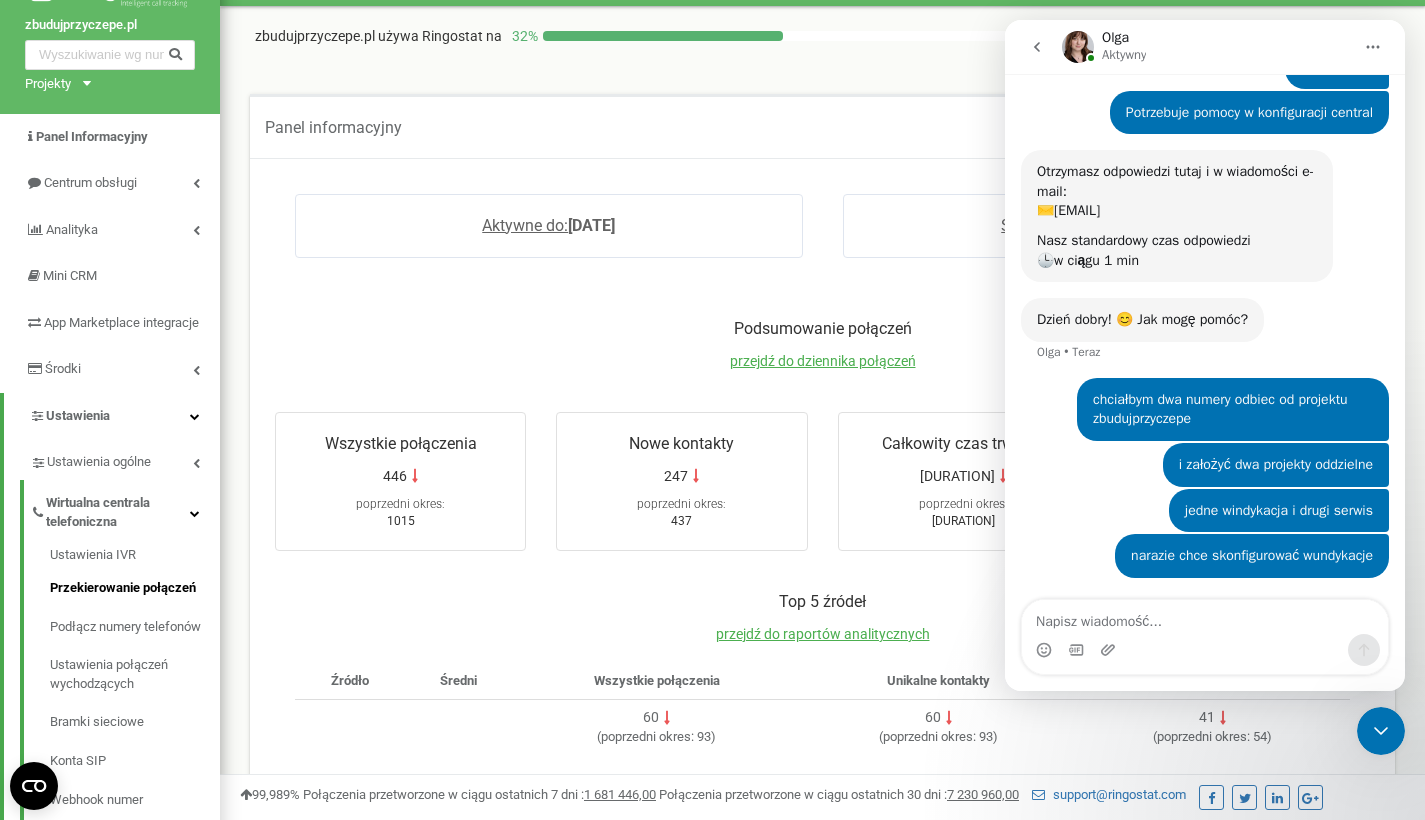 scroll, scrollTop: 87, scrollLeft: 0, axis: vertical 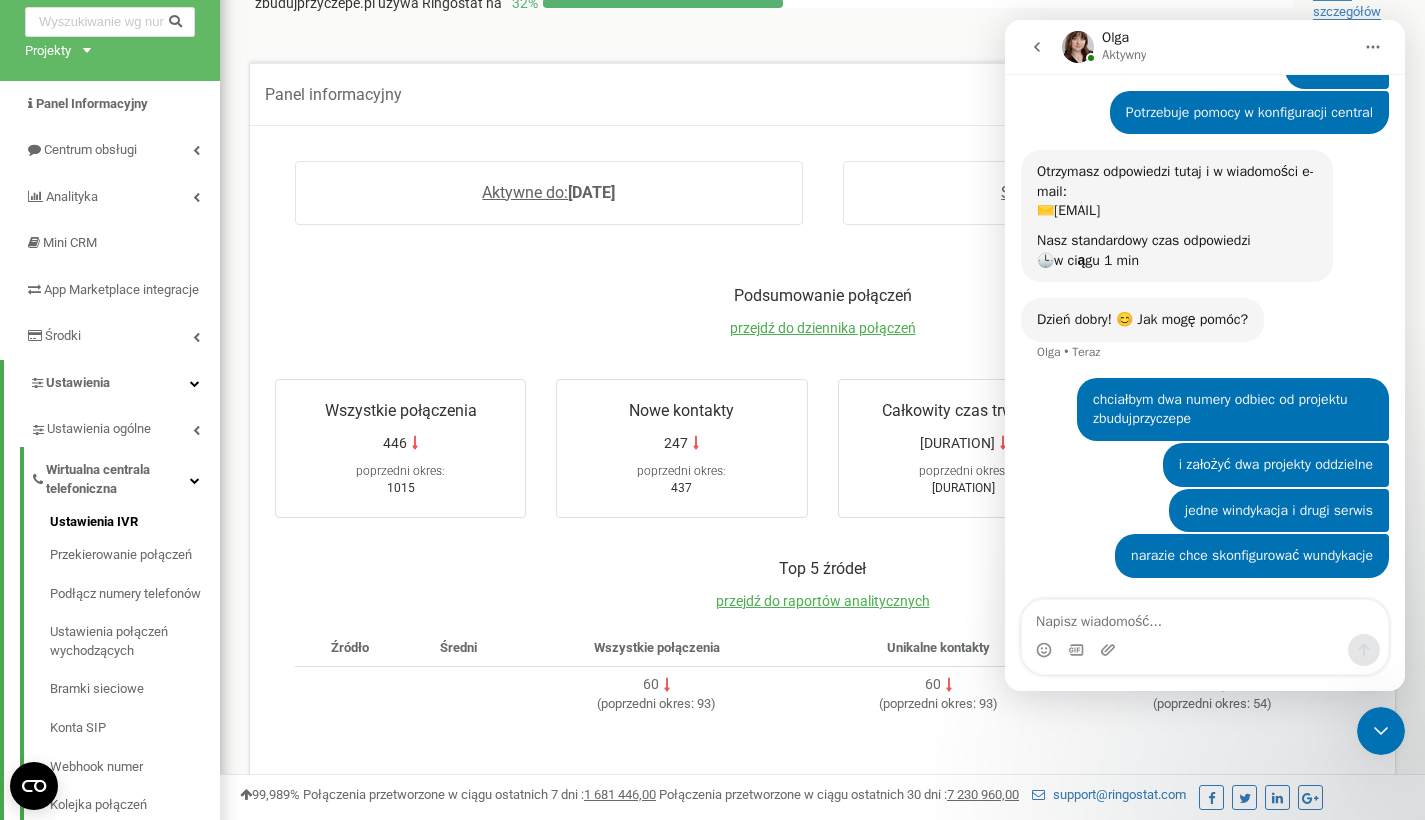 click on "Ustawienia IVR" at bounding box center [135, 525] 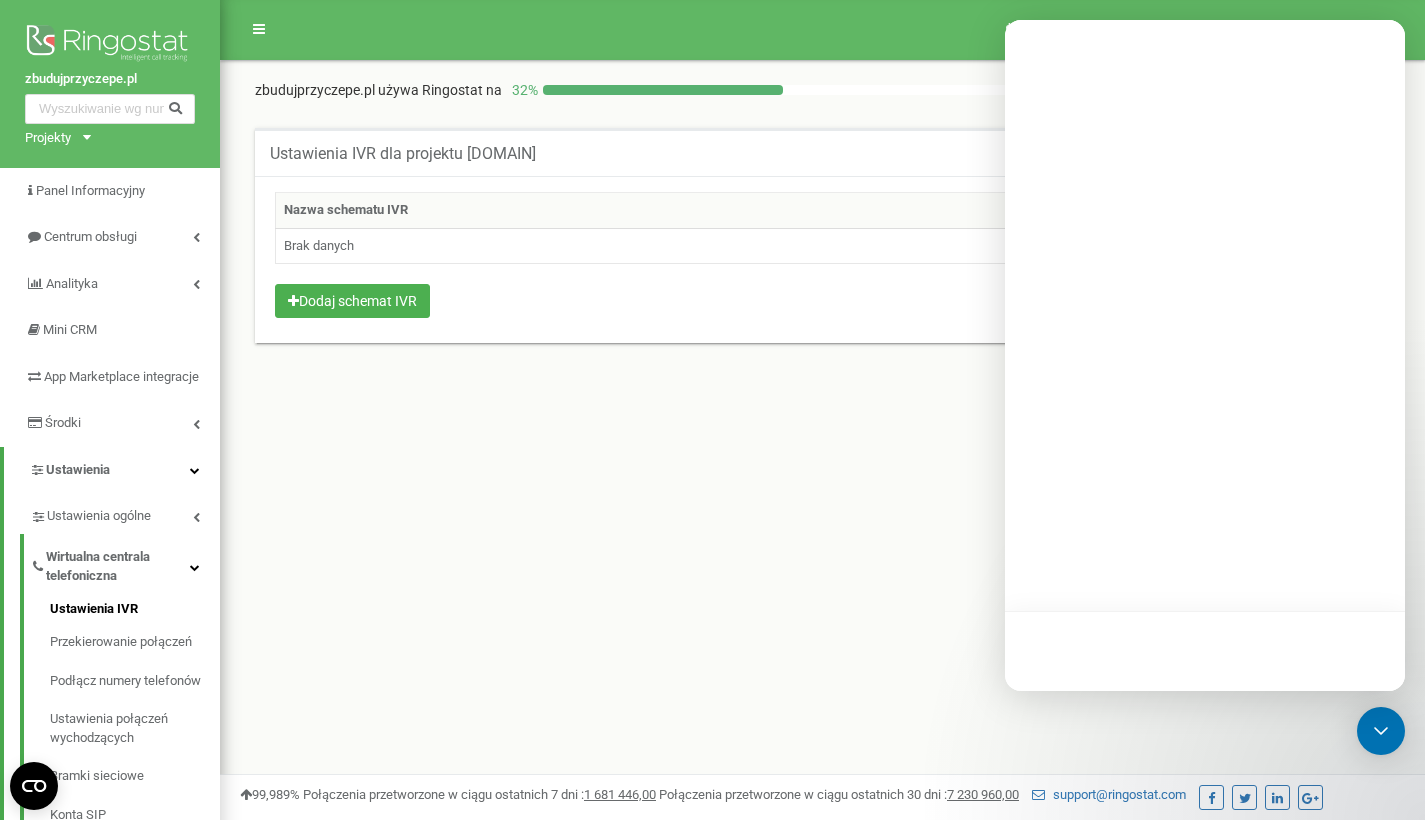 scroll, scrollTop: 0, scrollLeft: 0, axis: both 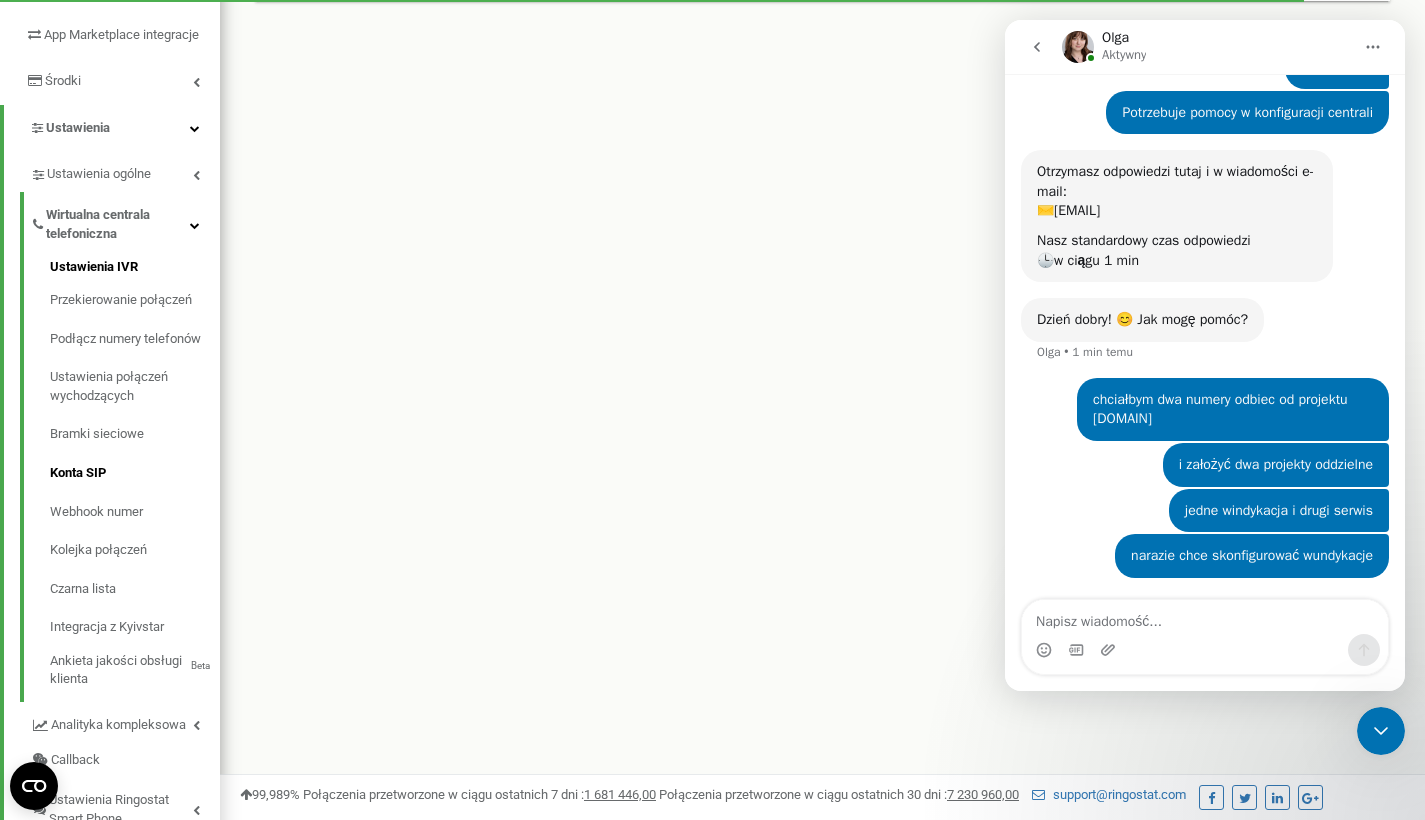click on "Konta SIP" at bounding box center (135, 473) 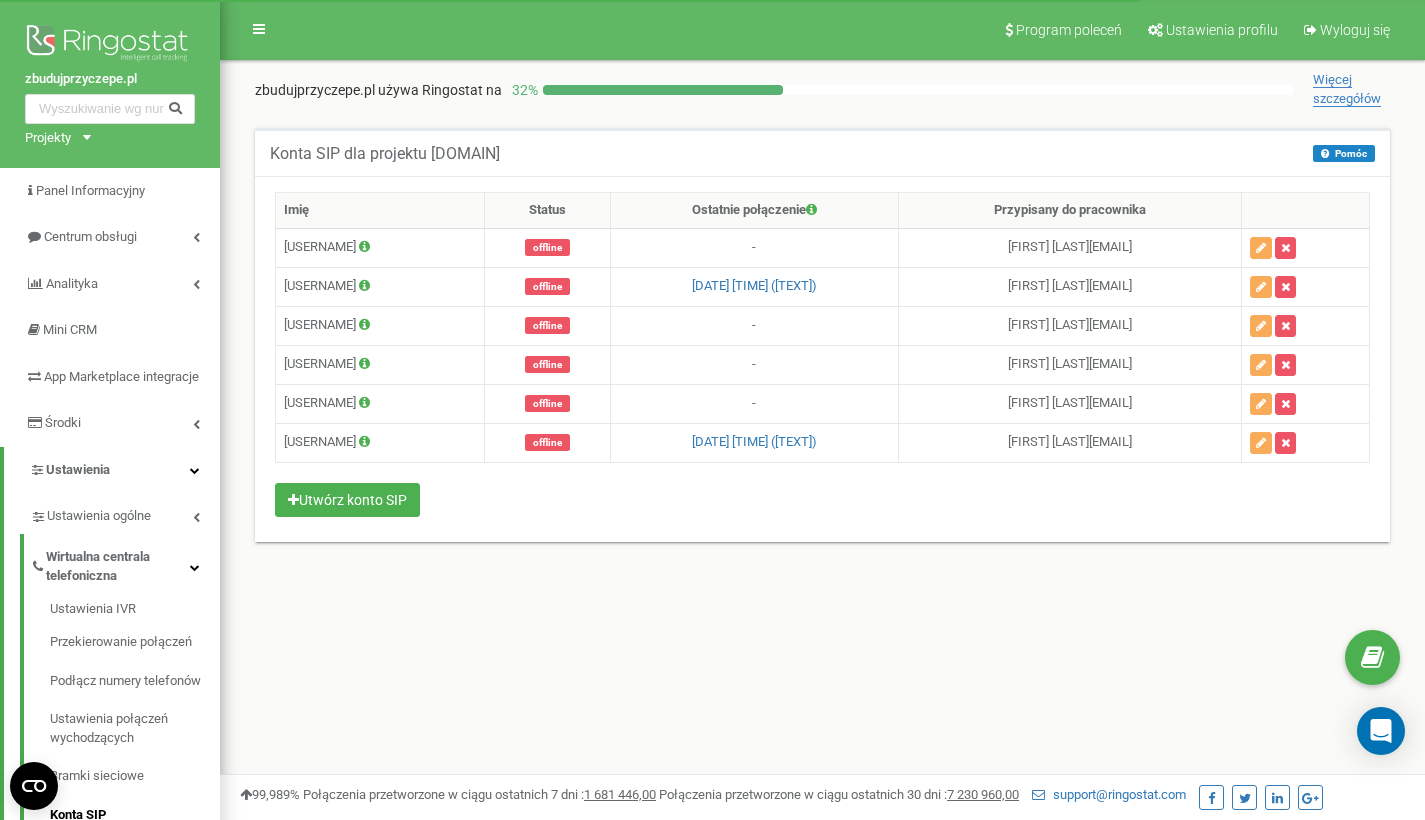 scroll, scrollTop: 0, scrollLeft: 0, axis: both 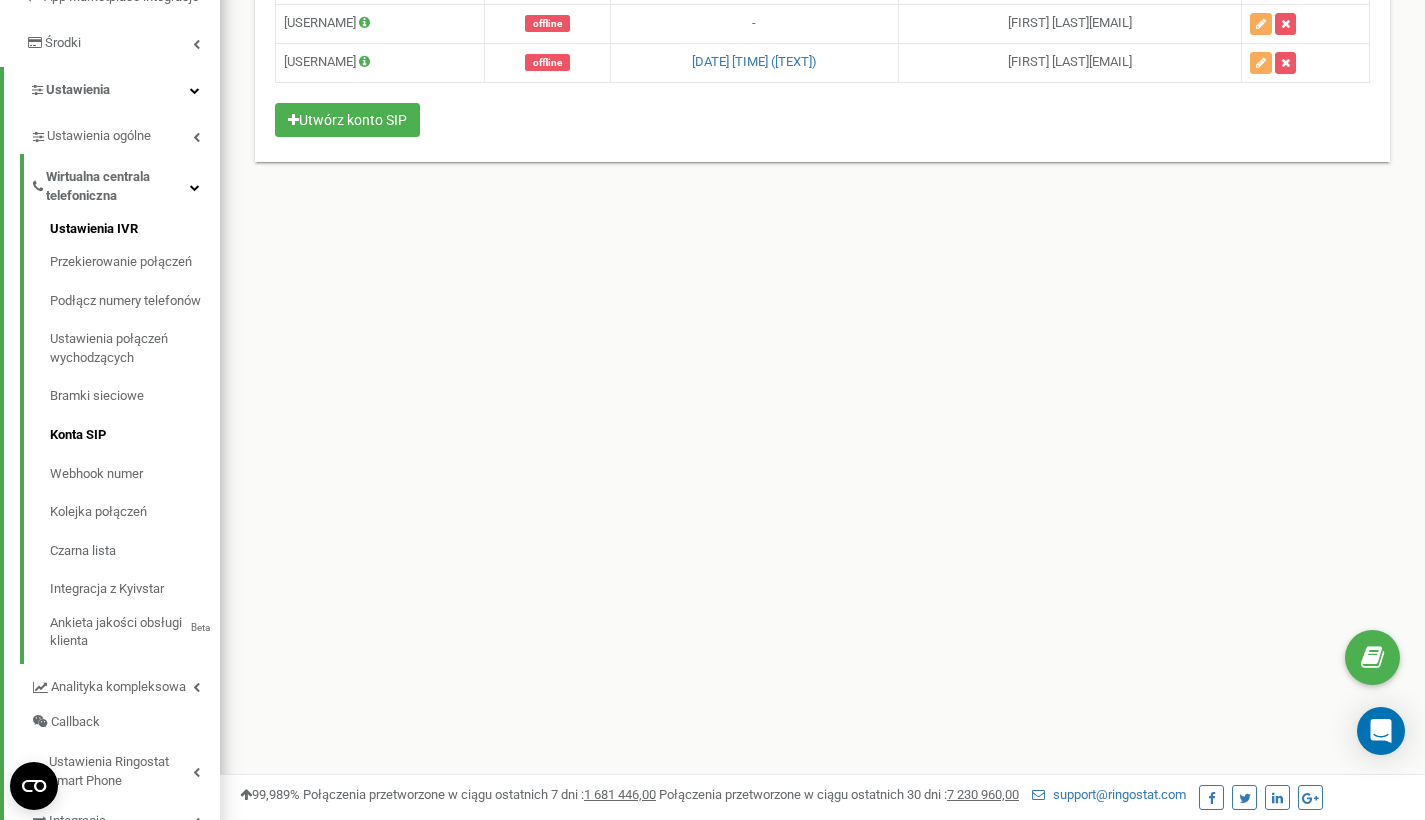 click on "Ustawienia IVR" at bounding box center [135, 232] 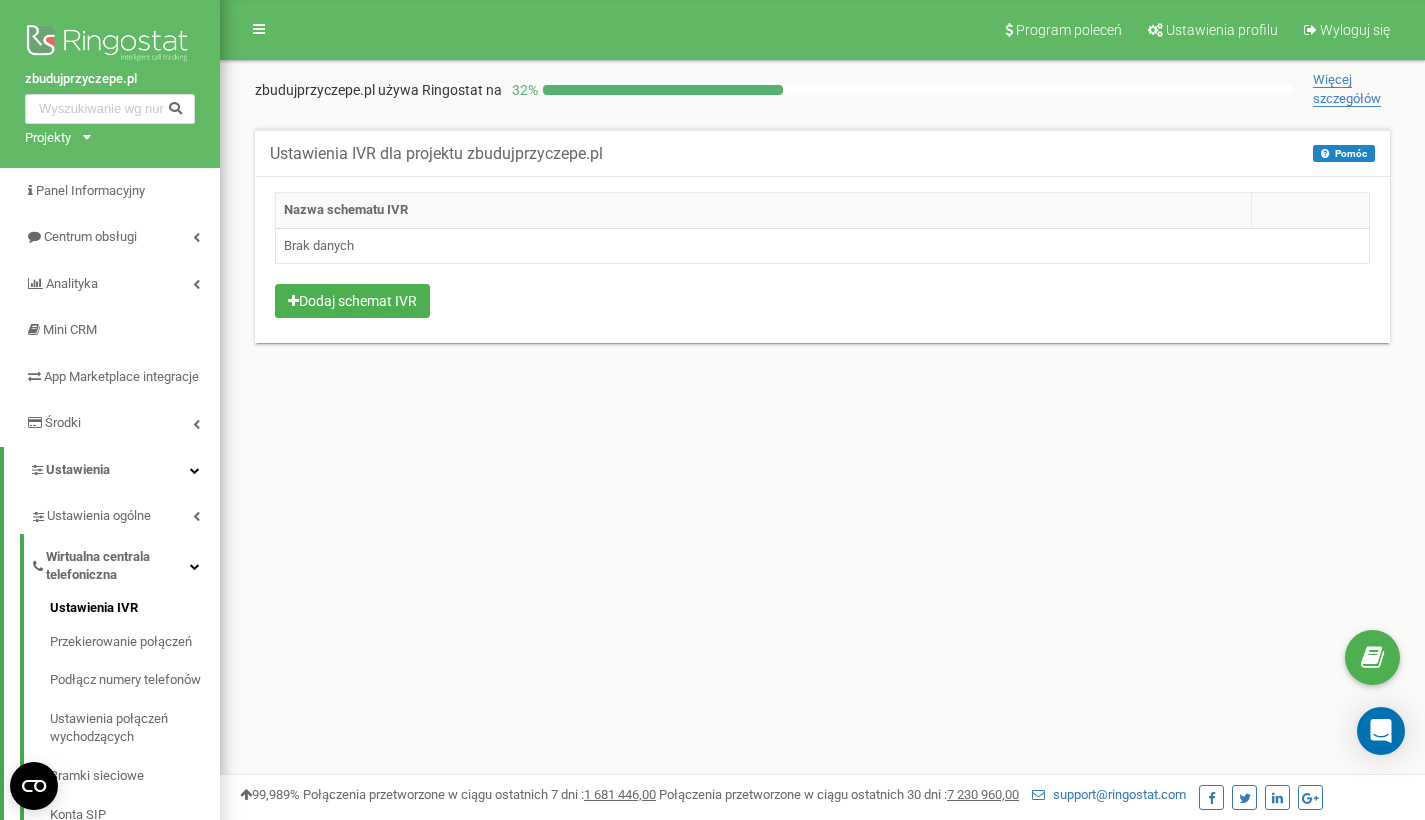 scroll, scrollTop: 0, scrollLeft: 0, axis: both 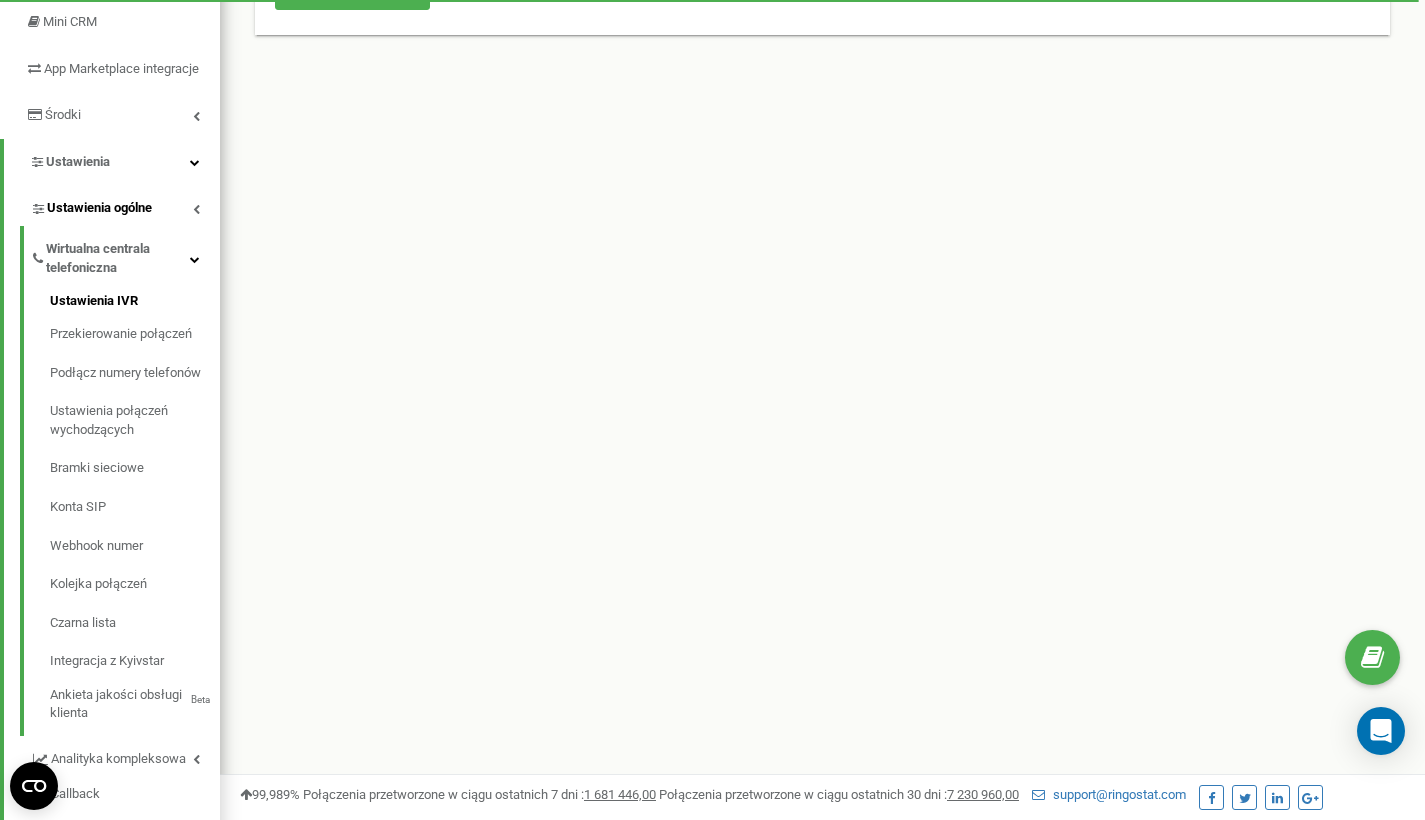 click on "Ustawienia ogólne" at bounding box center (99, 208) 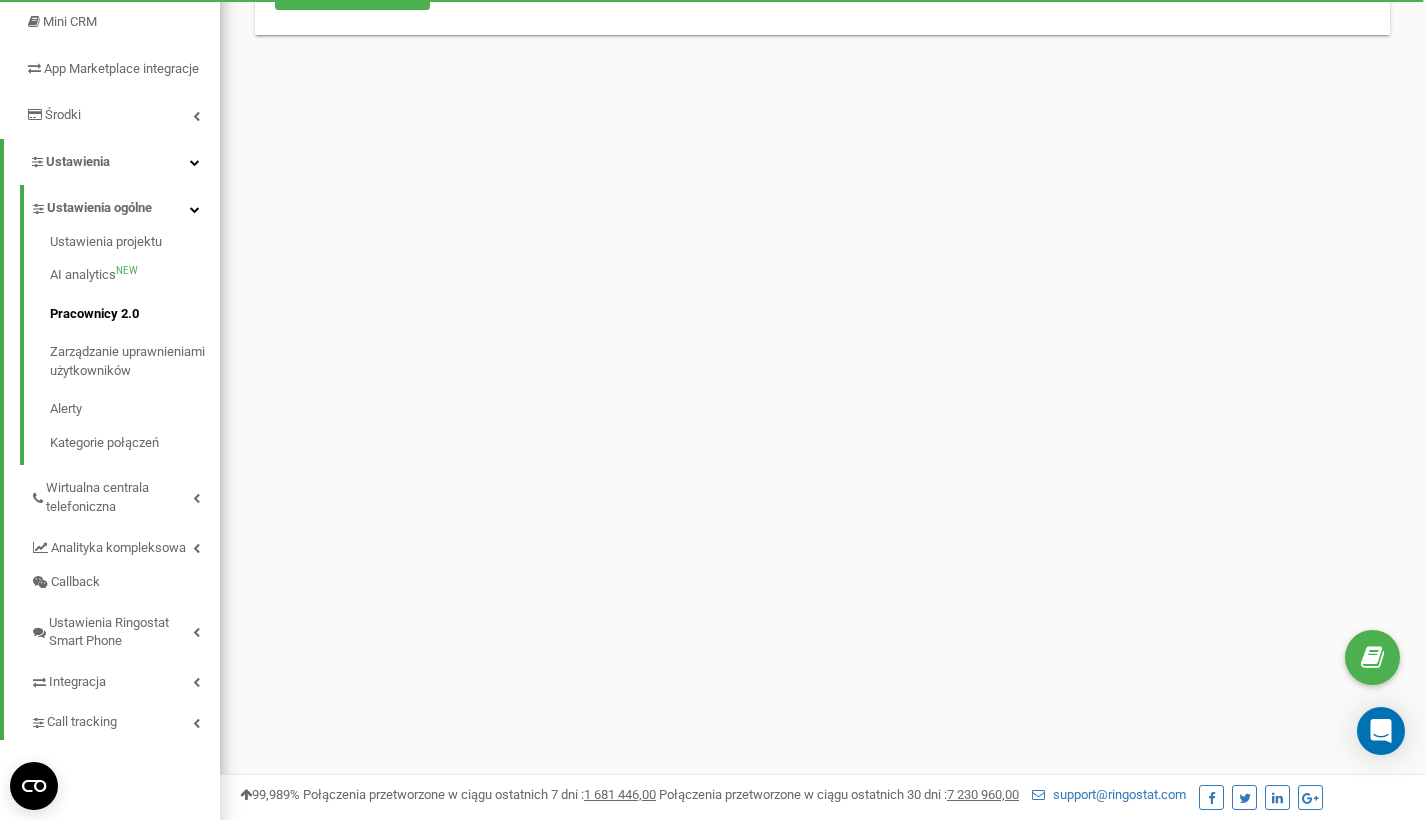 click on "Pracownicy 2.0" at bounding box center (135, 314) 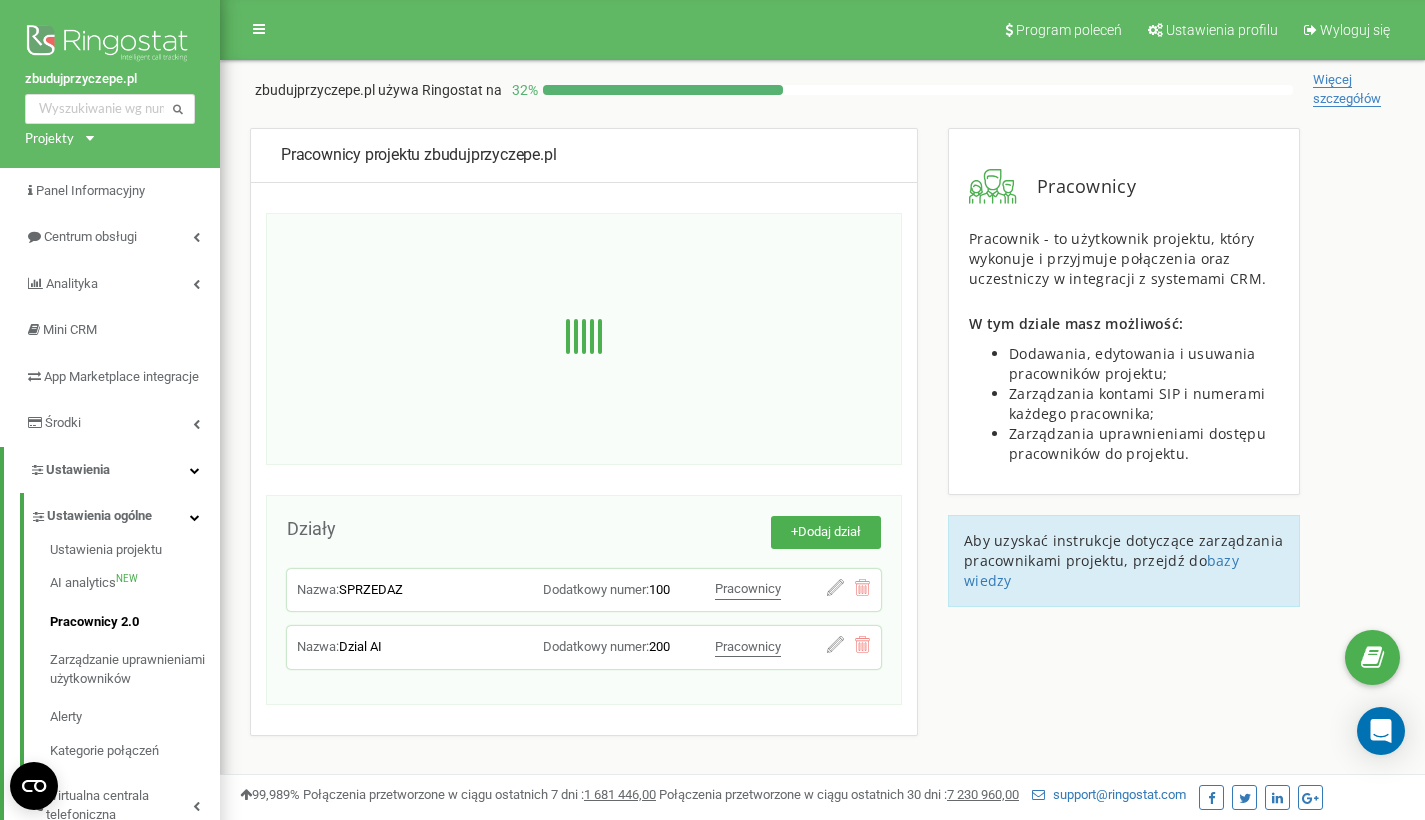 scroll, scrollTop: 0, scrollLeft: 0, axis: both 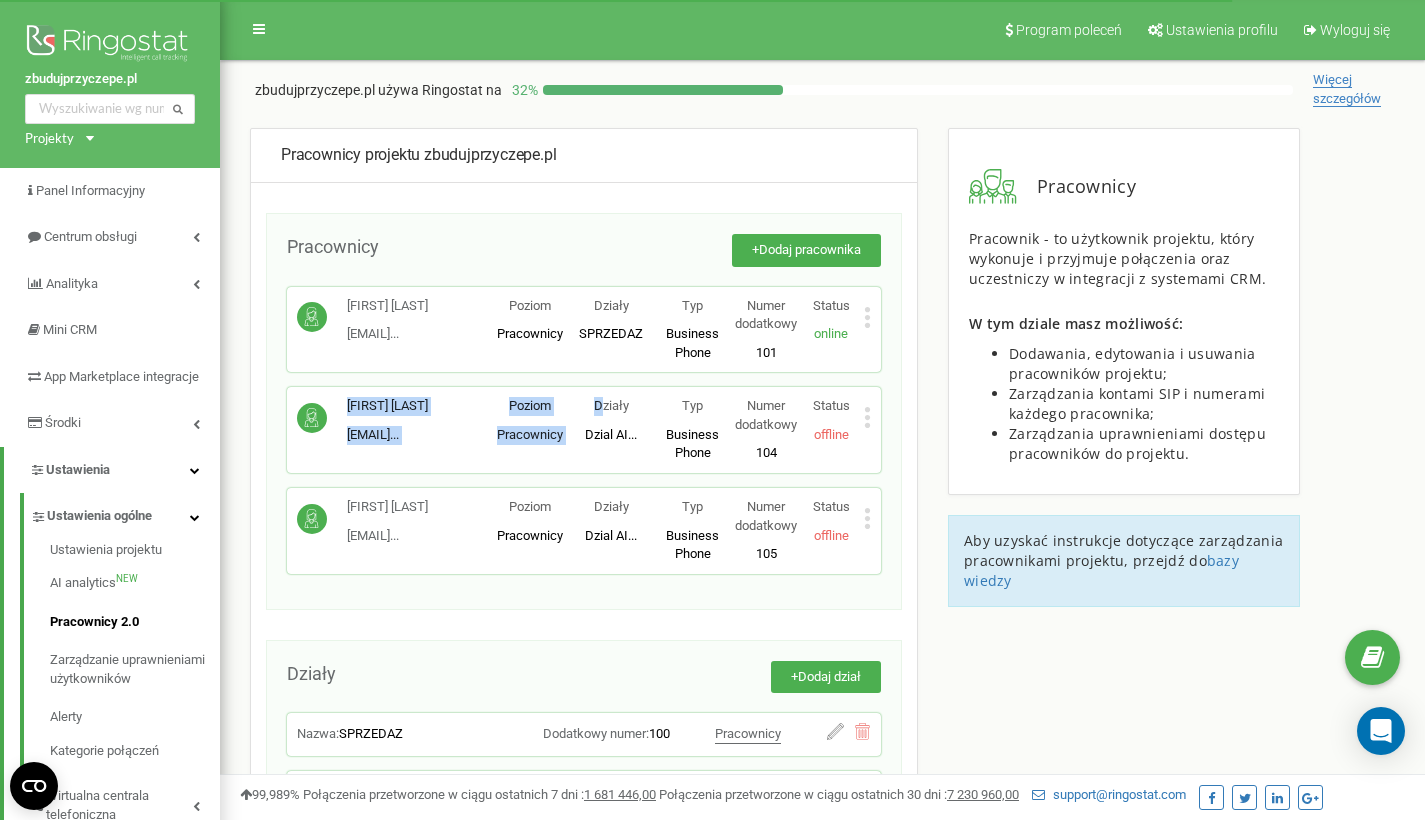 drag, startPoint x: 301, startPoint y: 394, endPoint x: 600, endPoint y: 402, distance: 299.107 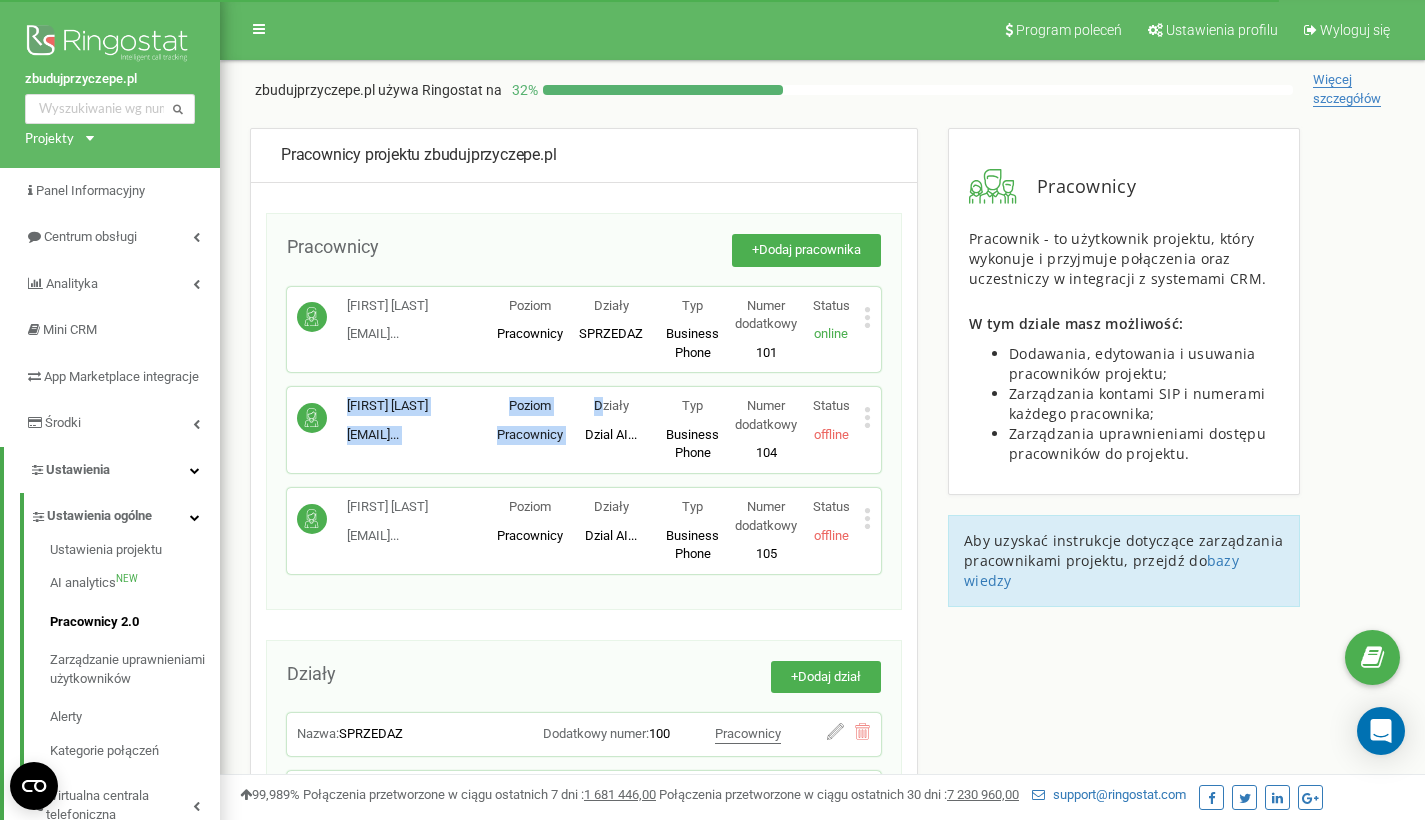 click on "Agnieszka Krzciuk a.krzciuk@dolcisa... a.krzciuk@dolcisapori.pl Poziom Pracownicy Działy Dzial AI ... Dzial AI SPRZEDAZ Typ Business Phone Pełnowartościowe stanowisko pracy pracownika z pełnymi funkcjonalnościami, umożliwia korzystanie z Ringostat Smart Phone oraz przypisanie zewnętrznych numerów pracownika. Numer dodatkowy 104 Status offline Edytuj   Usuń pracownika Kopiuj SIP Kopiuj Email Kopiuj ID ( 449126 )" at bounding box center [584, 430] 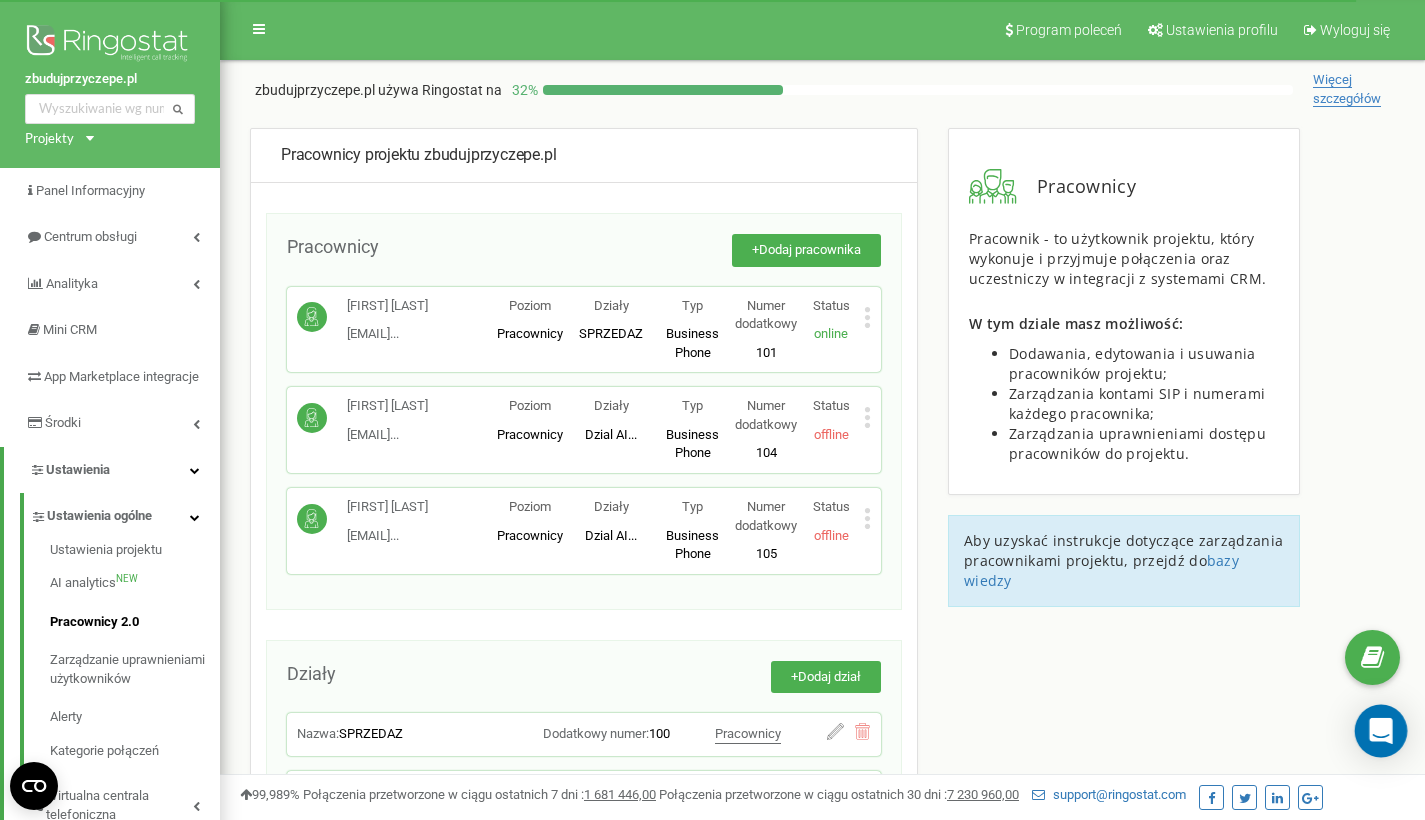 click 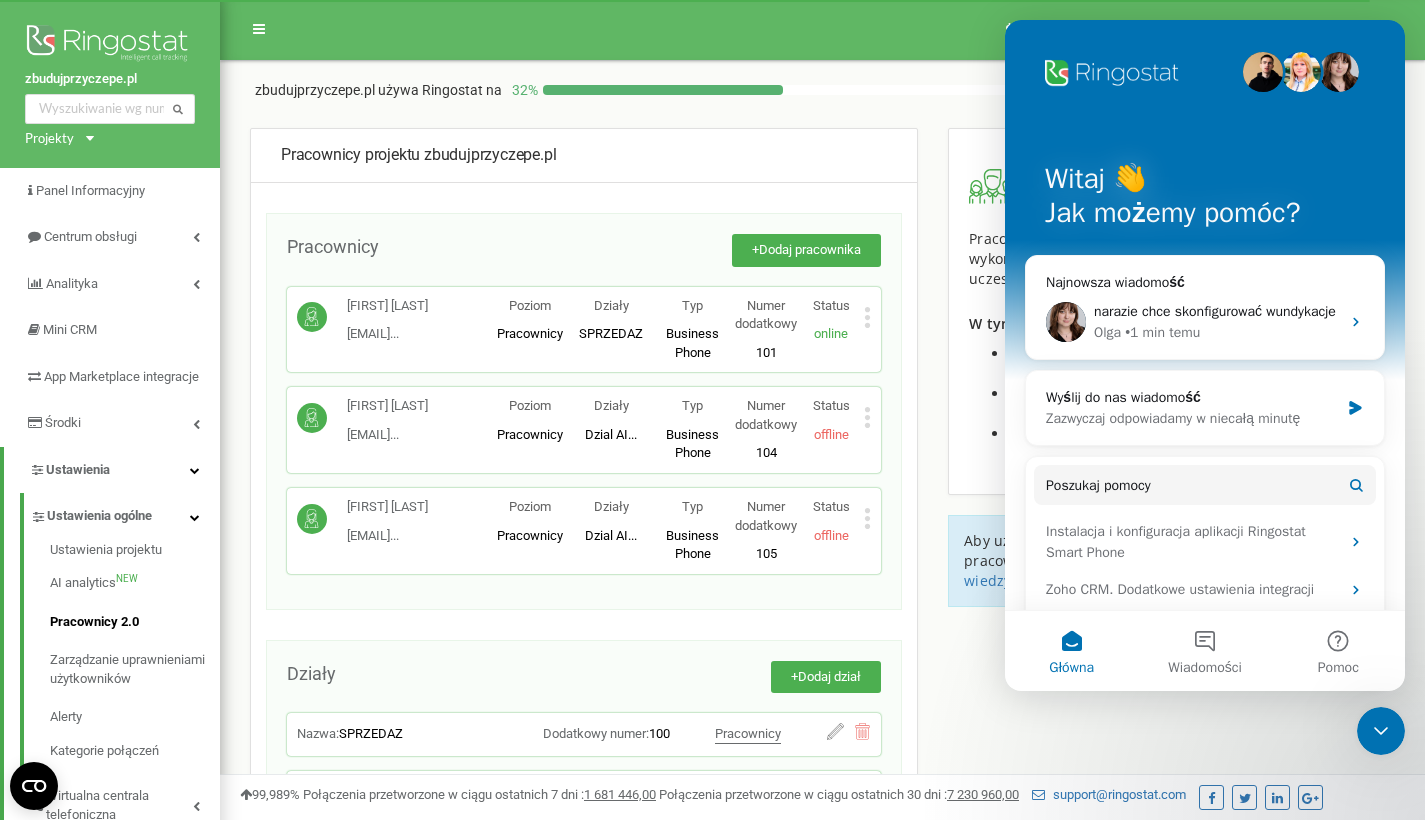 scroll, scrollTop: 0, scrollLeft: 0, axis: both 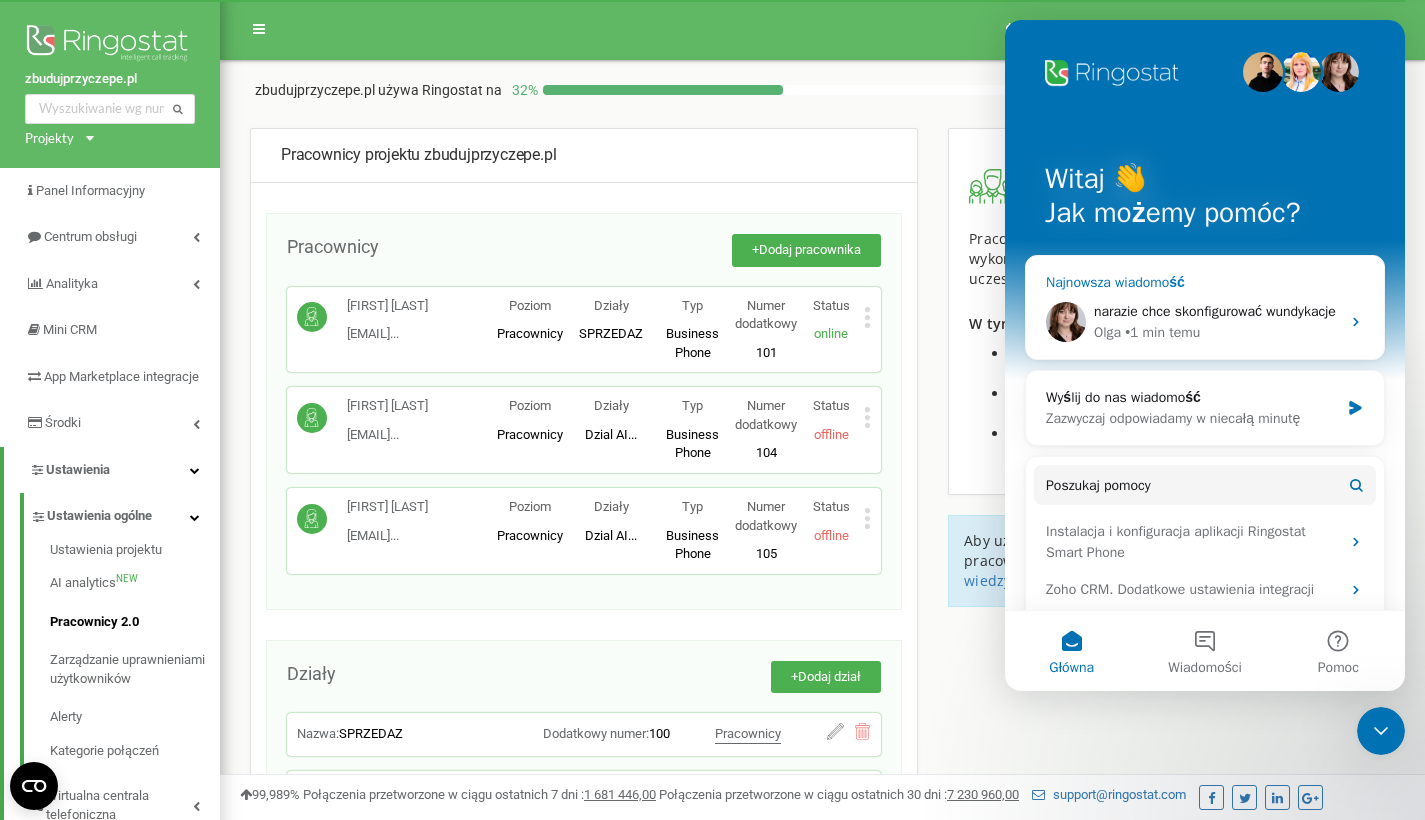 click on "narazie chce skonfigurować wundykacje" at bounding box center [1217, 311] 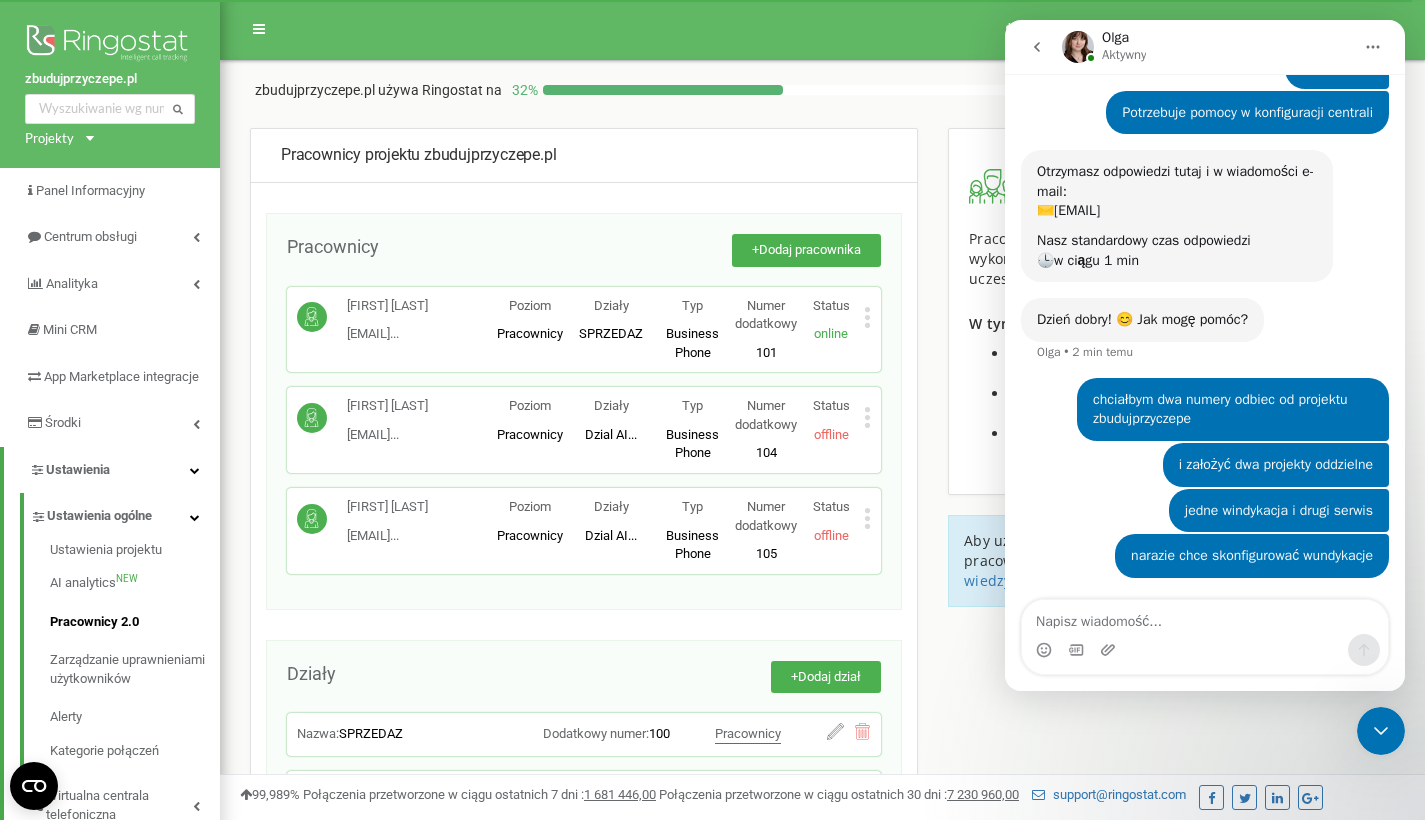 scroll, scrollTop: 145, scrollLeft: 0, axis: vertical 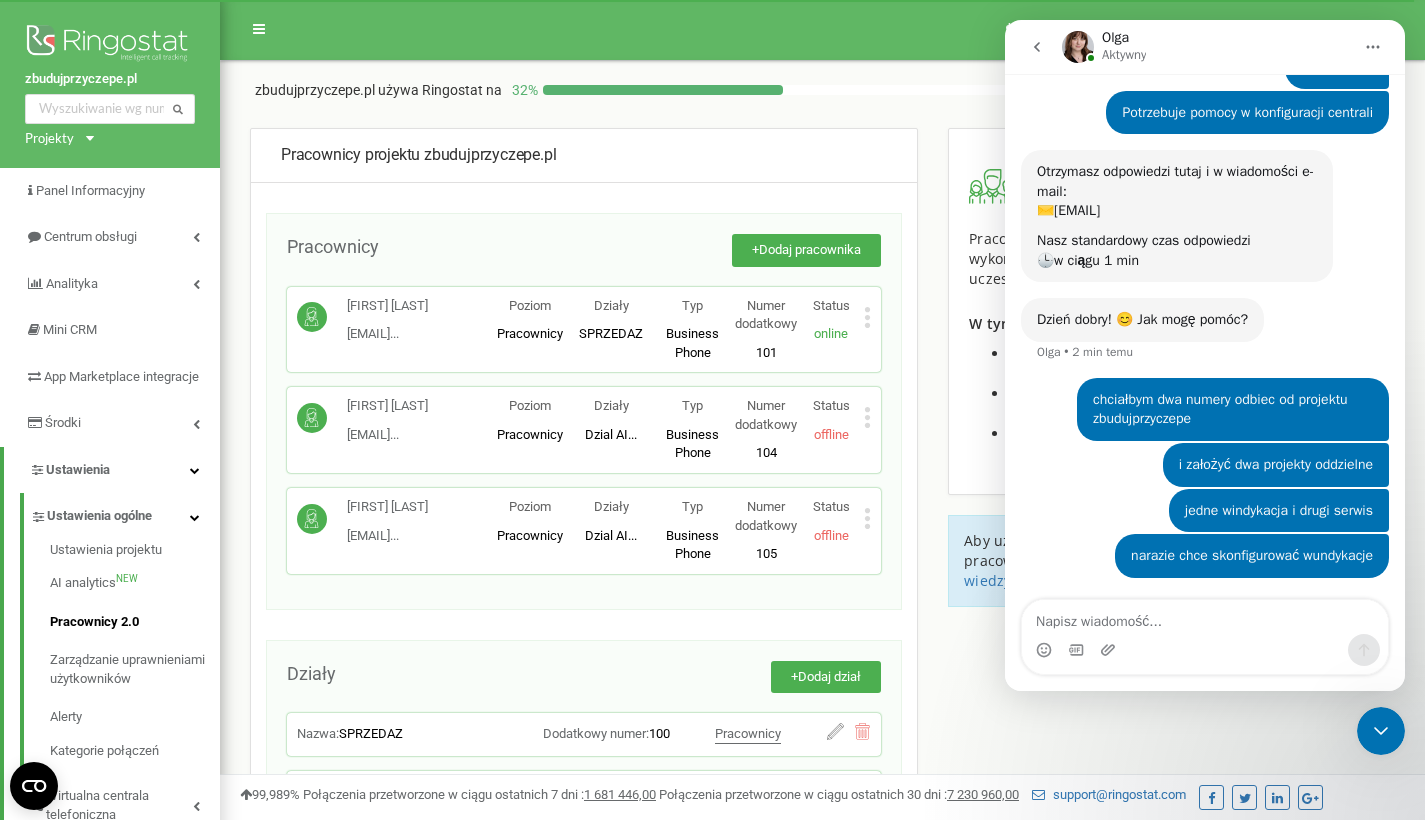 click at bounding box center (1205, 617) 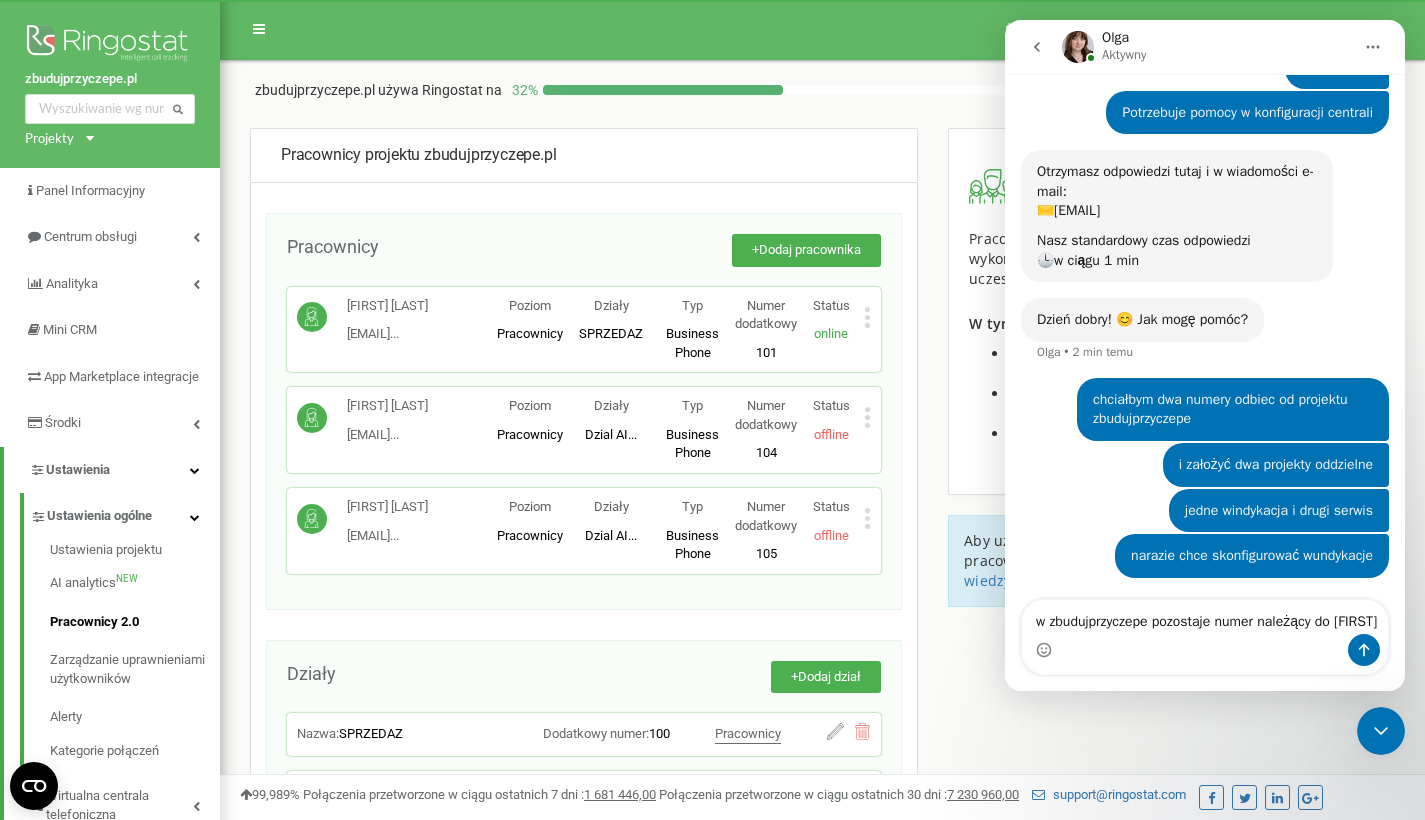 scroll, scrollTop: 165, scrollLeft: 0, axis: vertical 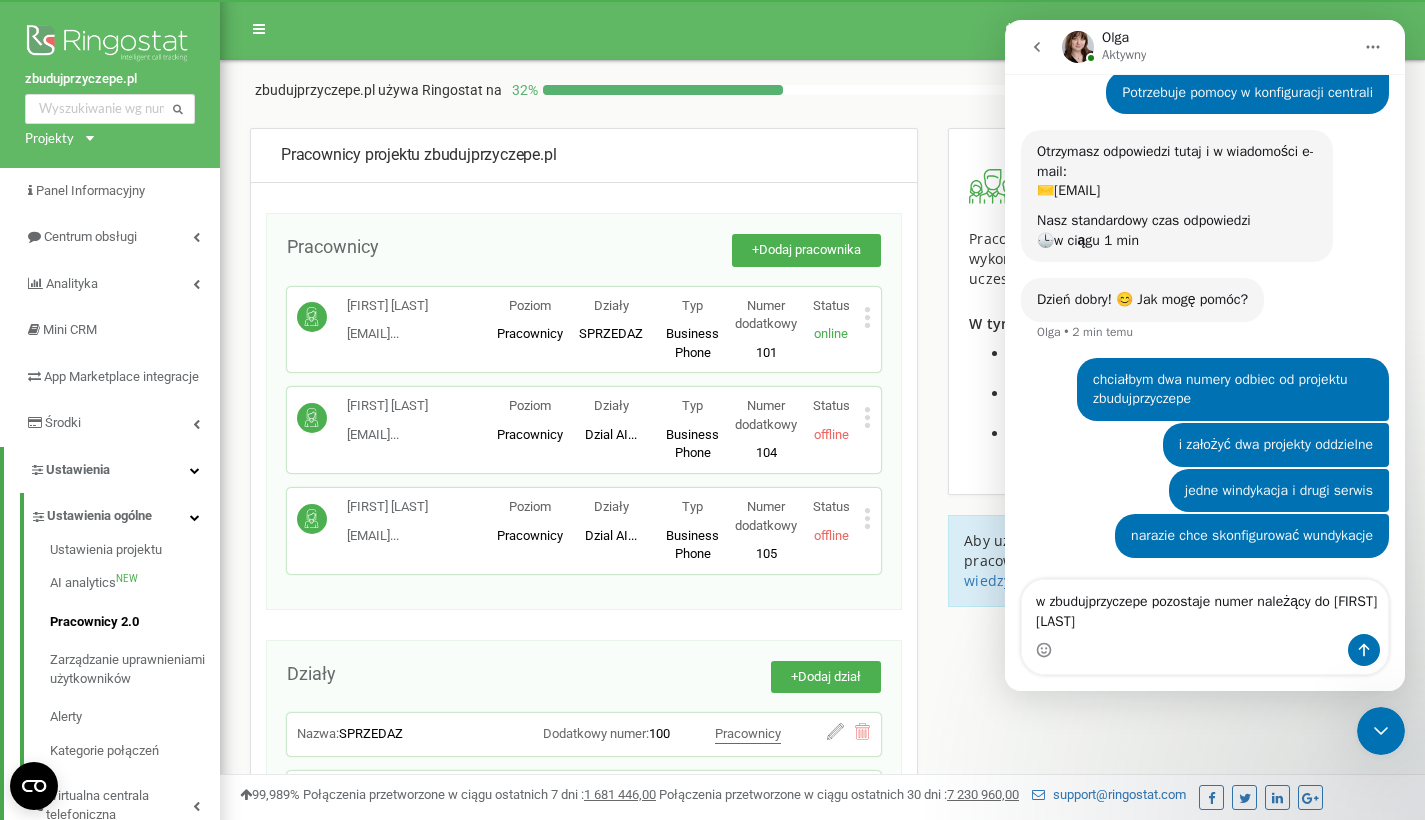 type on "w zbudujprzyczepe pozostaje numer należący do Jakub Cudak" 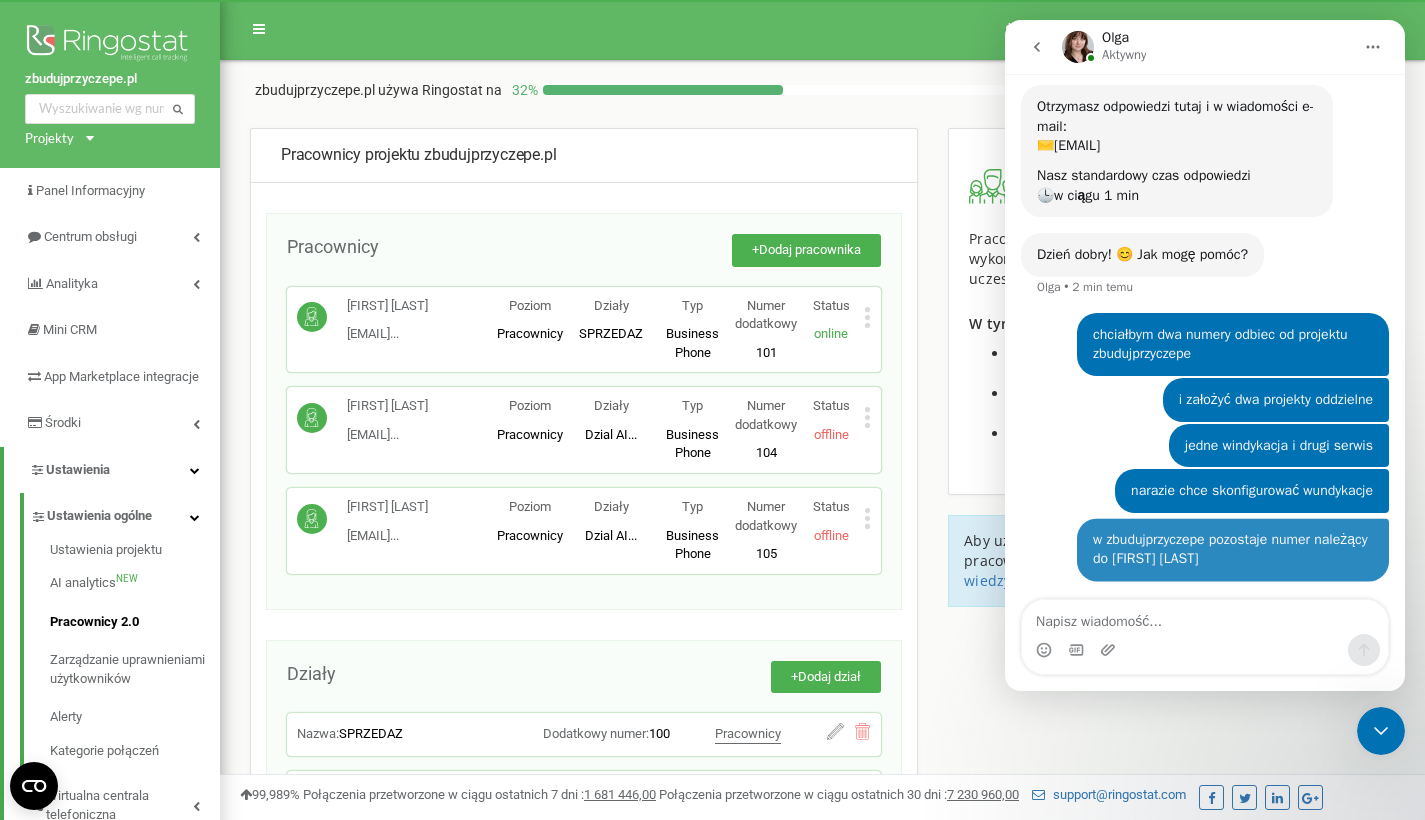scroll, scrollTop: 209, scrollLeft: 0, axis: vertical 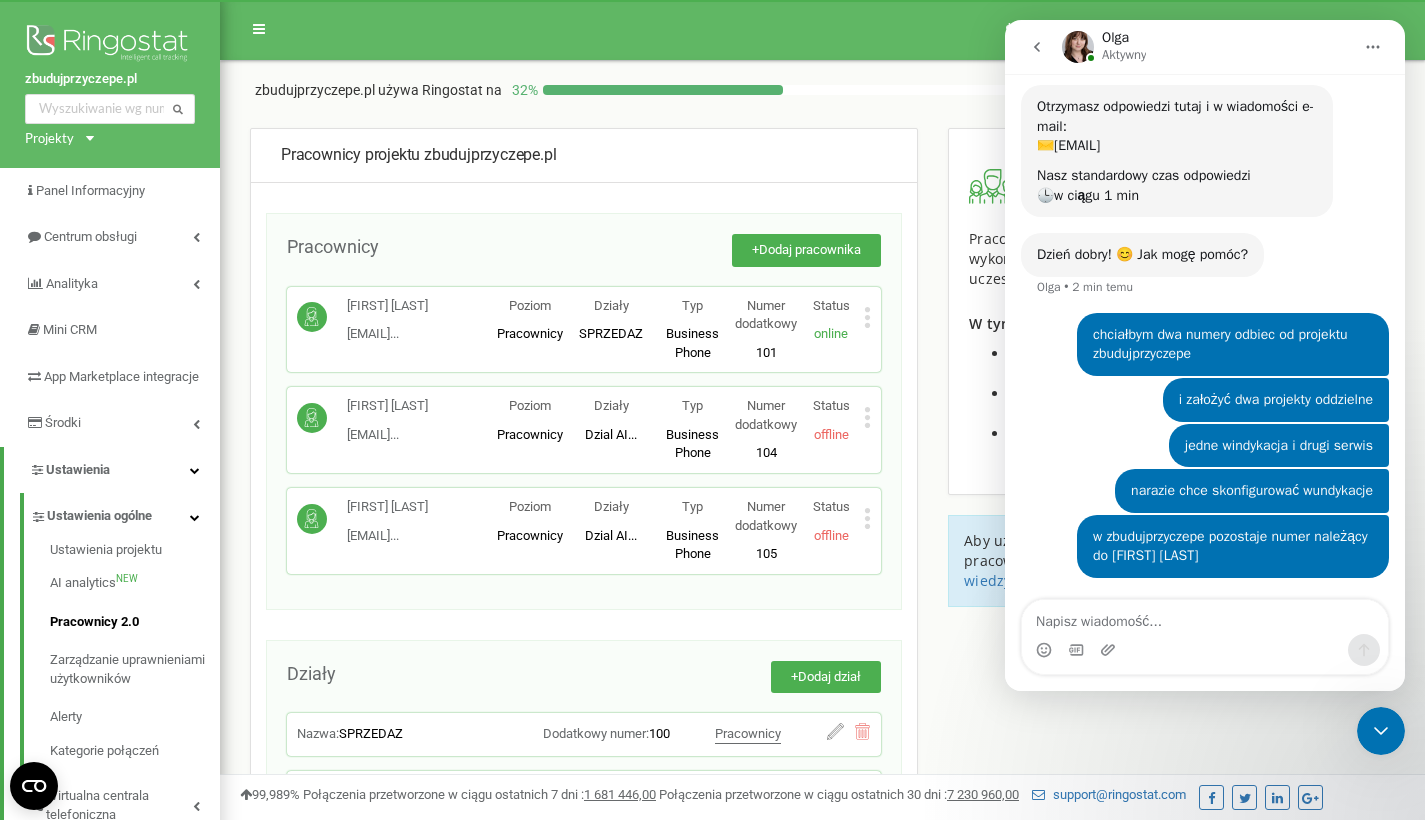 click 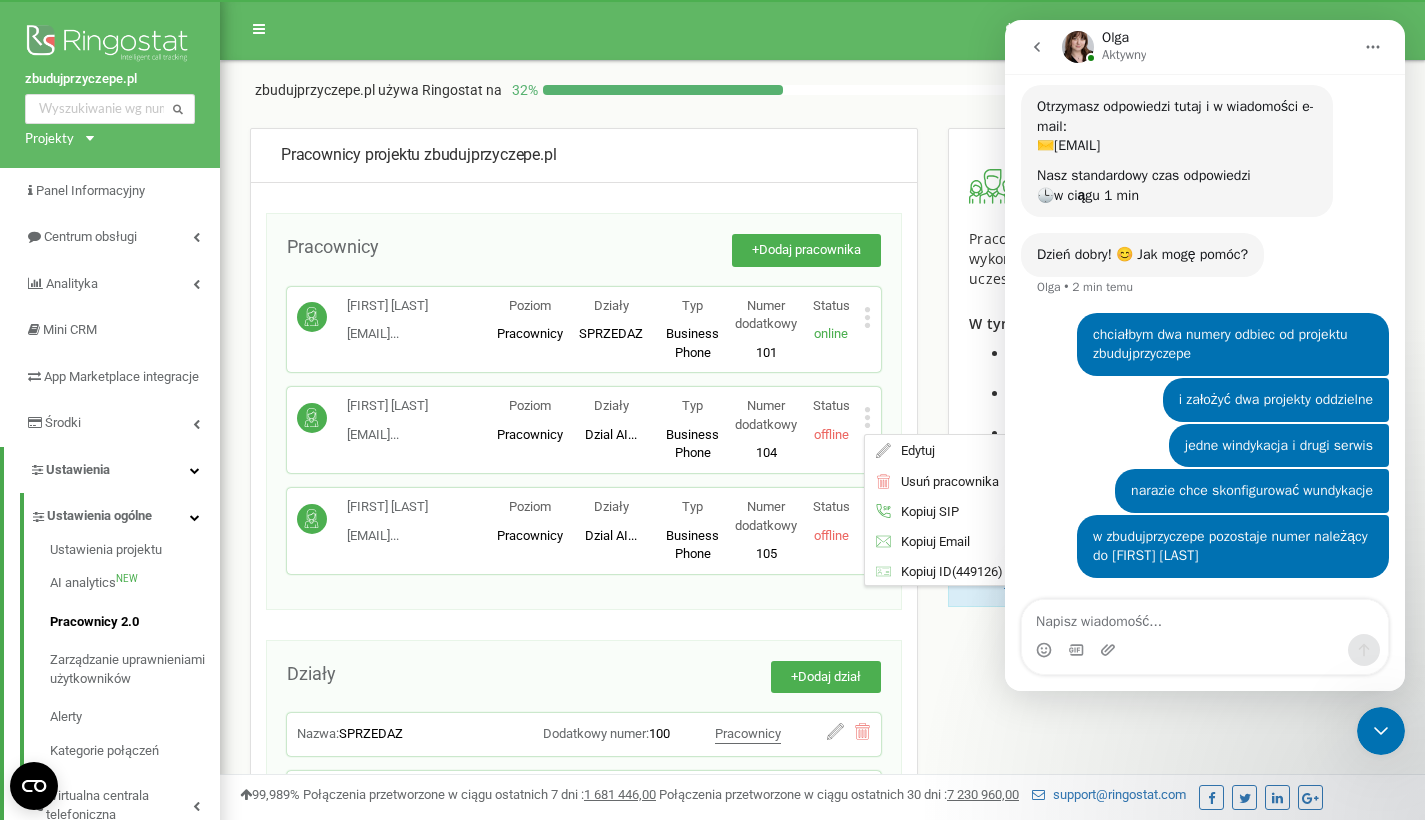click 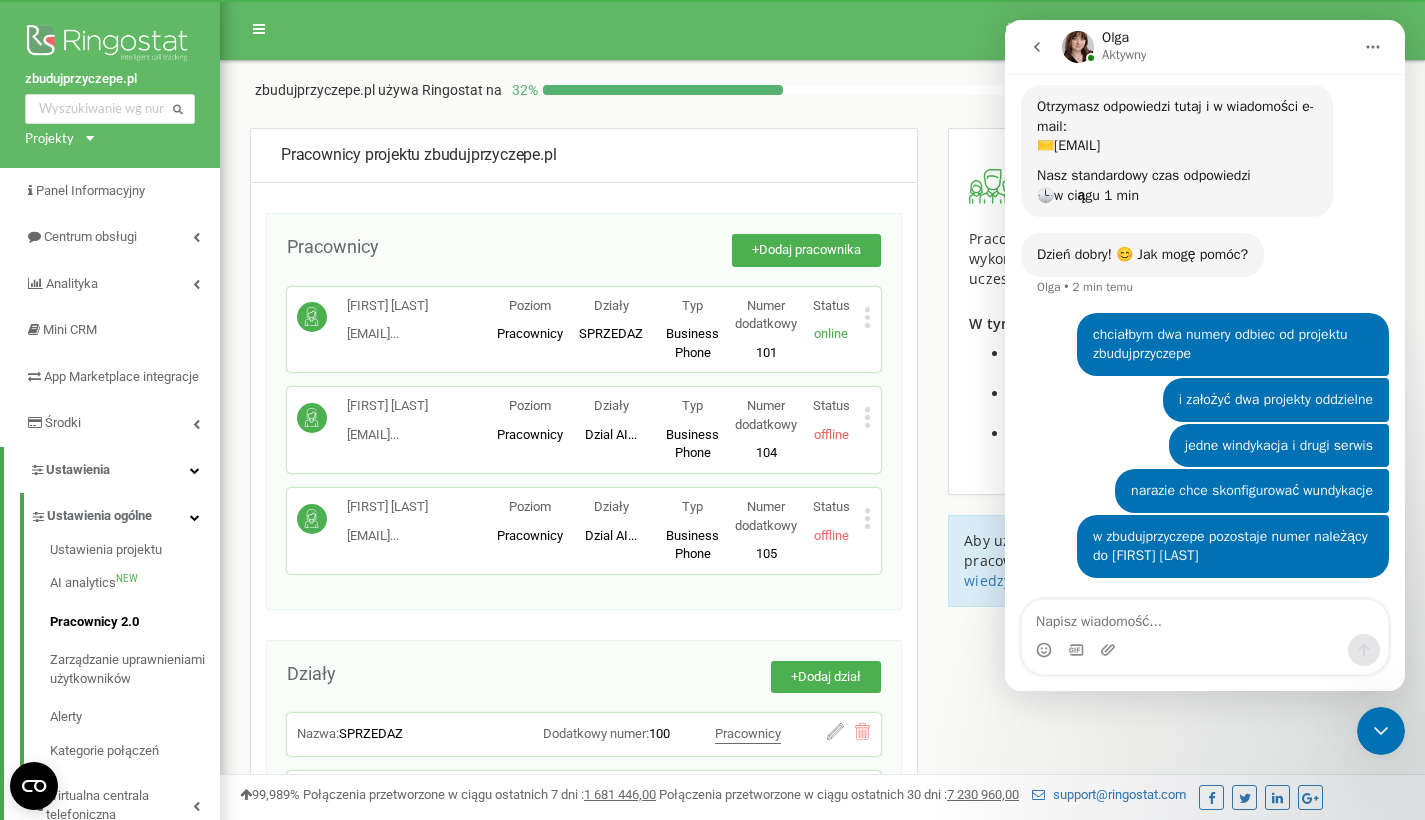 click 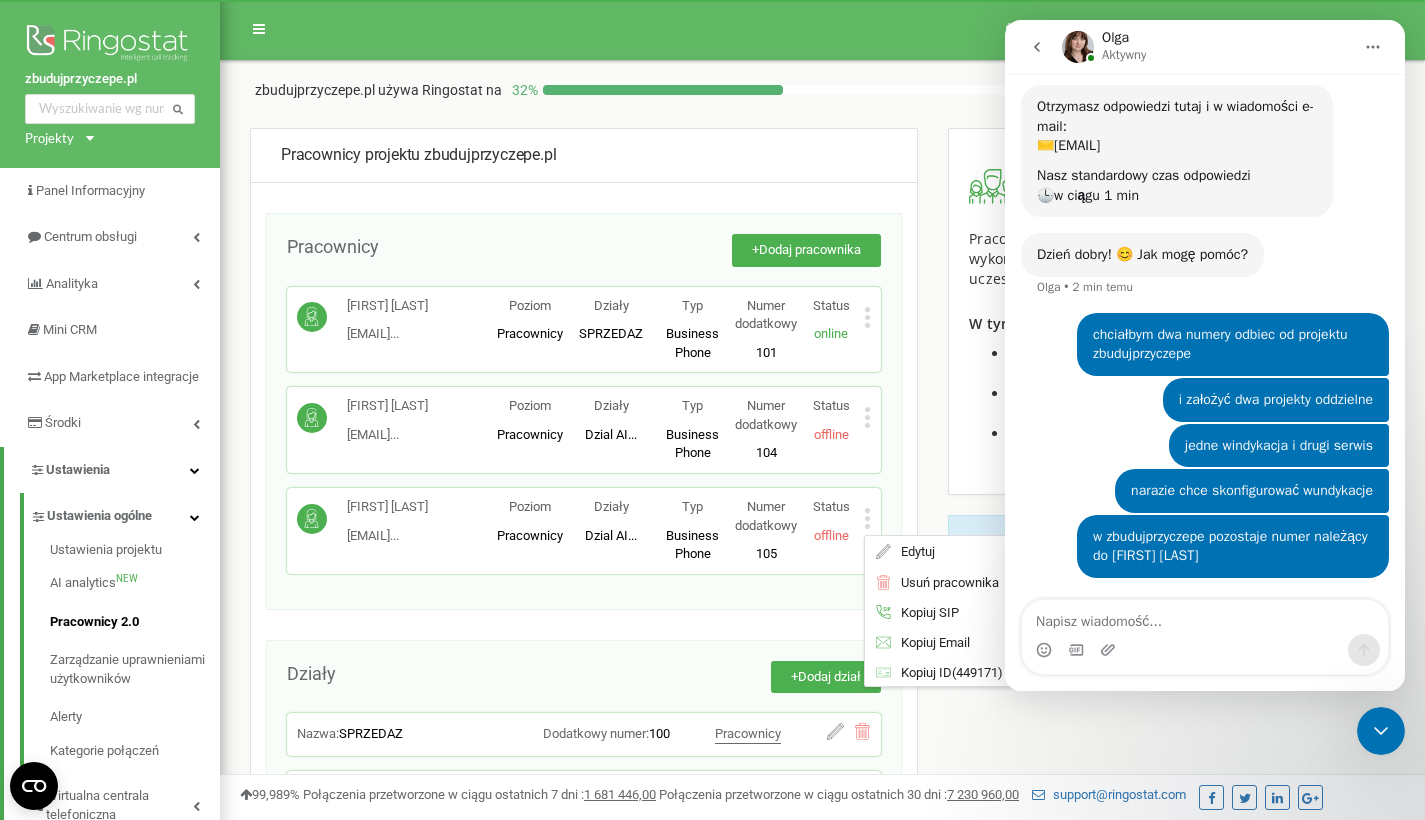 click 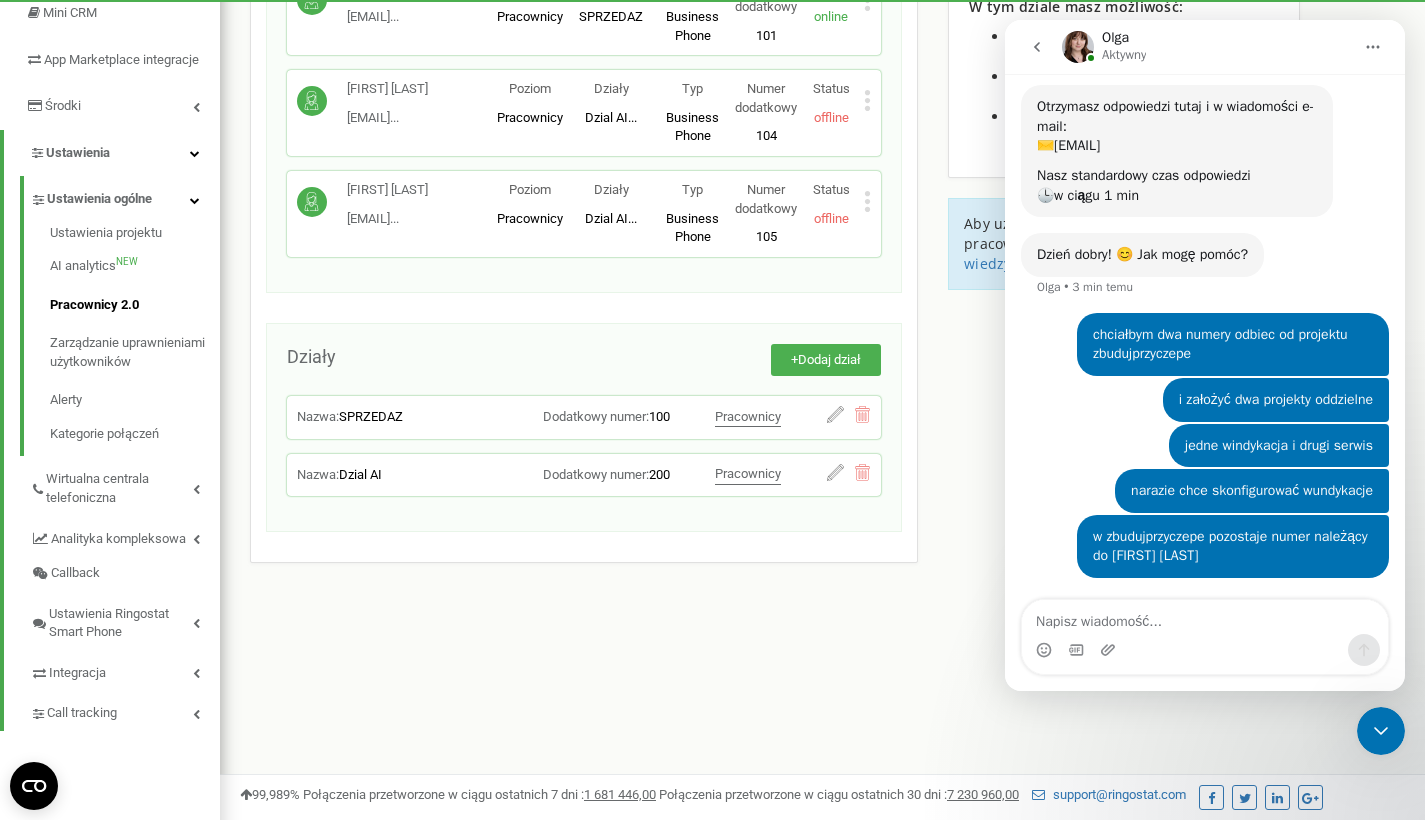 scroll, scrollTop: 0, scrollLeft: 0, axis: both 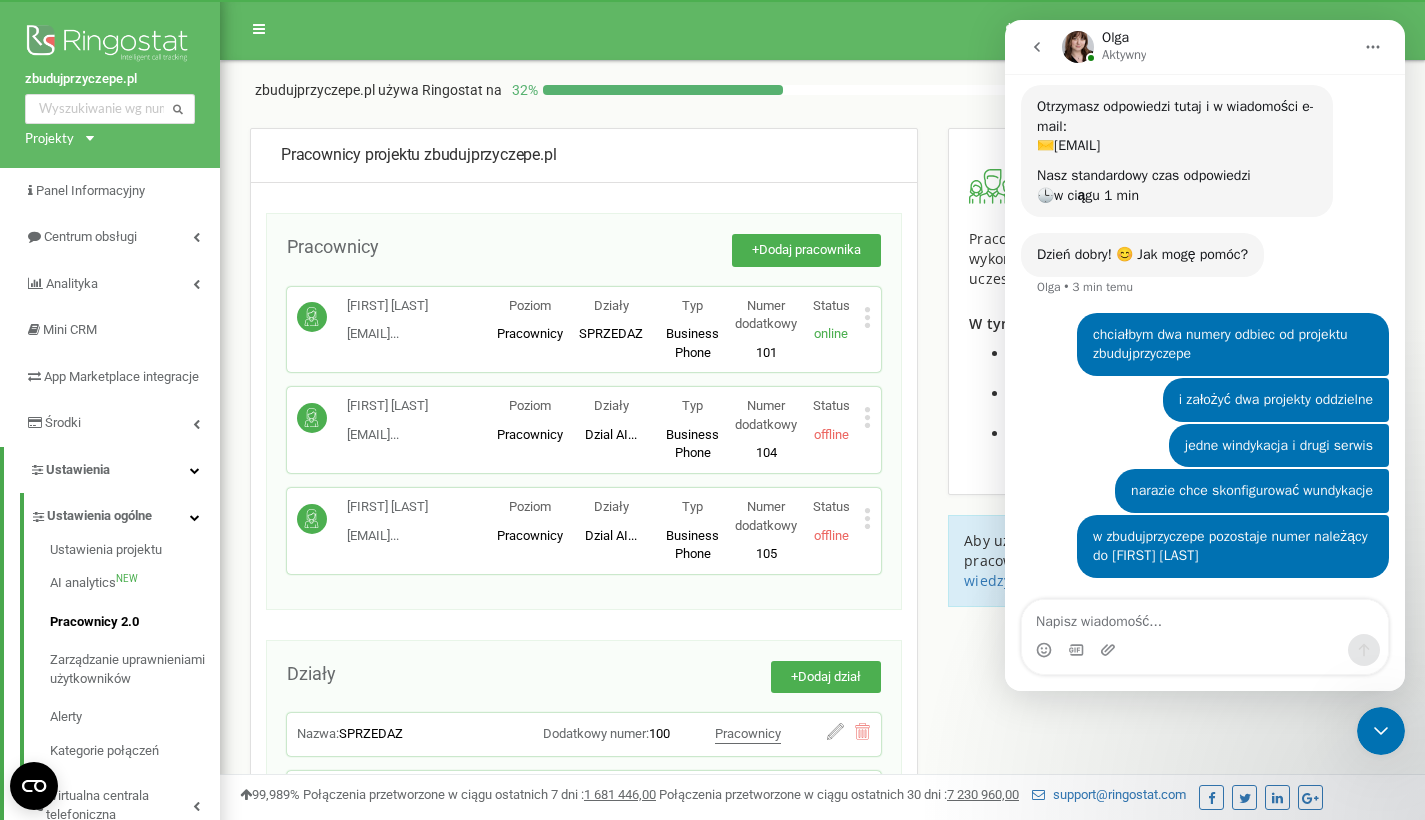 click on "Projekty zbudujprzyczepe.pl" at bounding box center (55, 138) 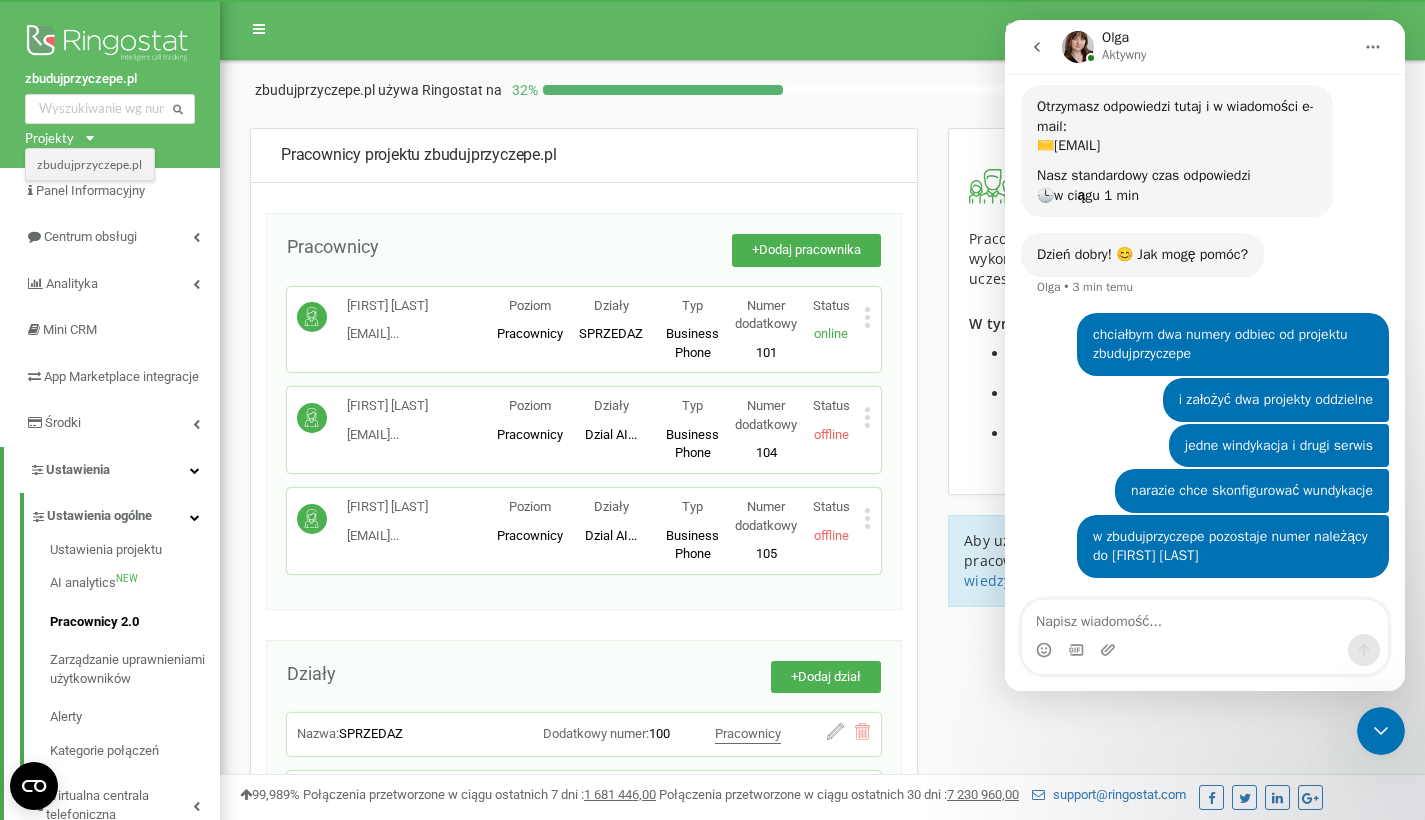 click on "zbudujprzyczepe.pl" at bounding box center [89, 164] 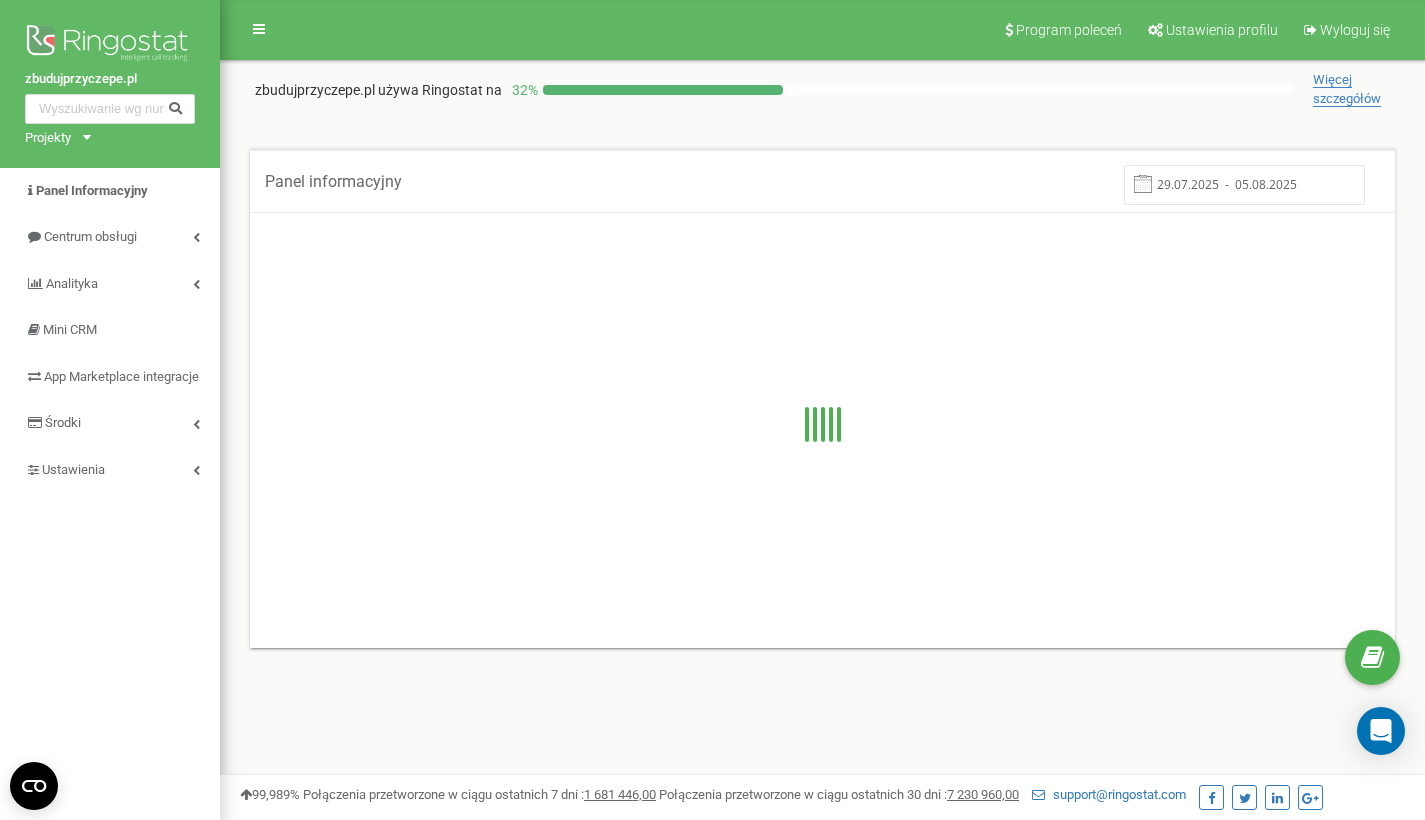 scroll, scrollTop: 0, scrollLeft: 0, axis: both 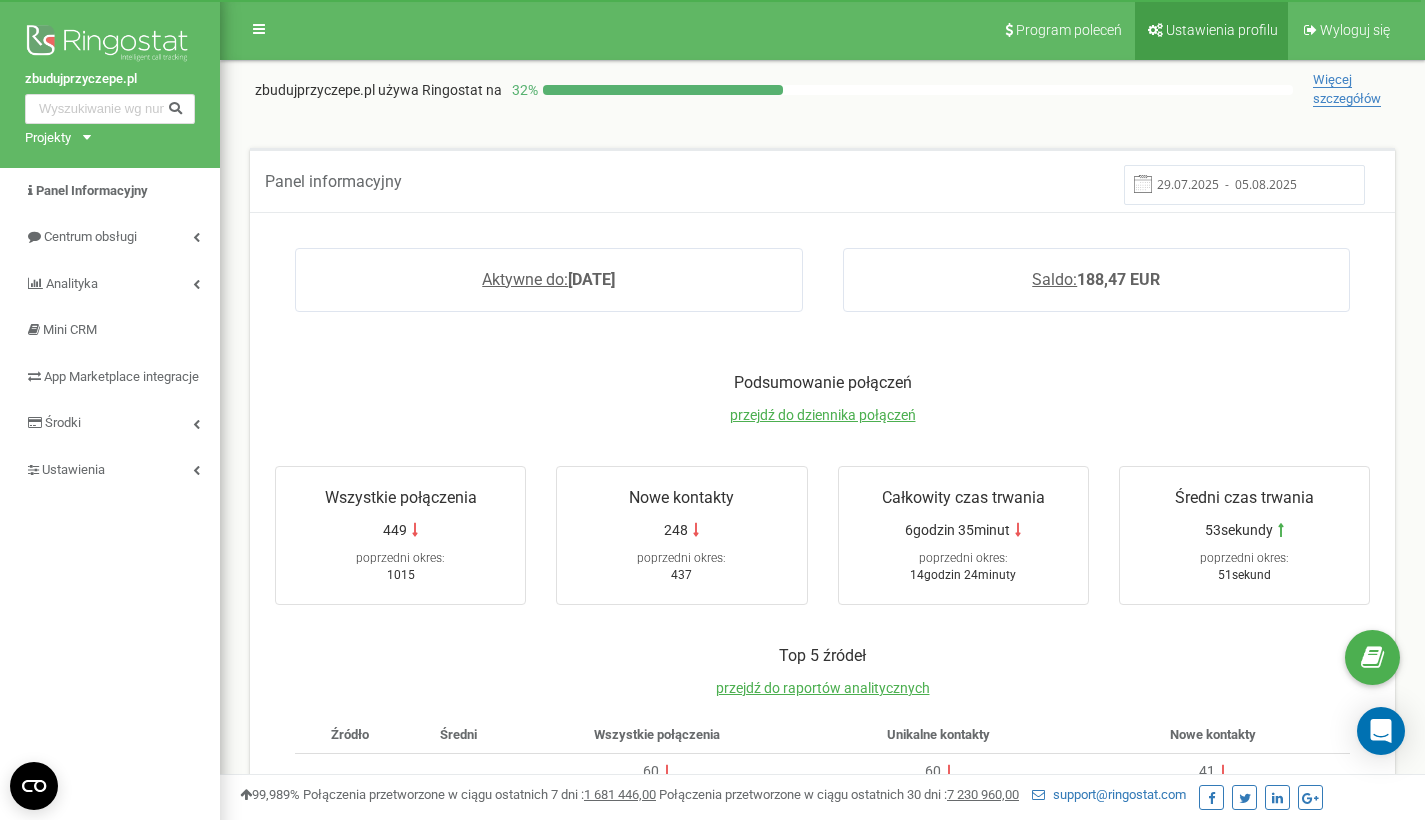 click on "Ustawienia profilu" at bounding box center [1222, 30] 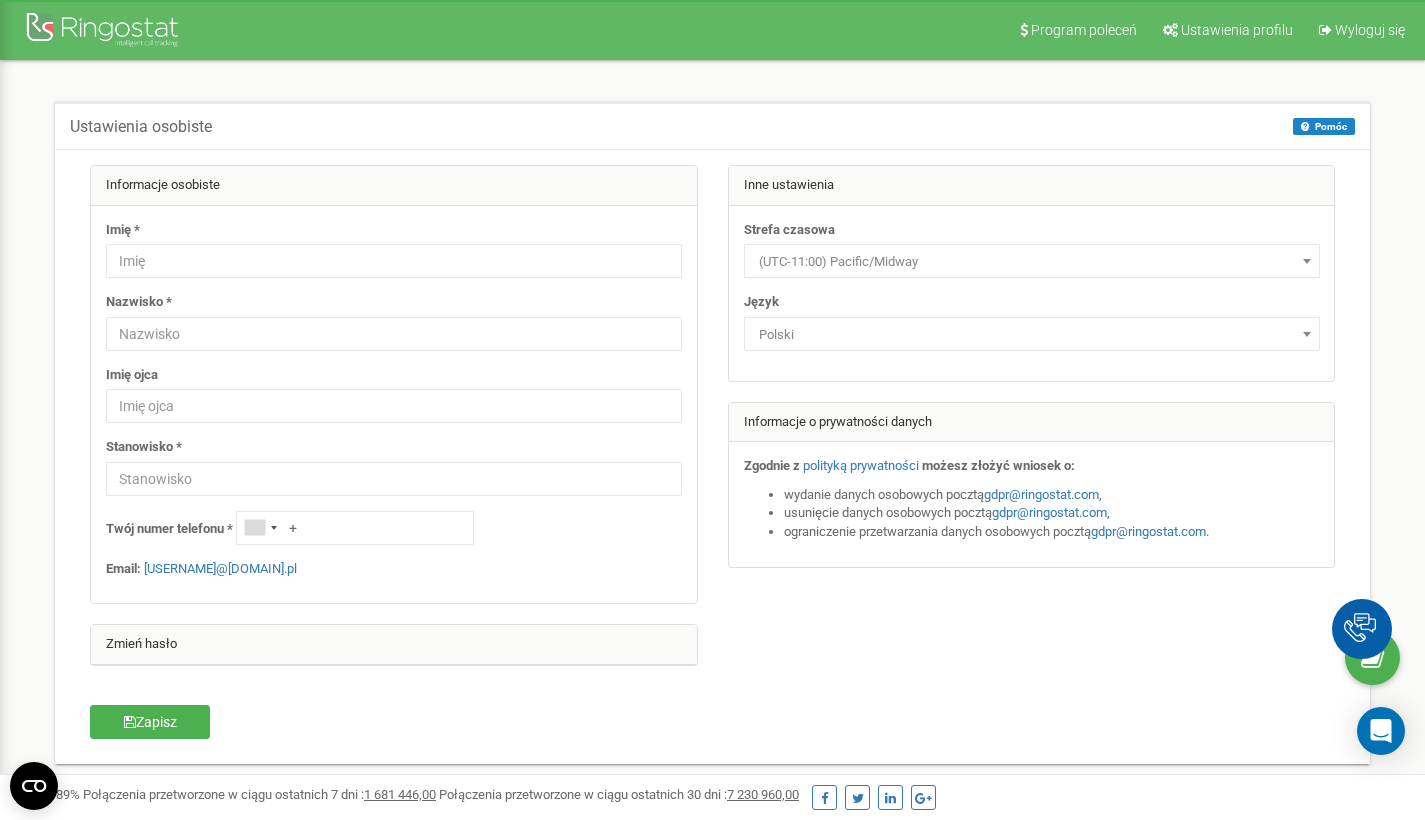 scroll, scrollTop: 0, scrollLeft: 0, axis: both 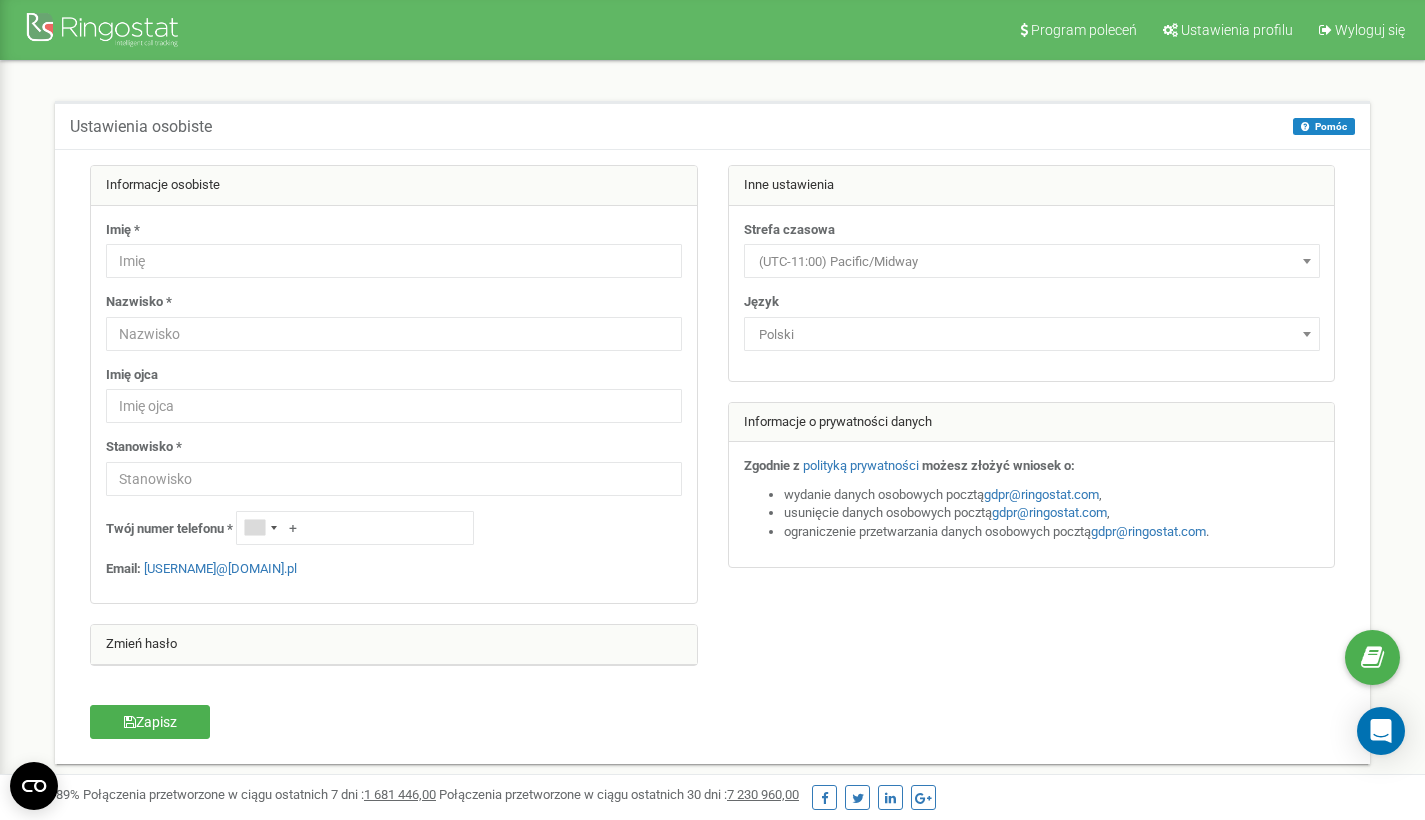 click at bounding box center [105, 32] 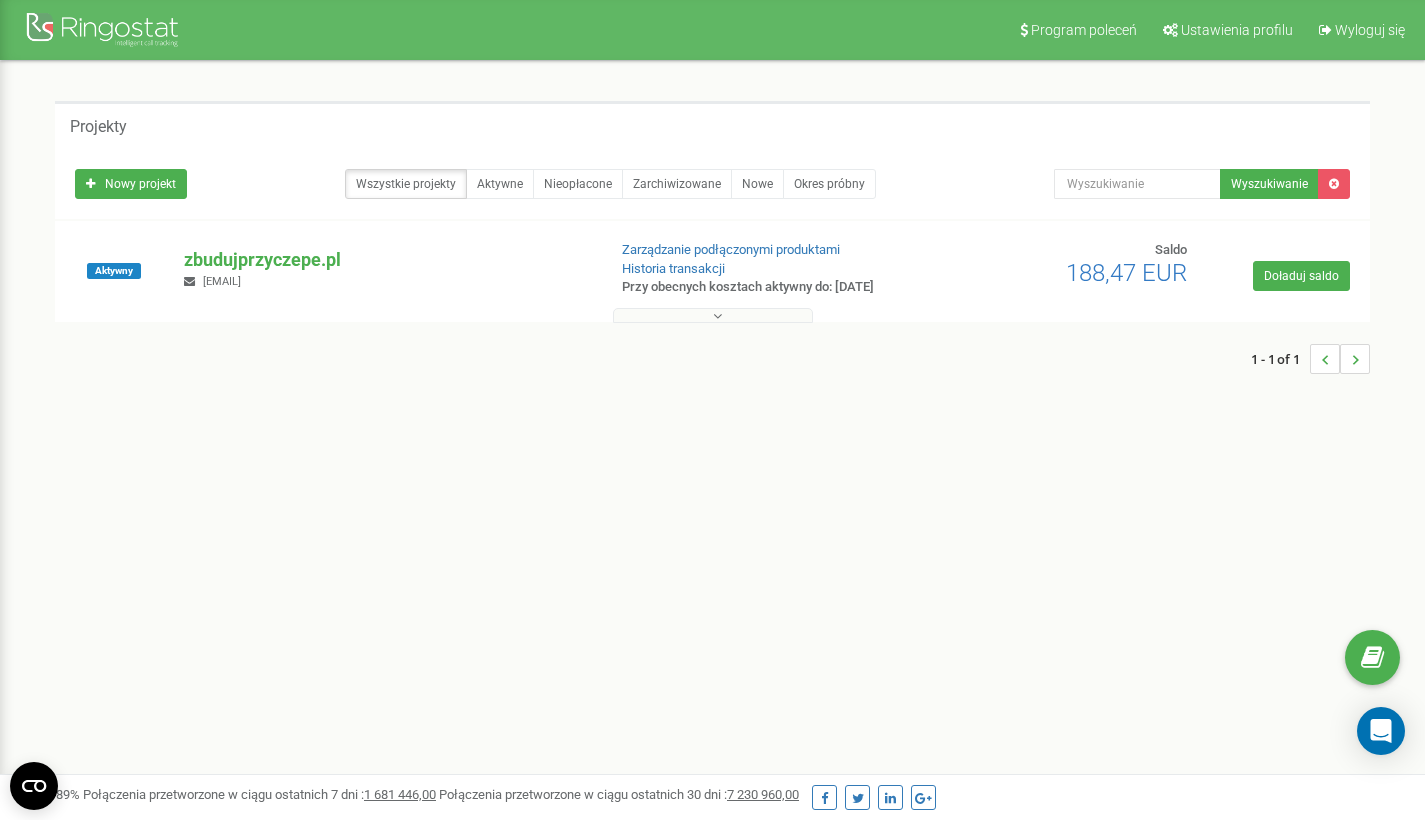 scroll, scrollTop: 0, scrollLeft: 0, axis: both 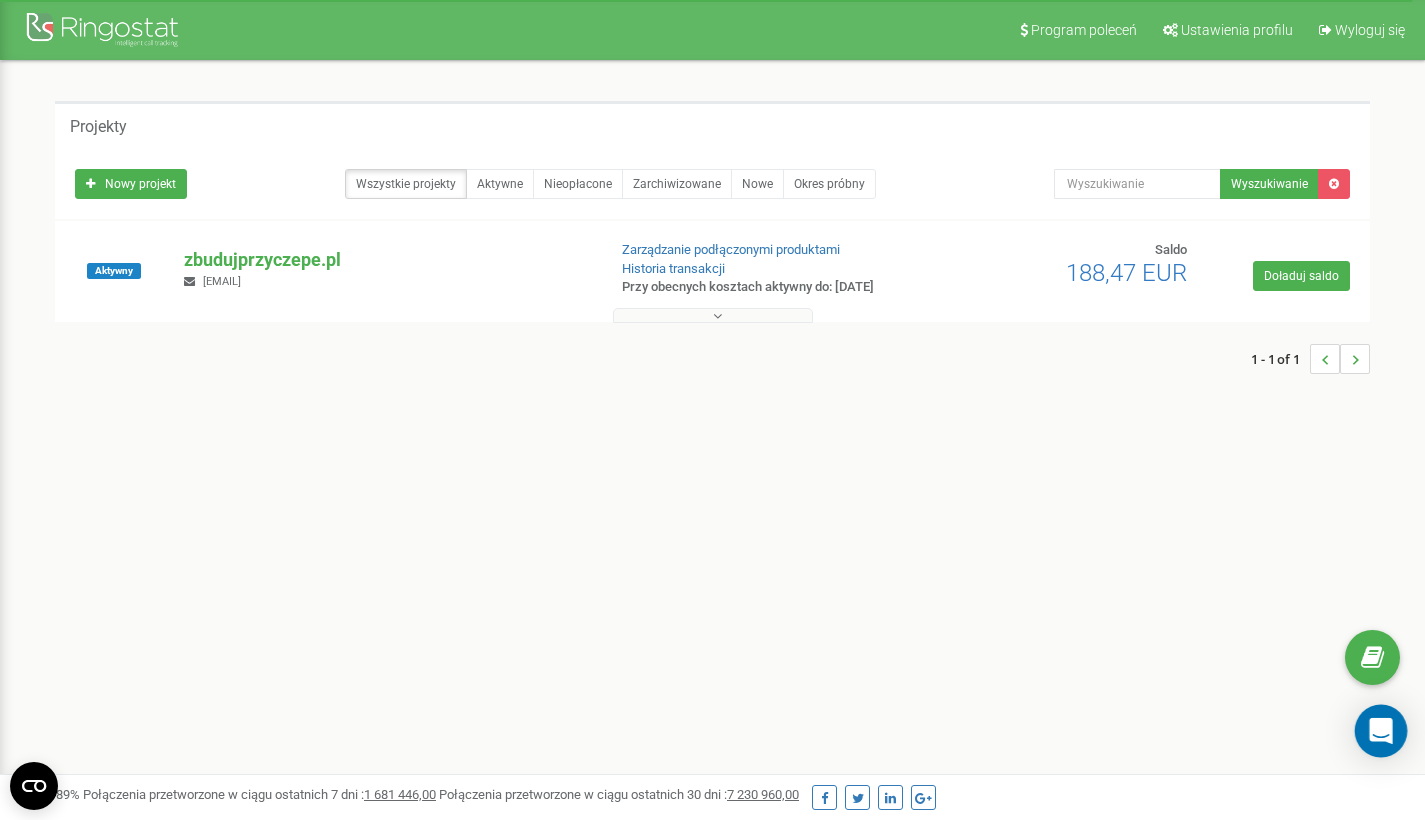click at bounding box center (1381, 731) 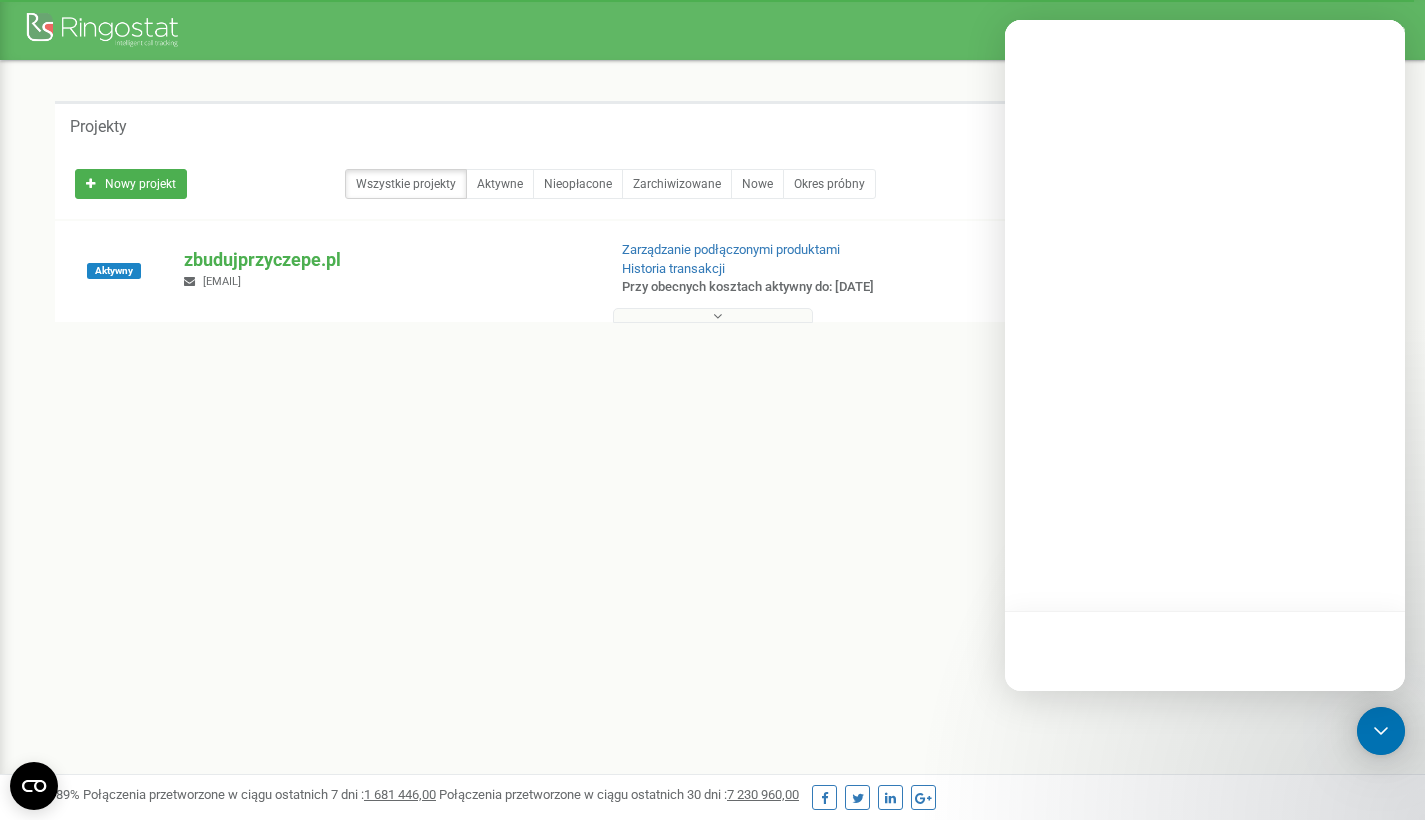 scroll, scrollTop: 0, scrollLeft: 0, axis: both 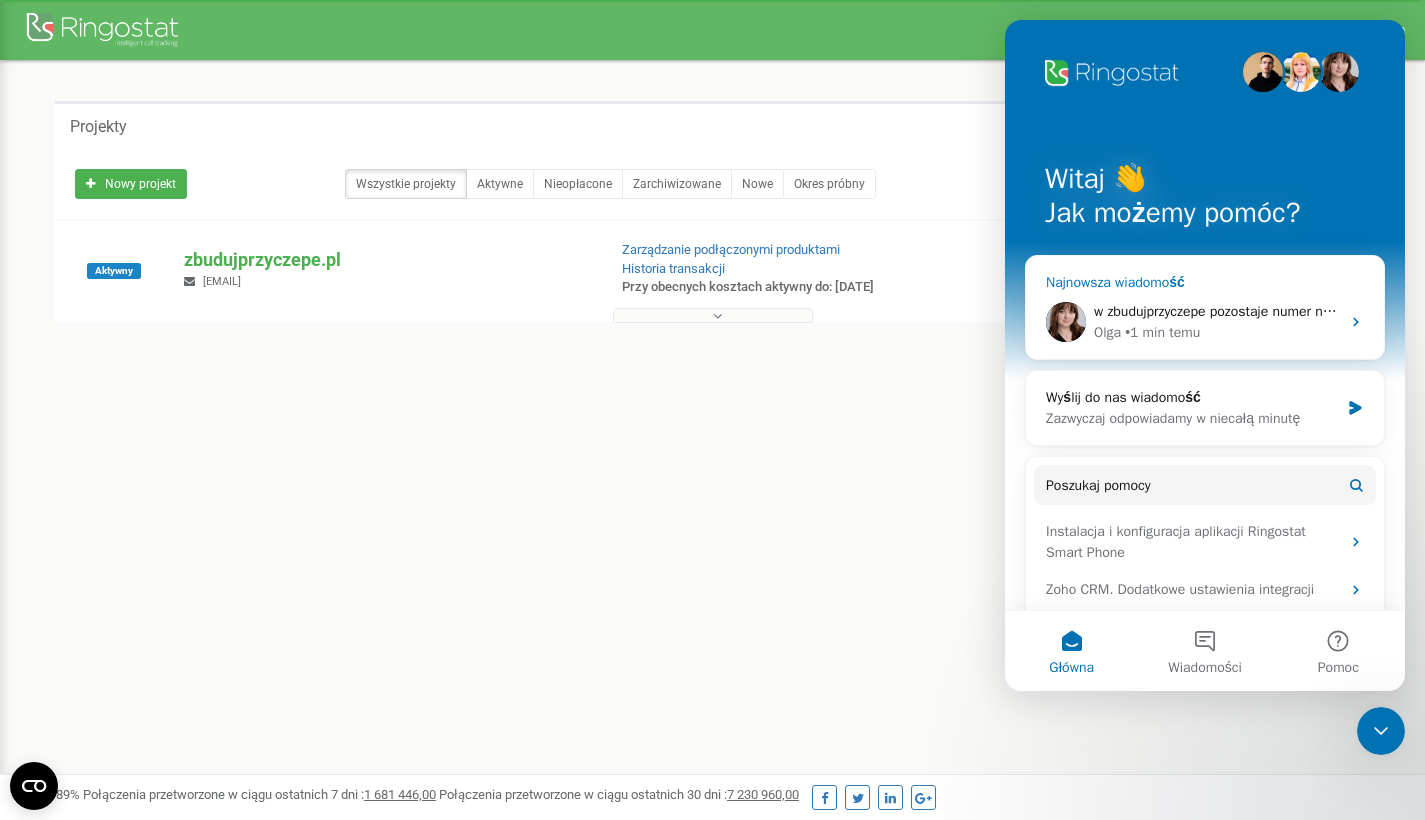 click on "w zbudujprzyczepe pozostaje numer należący do [NAME] [LAST]" at bounding box center (1287, 311) 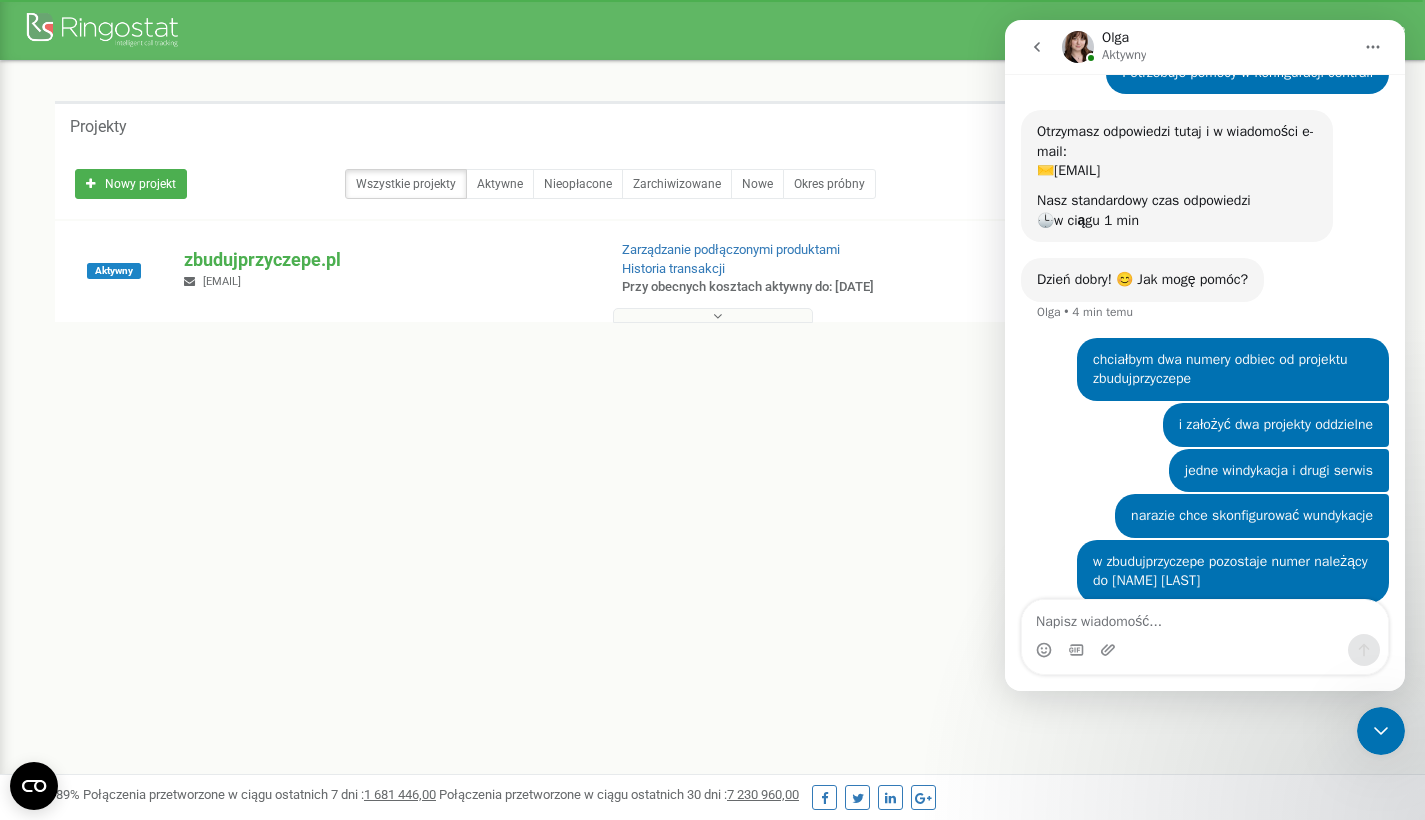 scroll, scrollTop: 209, scrollLeft: 0, axis: vertical 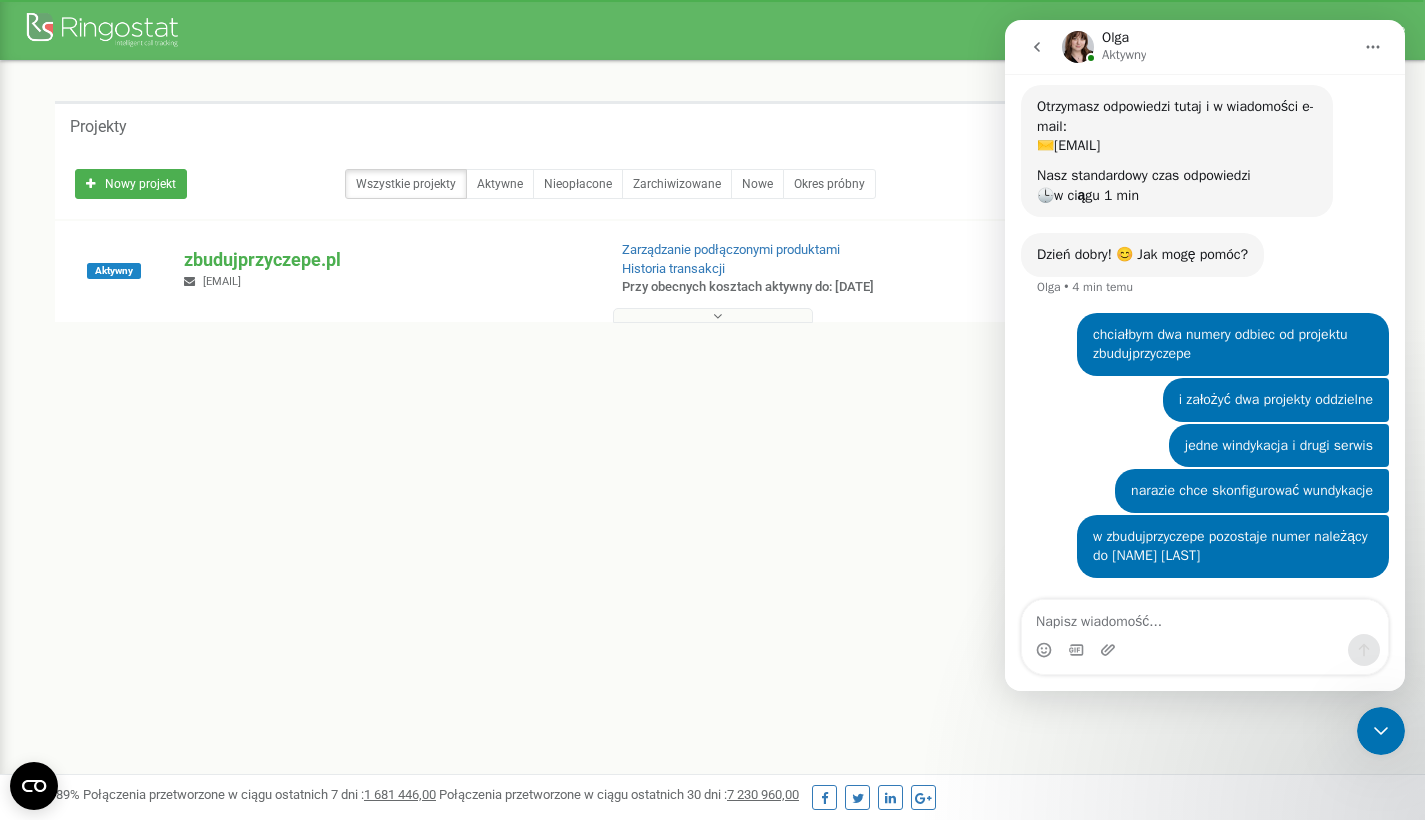 click at bounding box center (1205, 617) 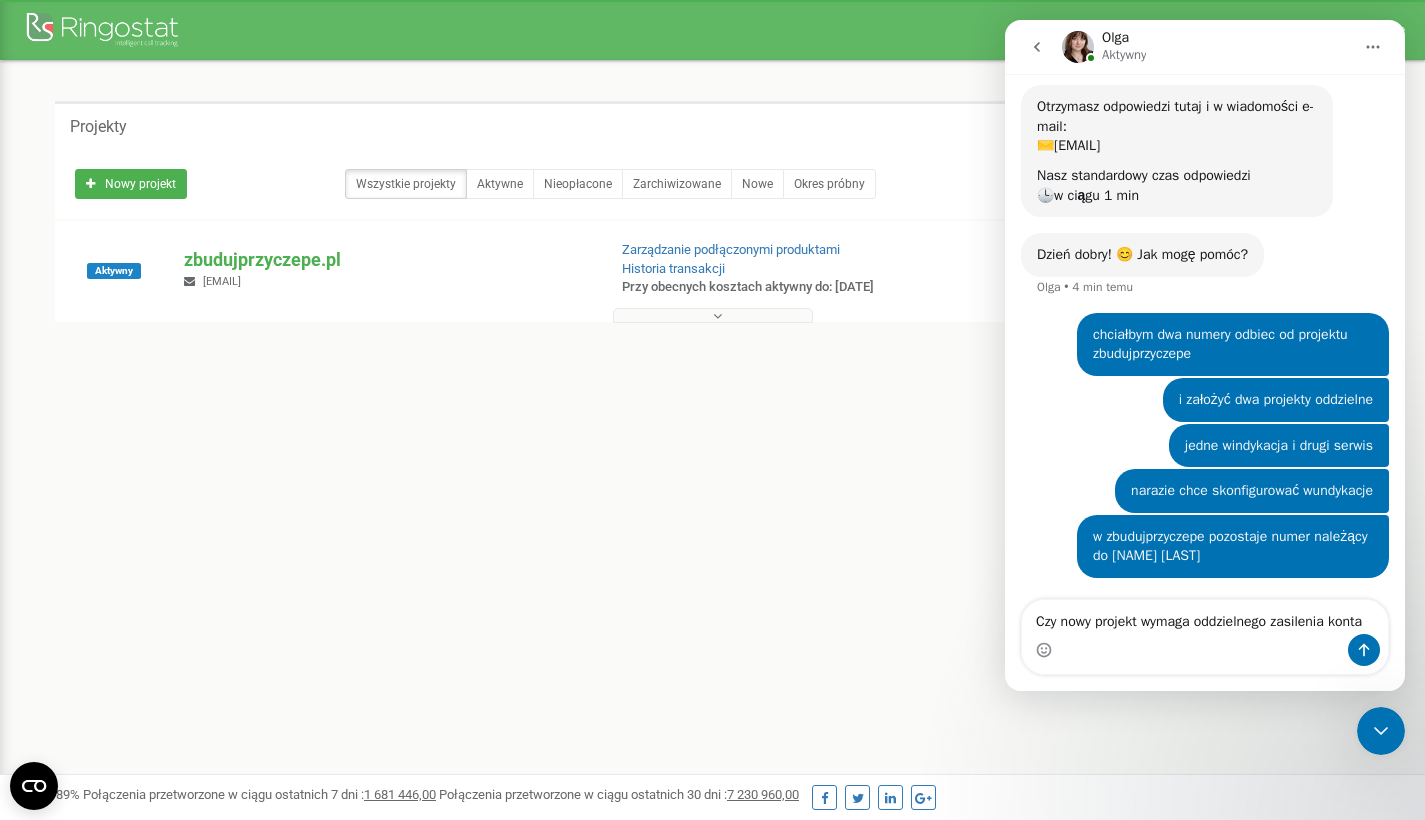 type on "Czy nowy projekt wymaga oddzielnego zasilenia konta?" 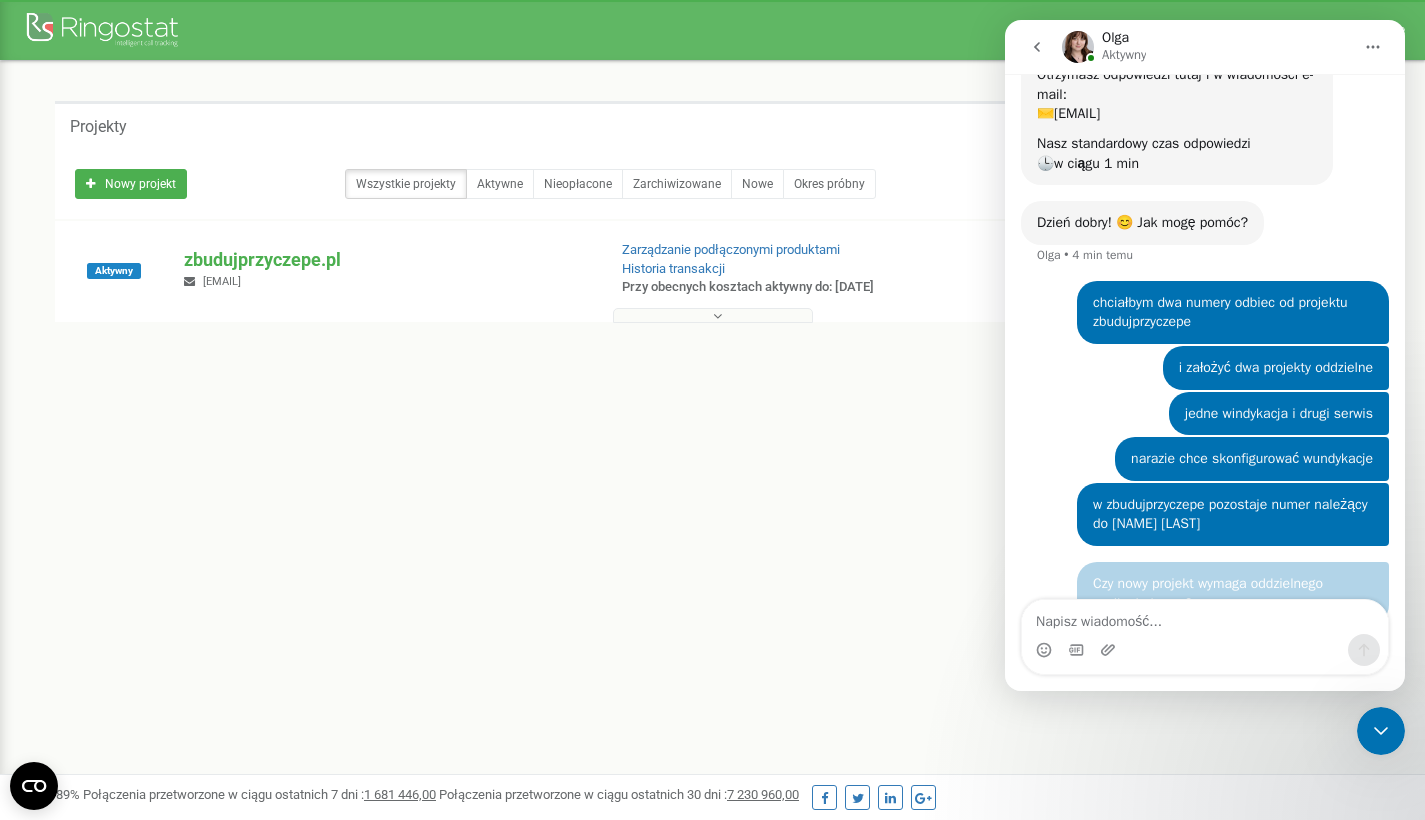 scroll, scrollTop: 273, scrollLeft: 0, axis: vertical 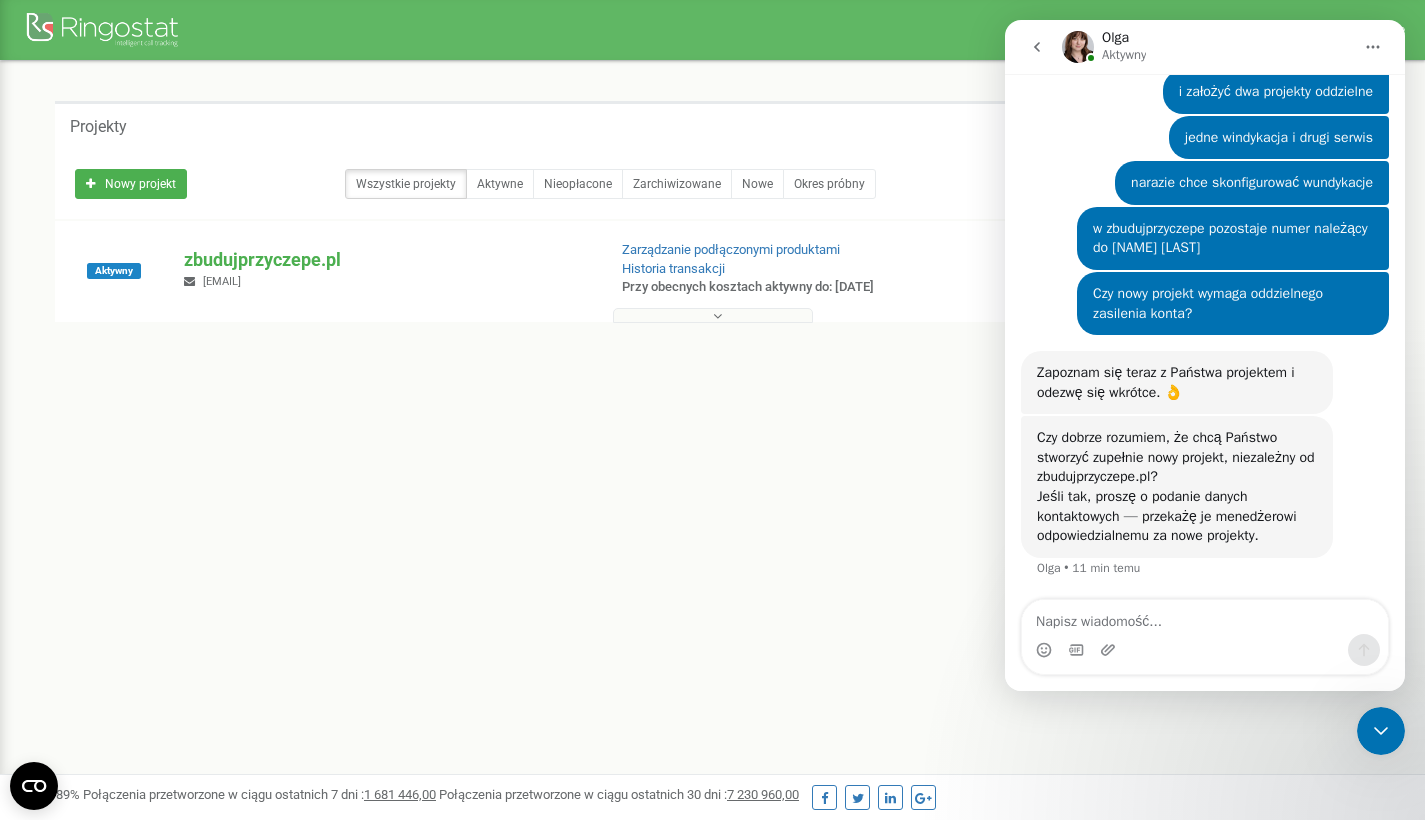 click on "Czy dobrze rozumiem, że chcą Państwo stworzyć zupełnie nowy projekt, niezależny od zbudujprzyczepe.pl?" at bounding box center [1177, 457] 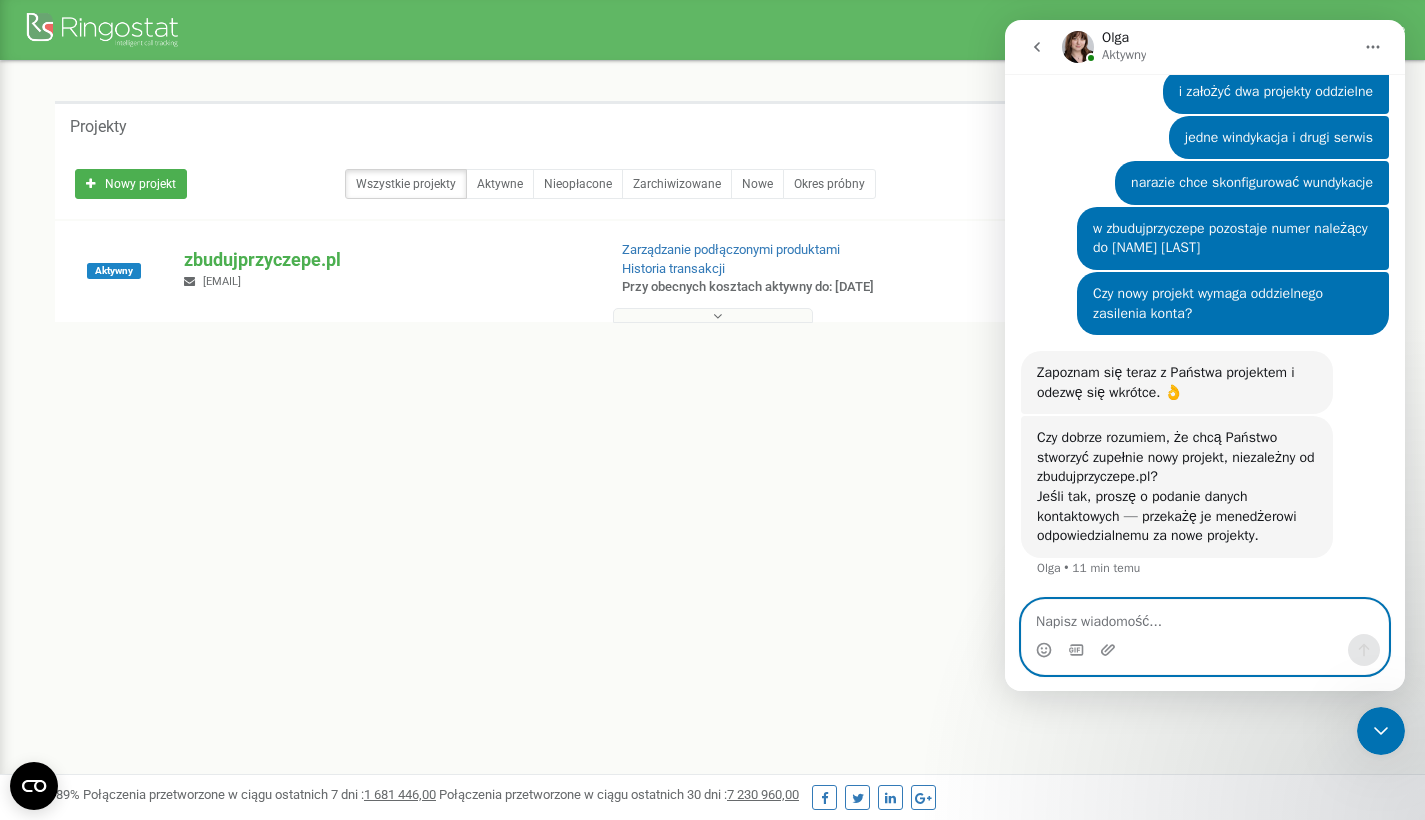 click at bounding box center [1205, 617] 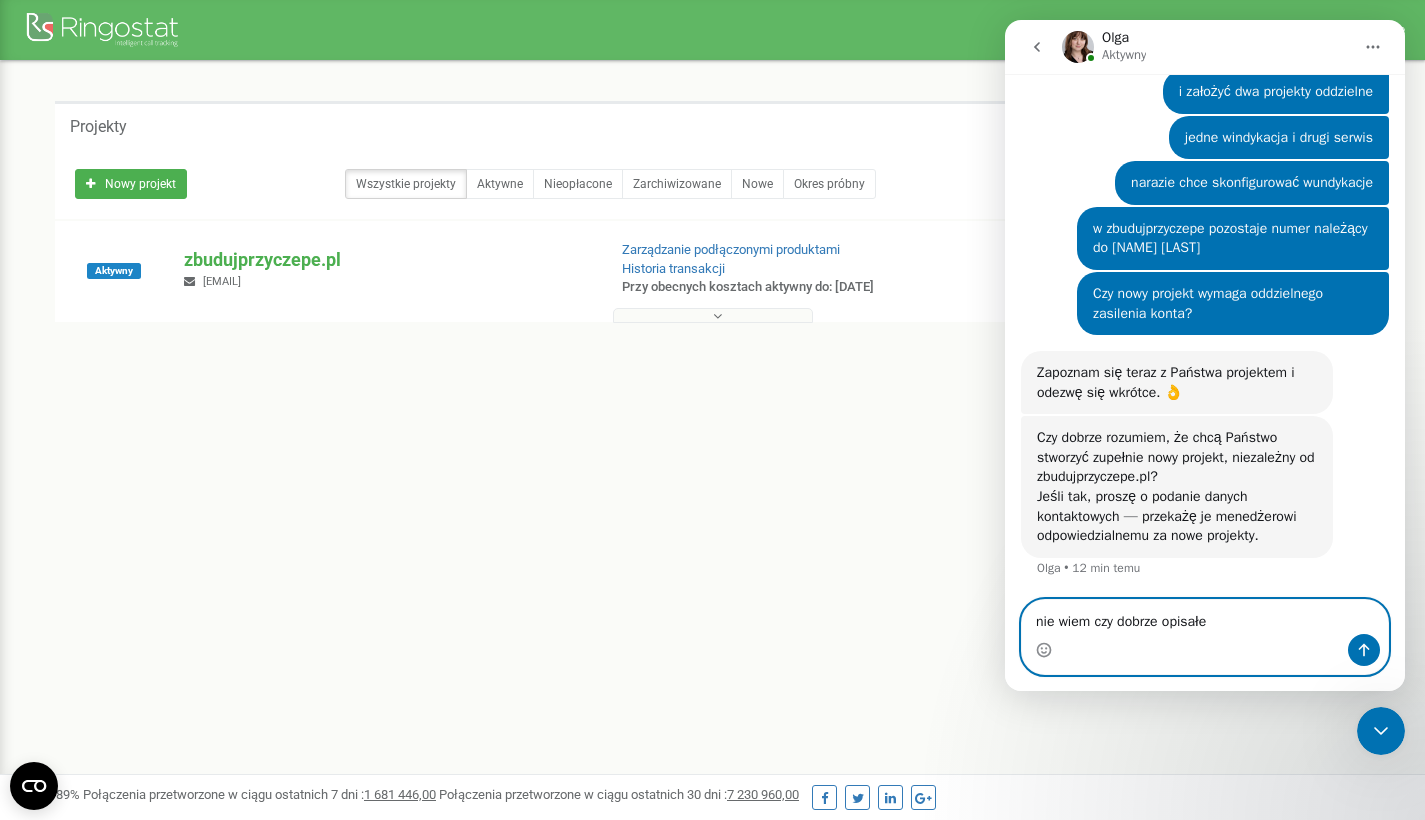 type on "nie wiem czy dobrze opisałem" 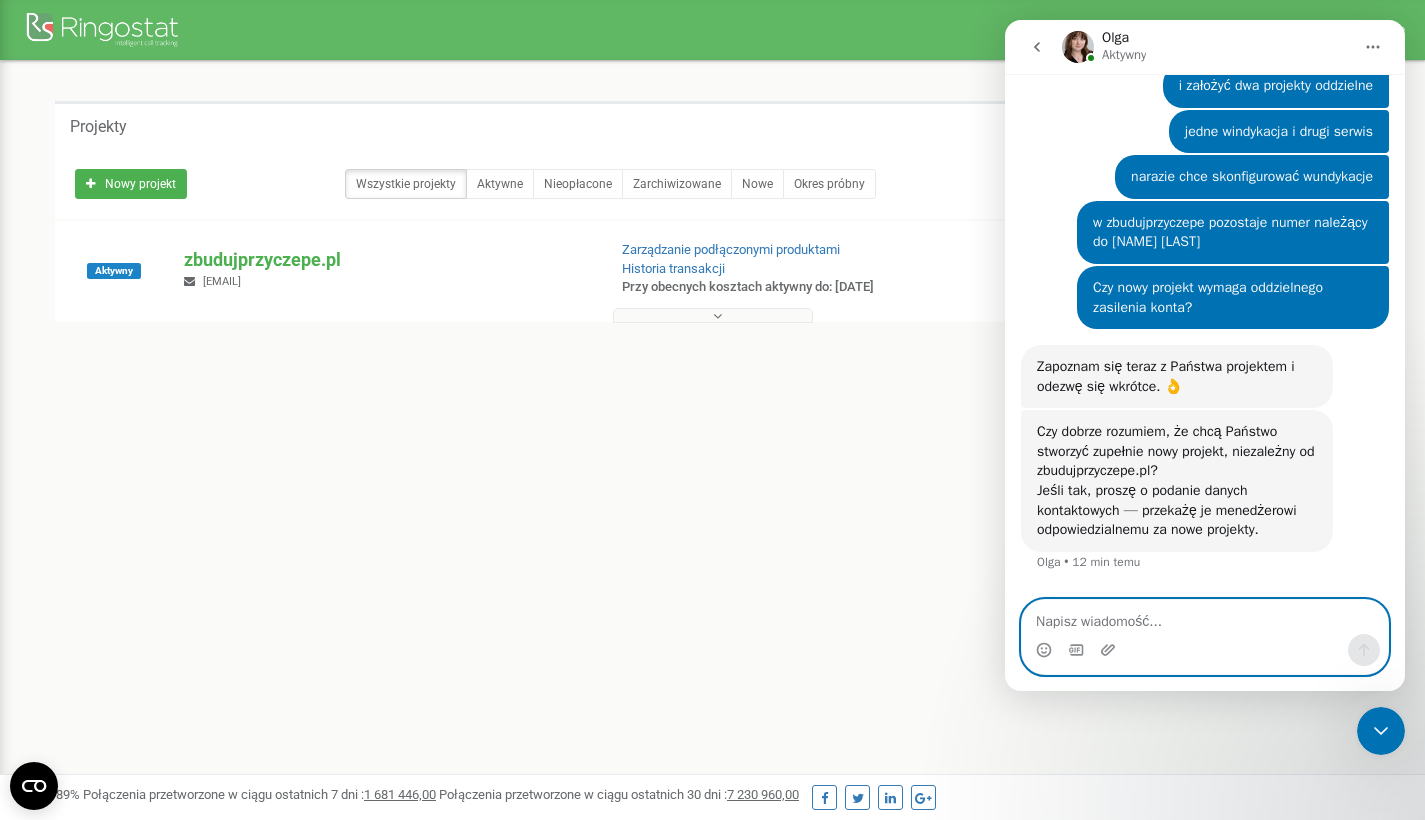 scroll, scrollTop: 550, scrollLeft: 0, axis: vertical 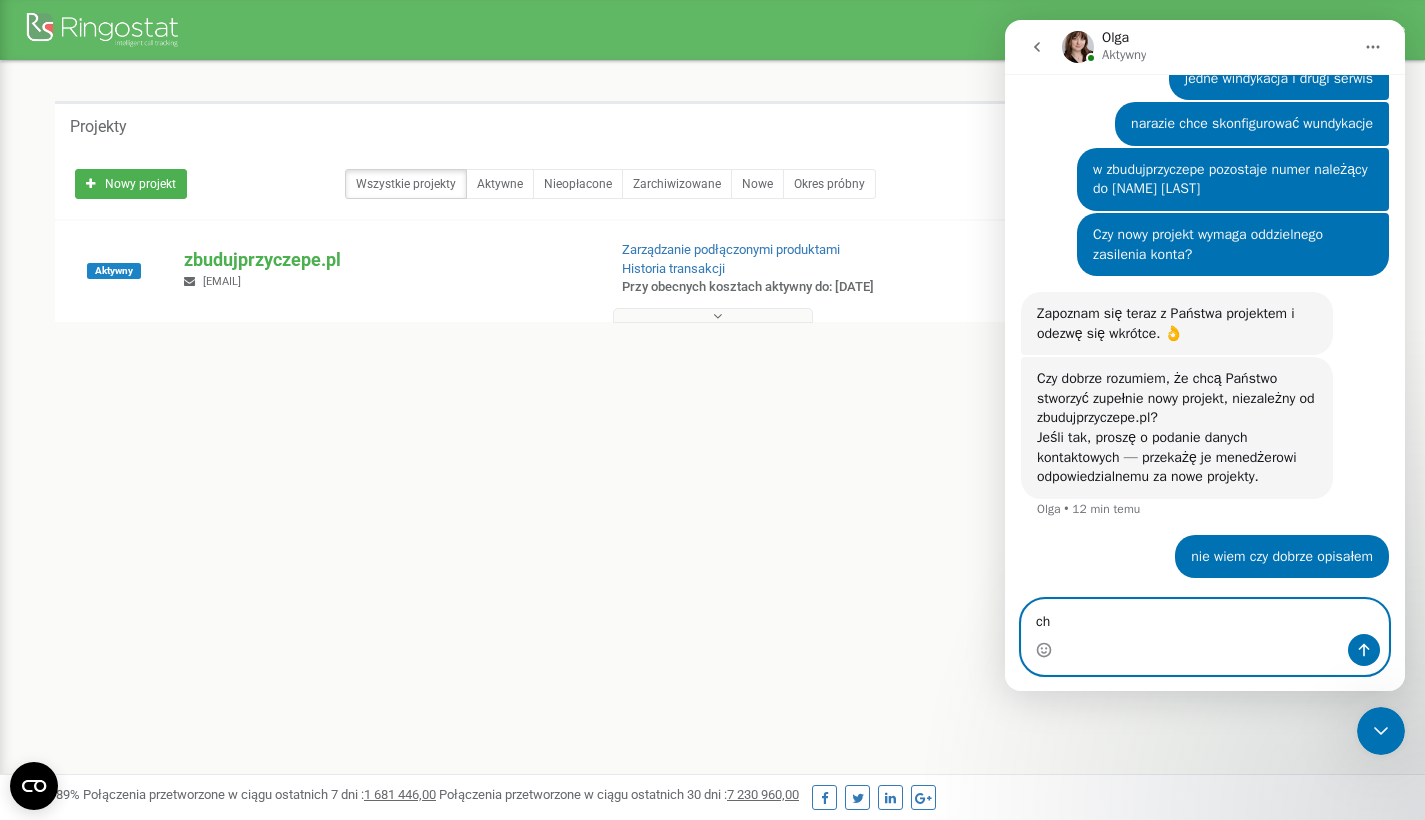 type on "c" 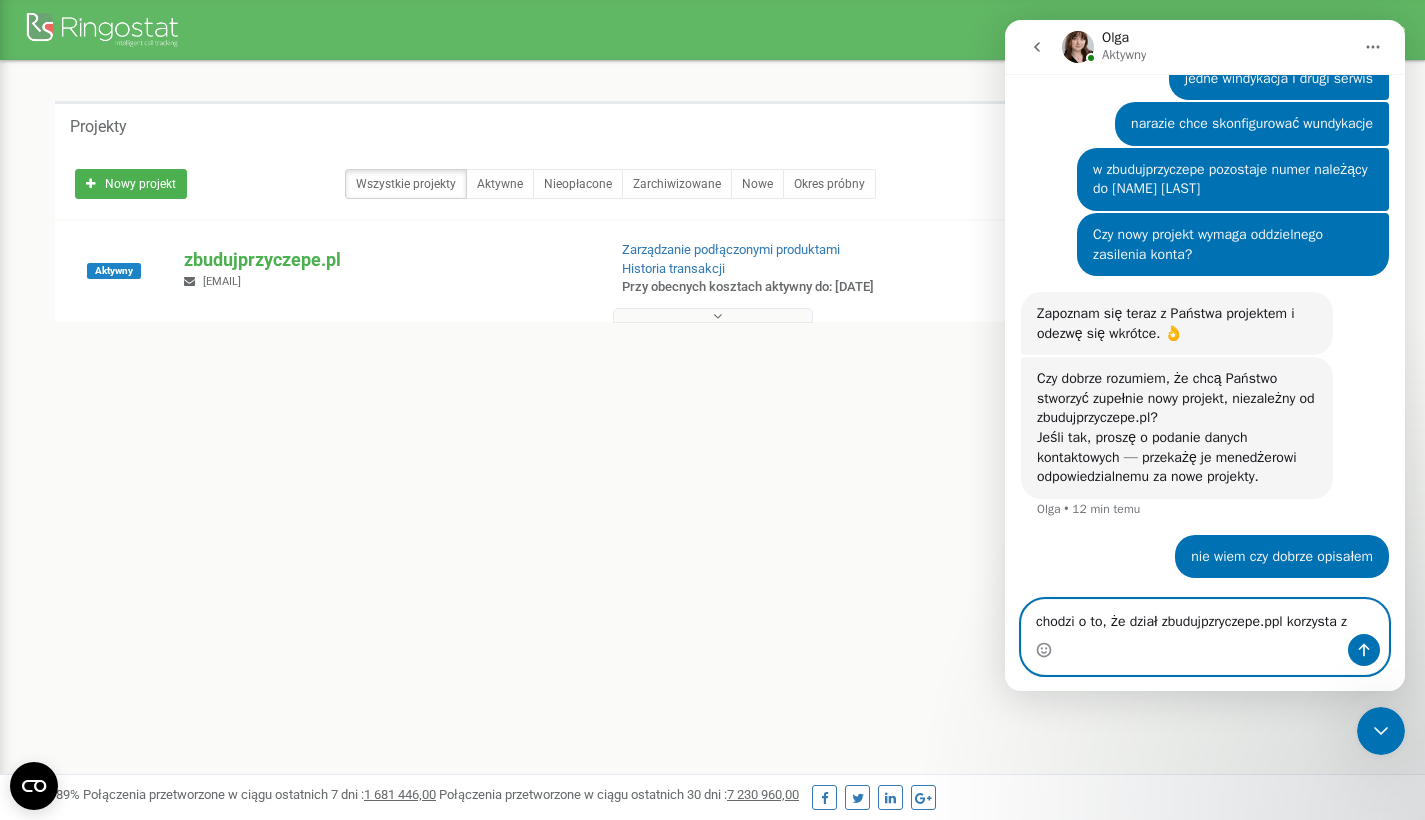 scroll, scrollTop: 550, scrollLeft: 0, axis: vertical 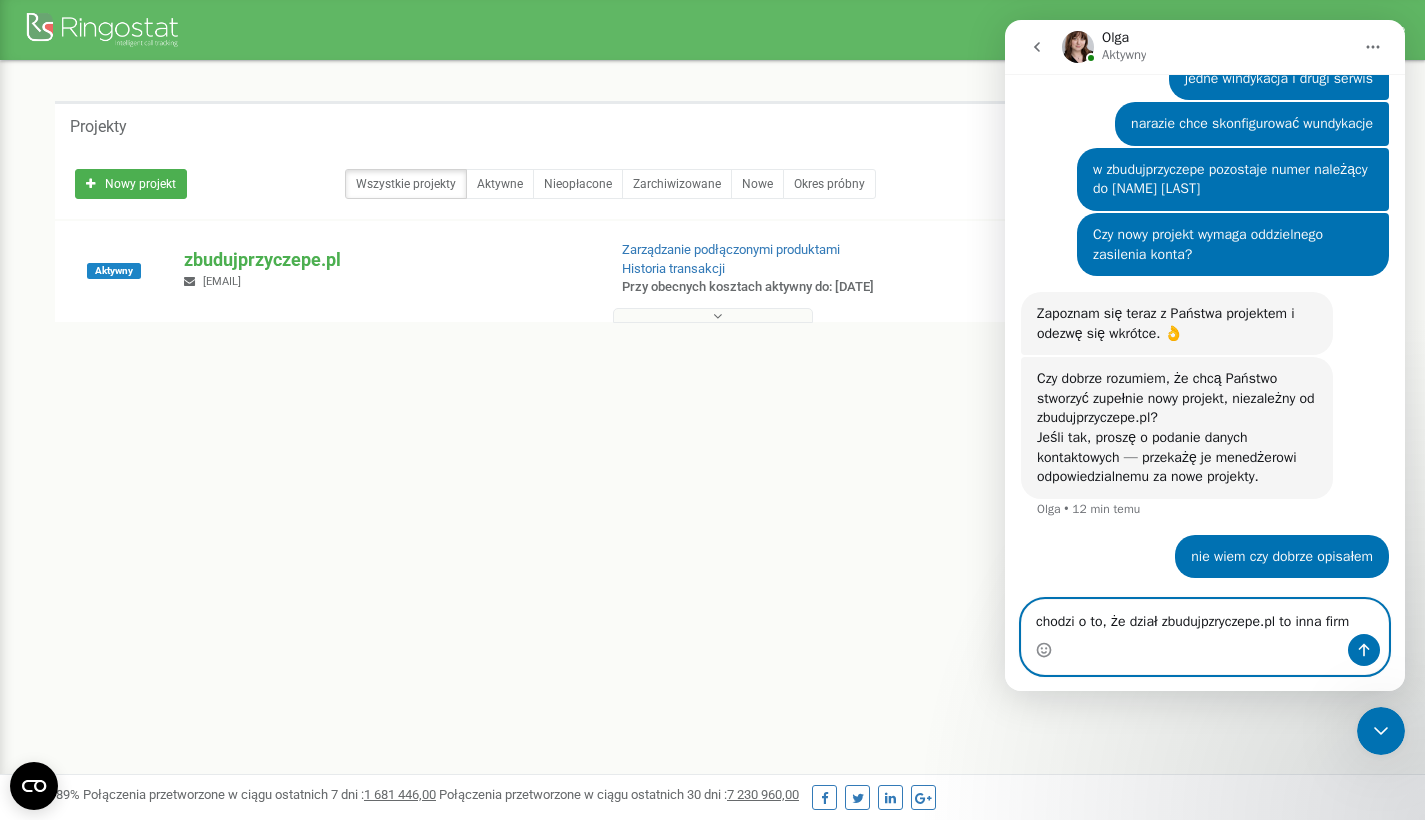 type on "chodzi o to, że dział zbudujpzryczepe.pl to inna firma" 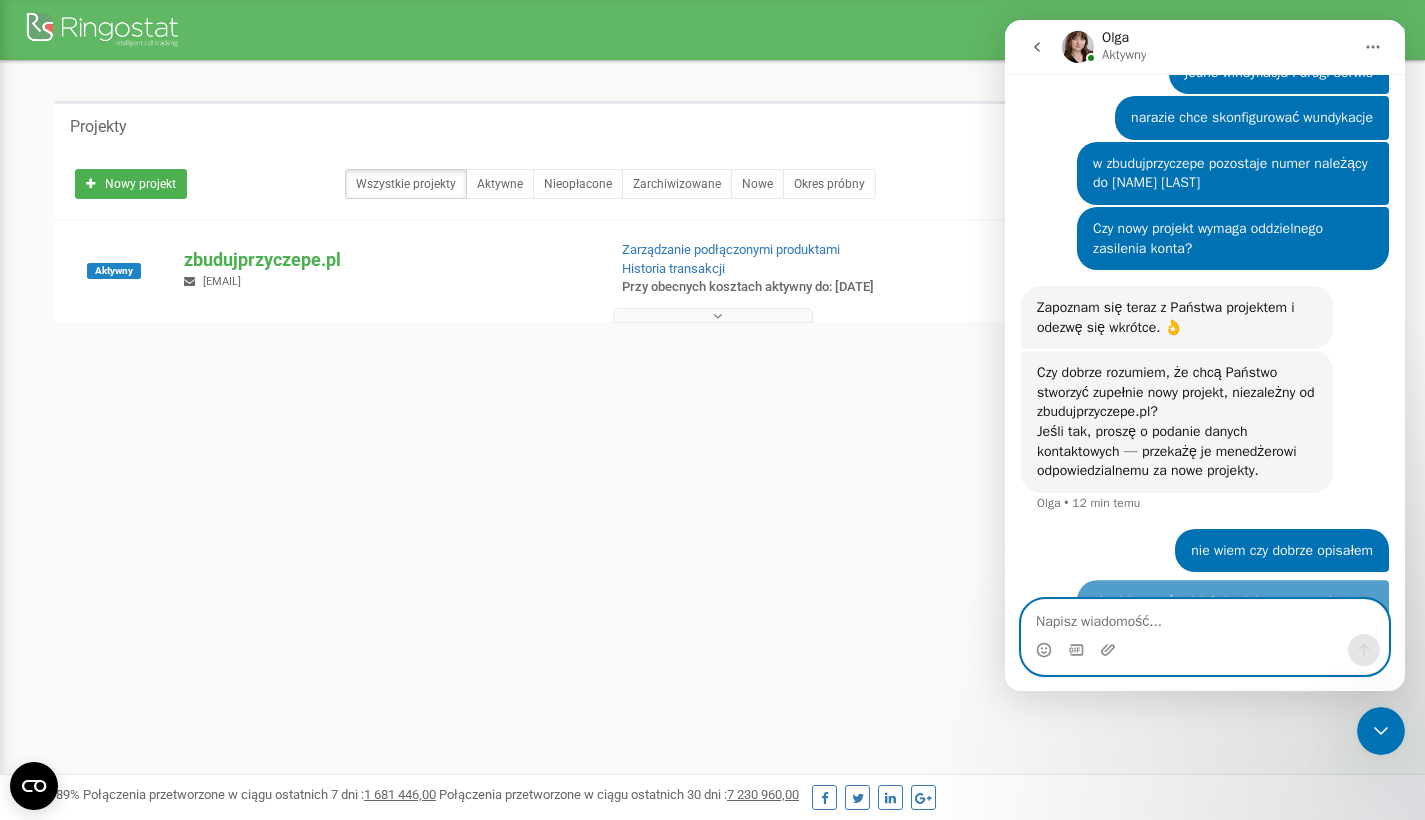 scroll, scrollTop: 614, scrollLeft: 0, axis: vertical 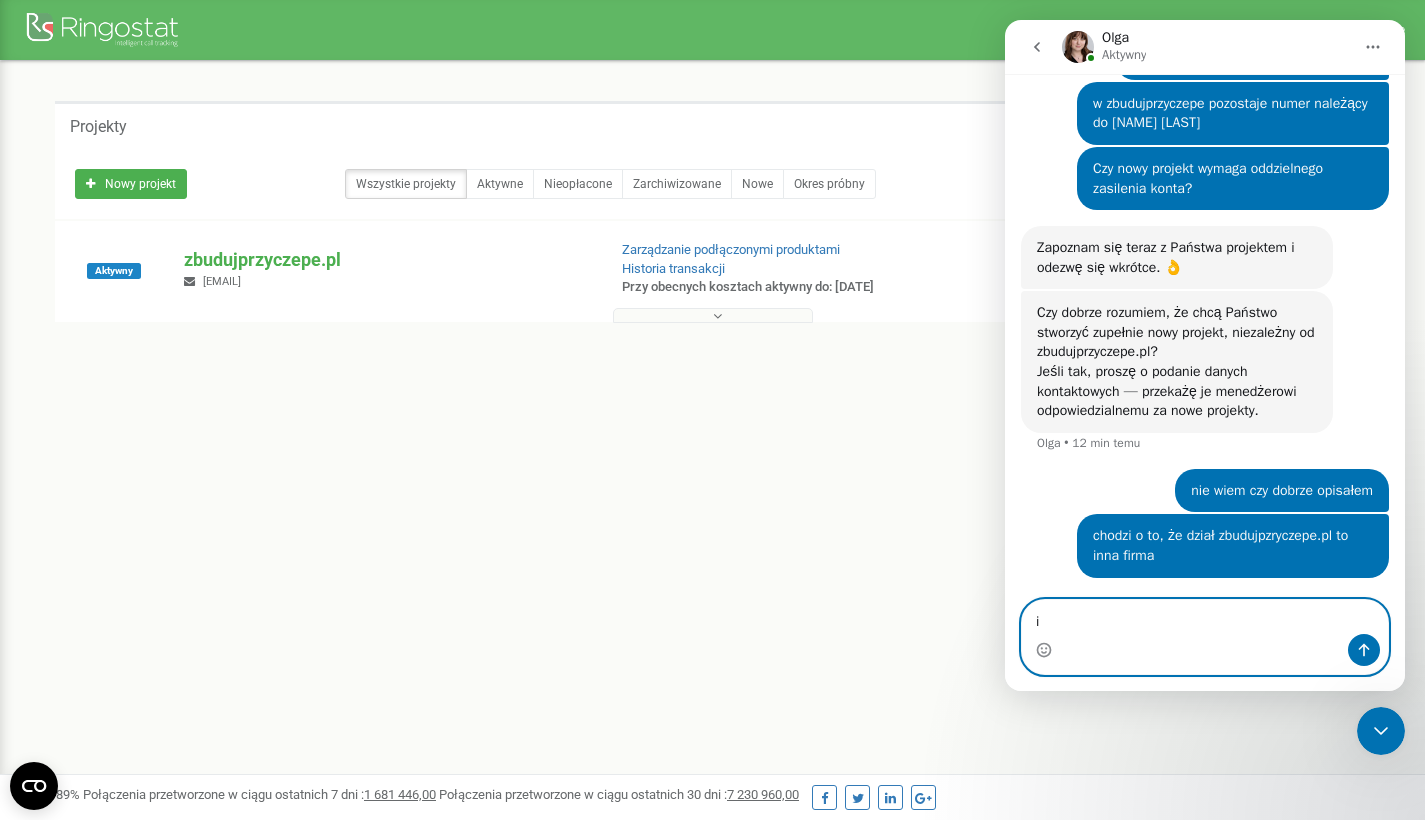 type on "i" 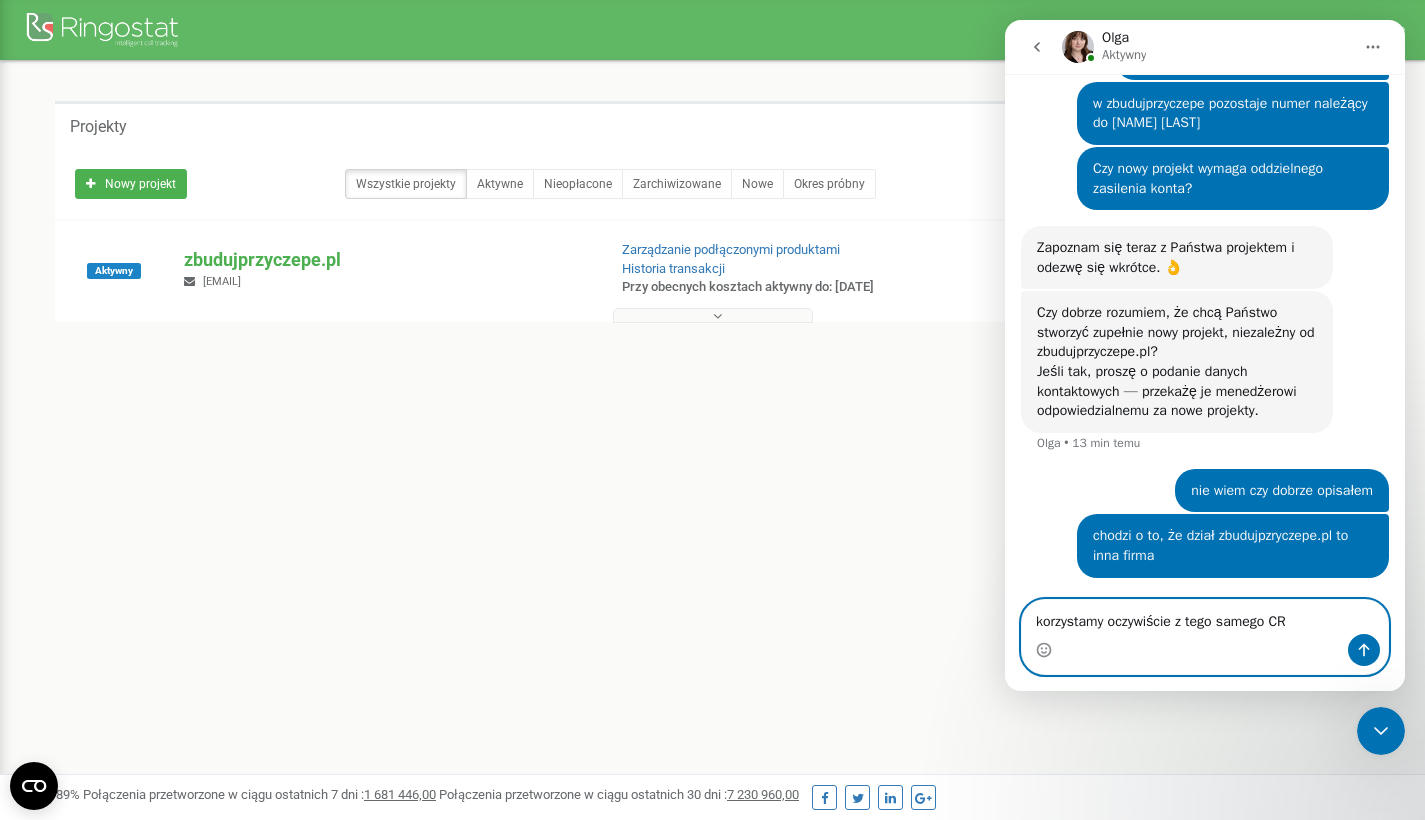 type on "korzystamy oczywiście z tego samego CRM" 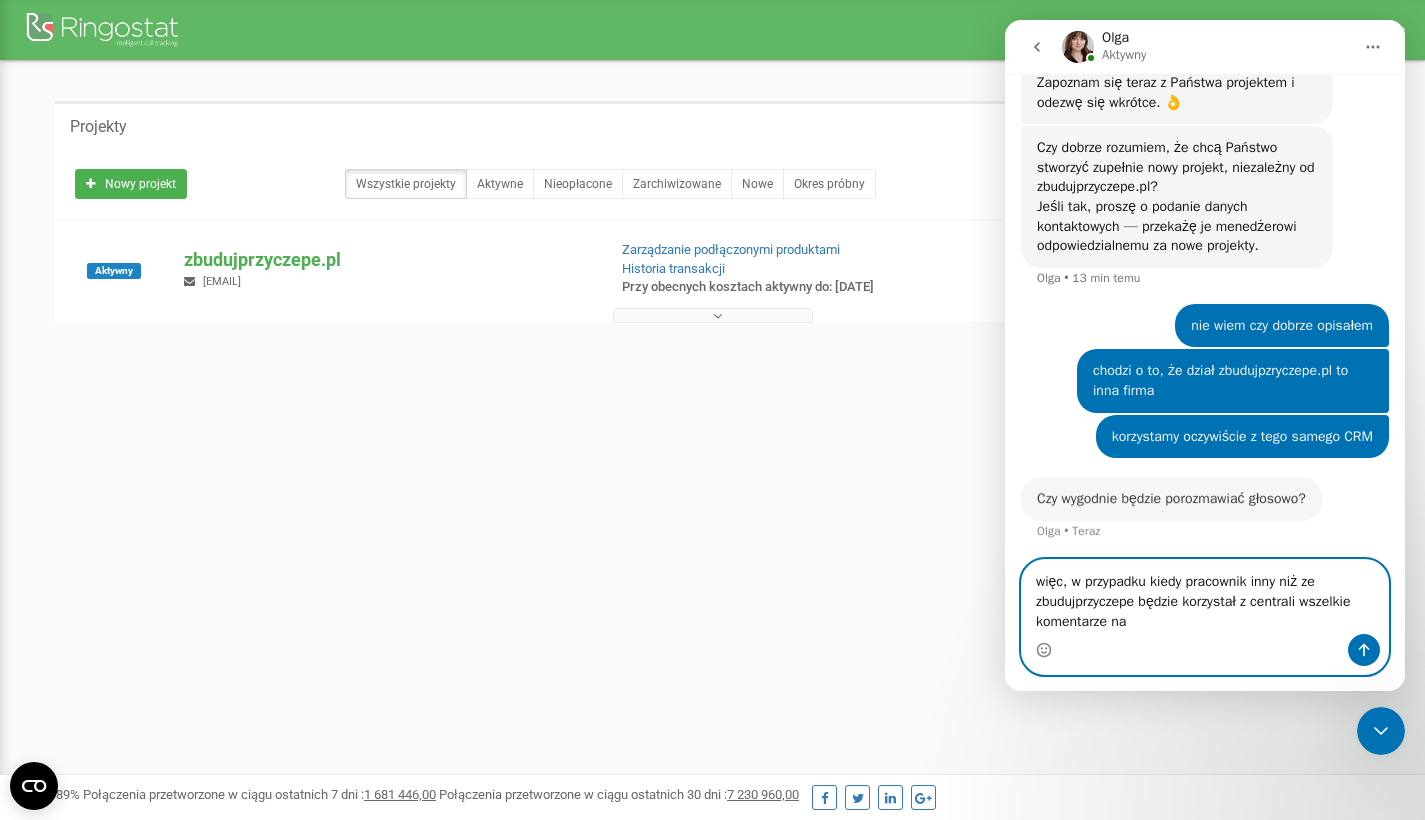 scroll, scrollTop: 816, scrollLeft: 0, axis: vertical 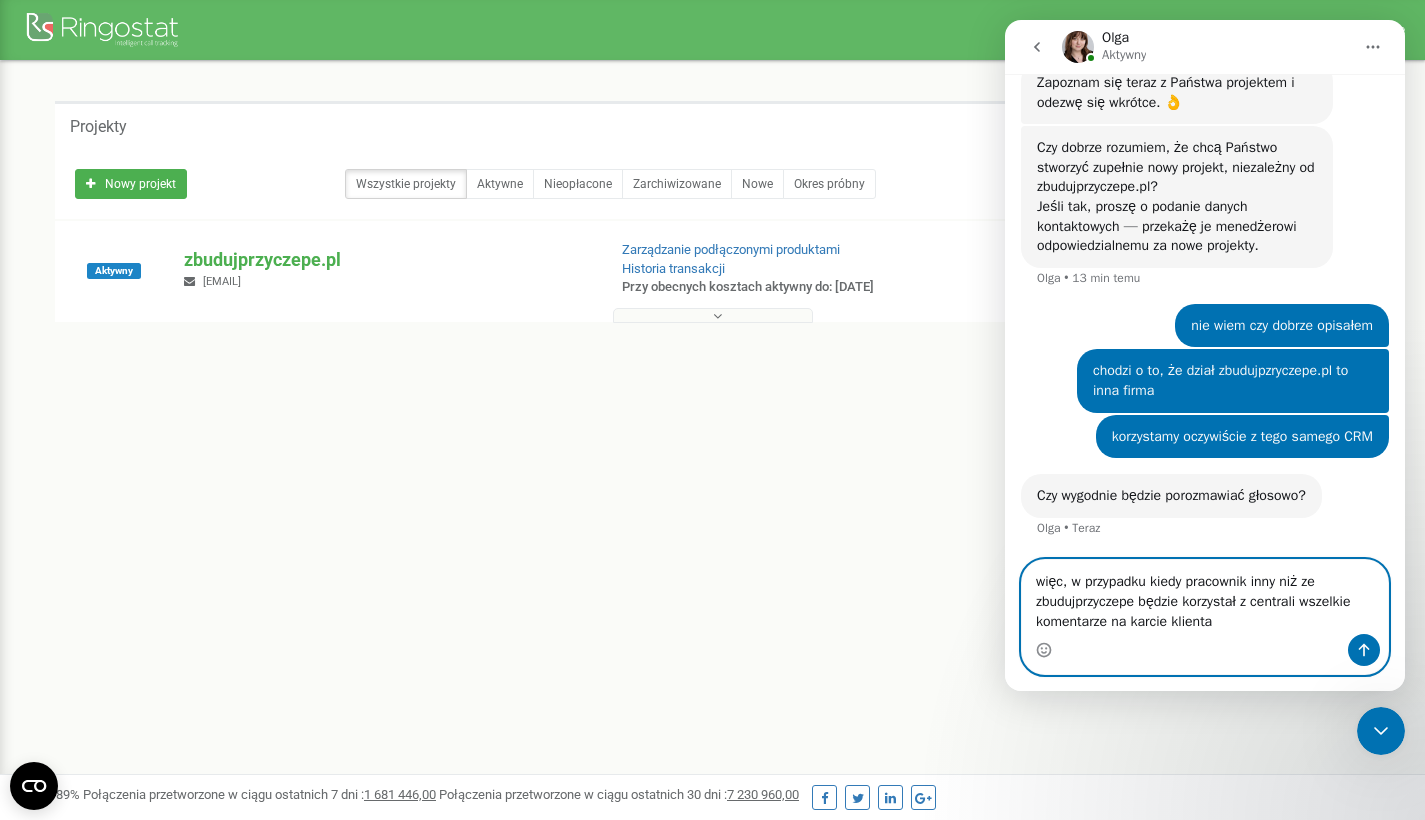 drag, startPoint x: 1244, startPoint y: 621, endPoint x: 1021, endPoint y: 579, distance: 226.92068 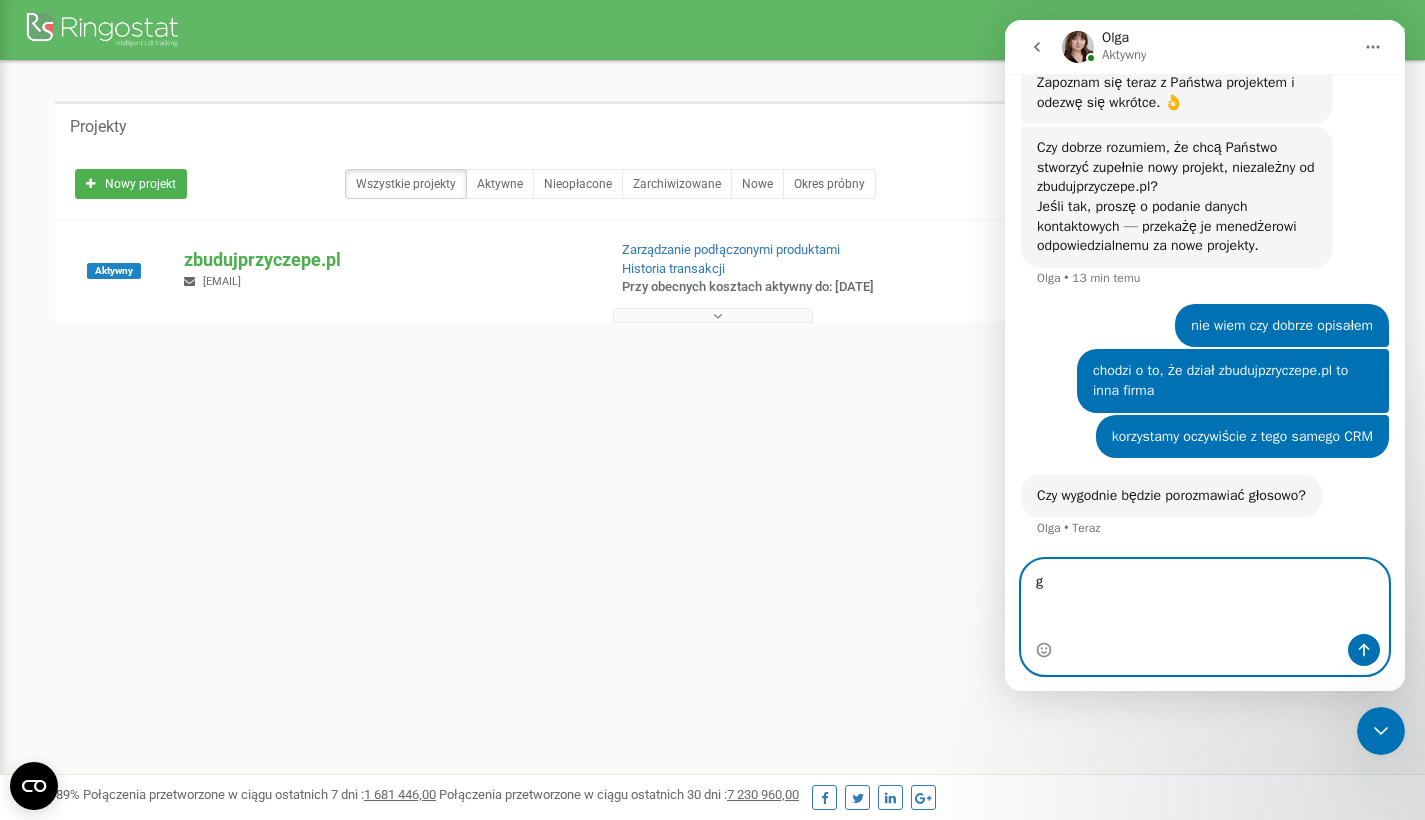 scroll, scrollTop: 776, scrollLeft: 0, axis: vertical 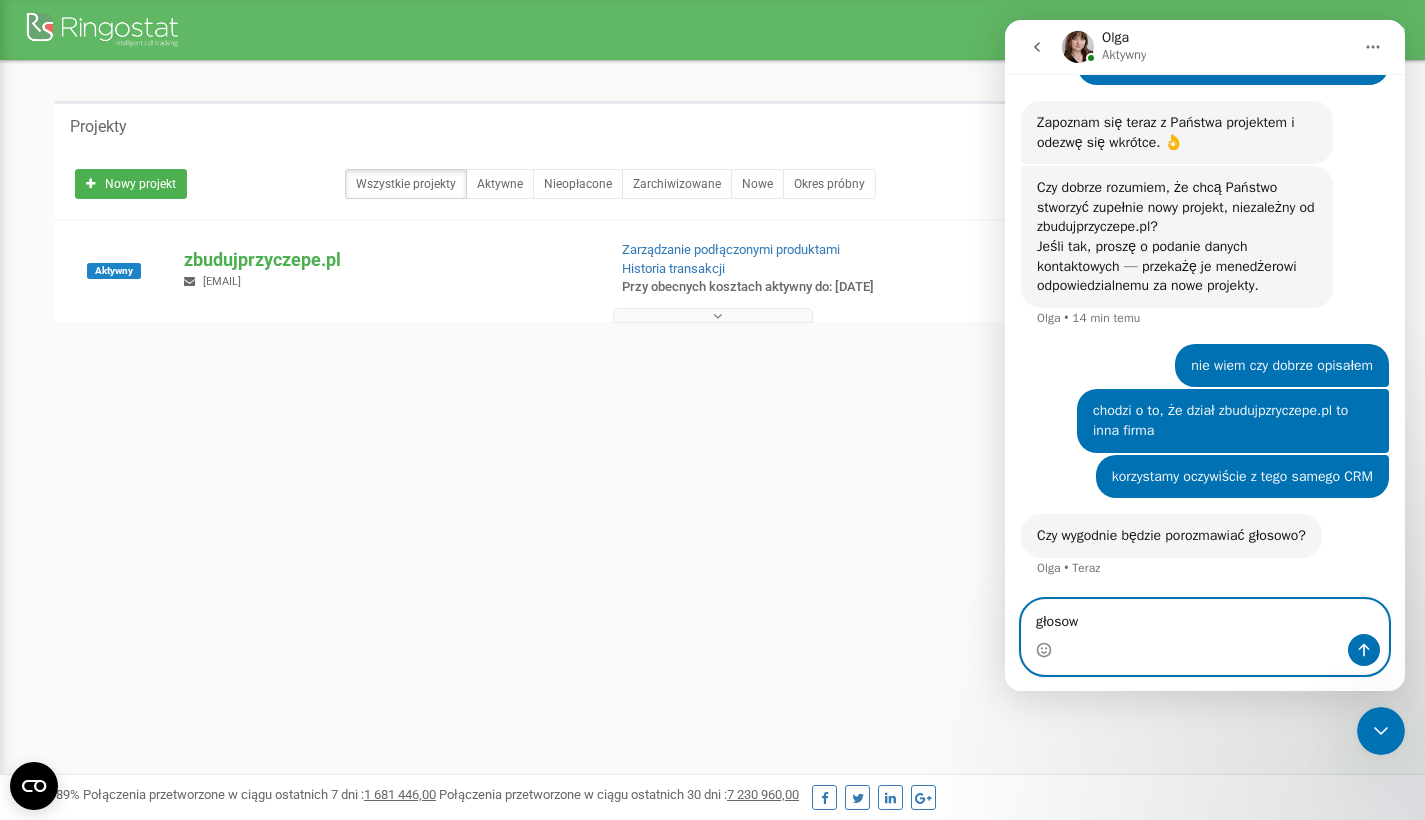 type on "głosowo" 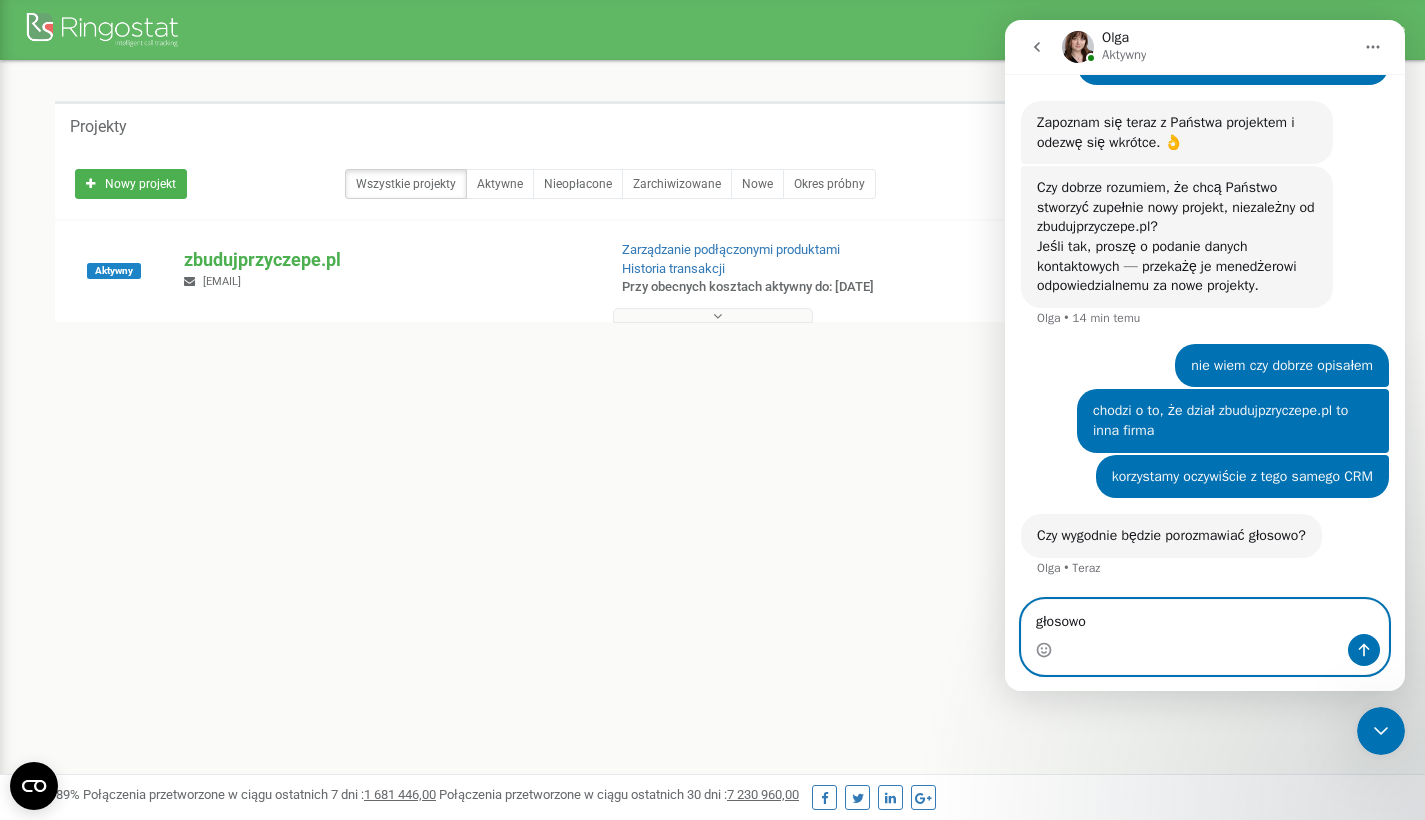 type 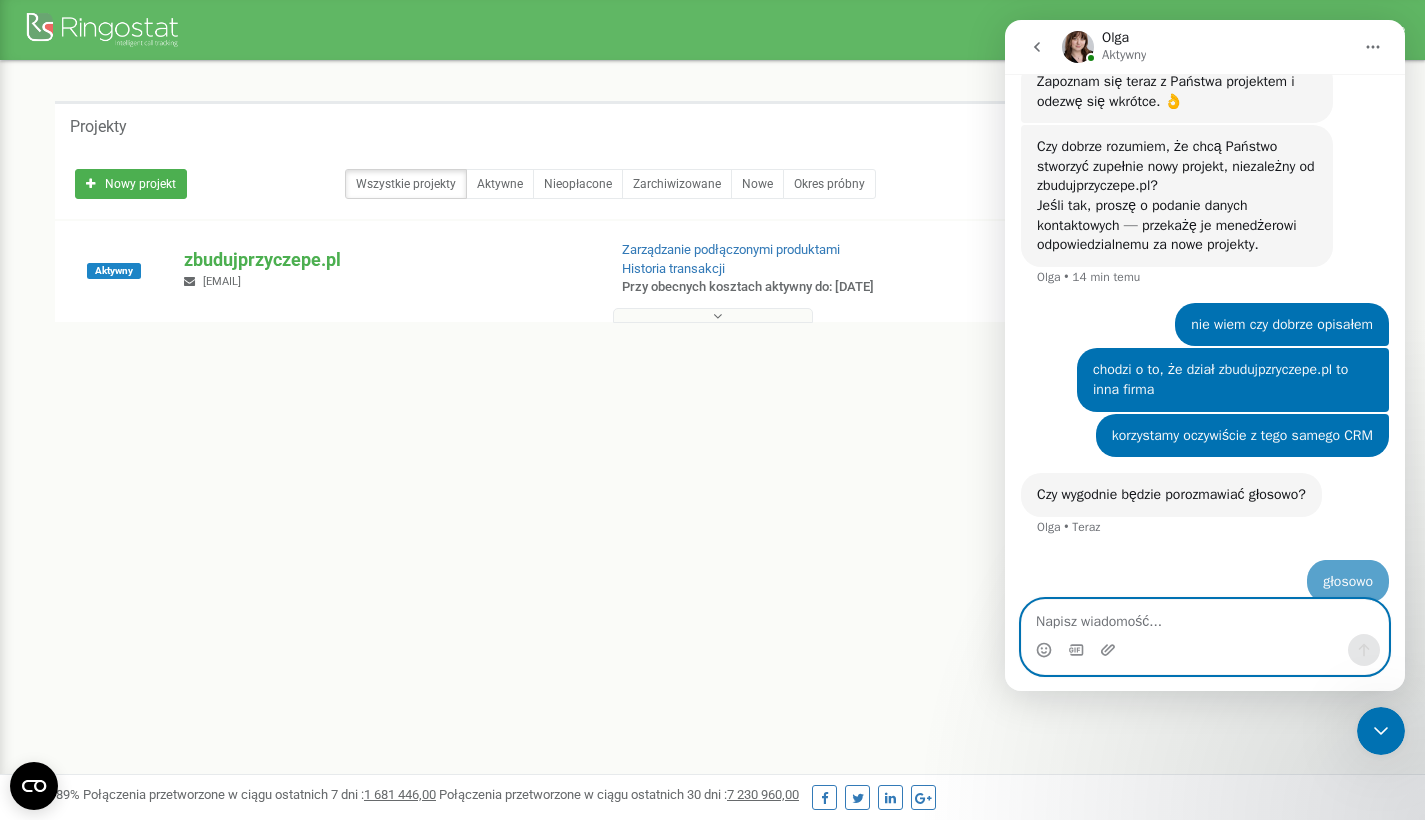 scroll, scrollTop: 835, scrollLeft: 0, axis: vertical 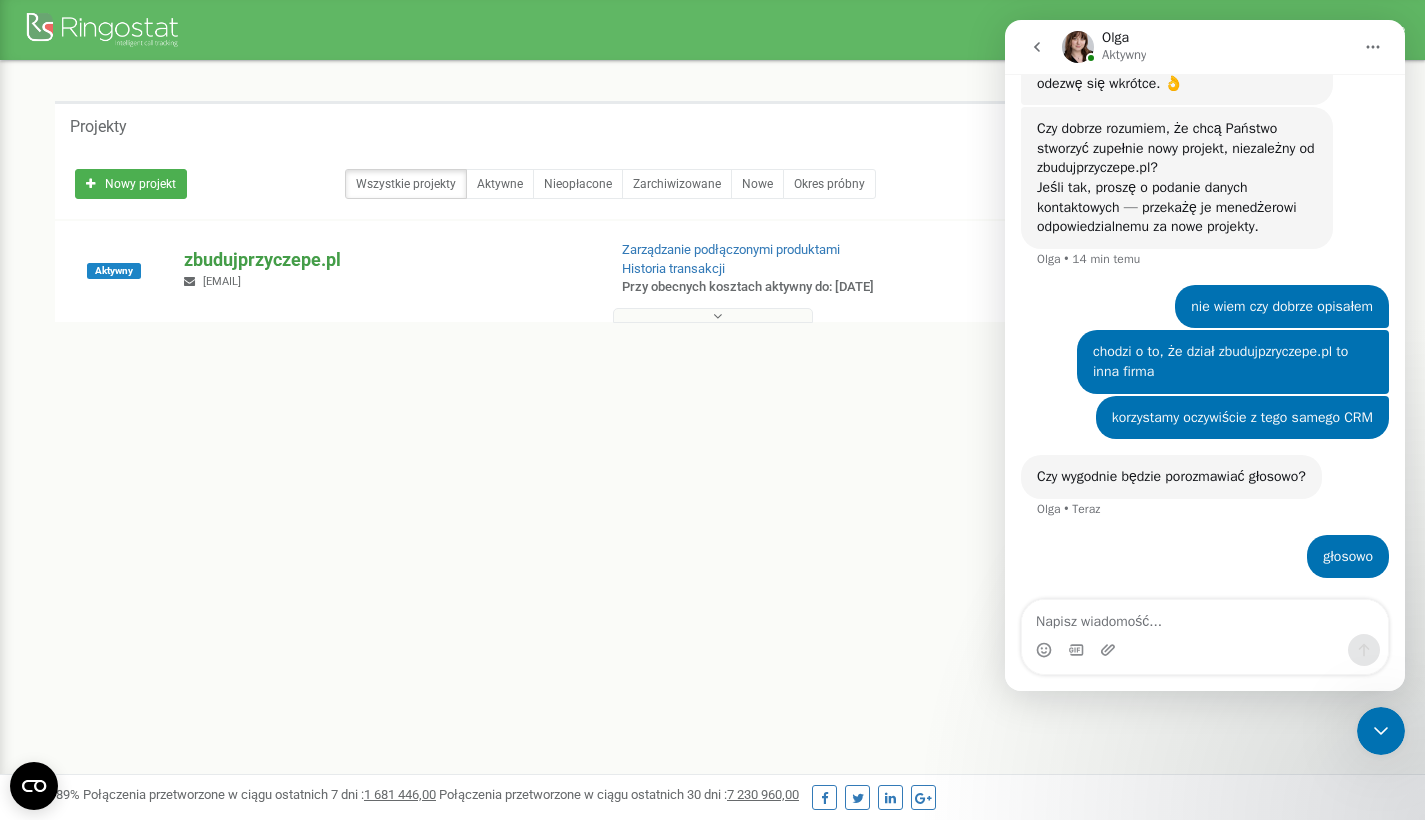 click on "zbudujprzyczepe.pl" at bounding box center [386, 260] 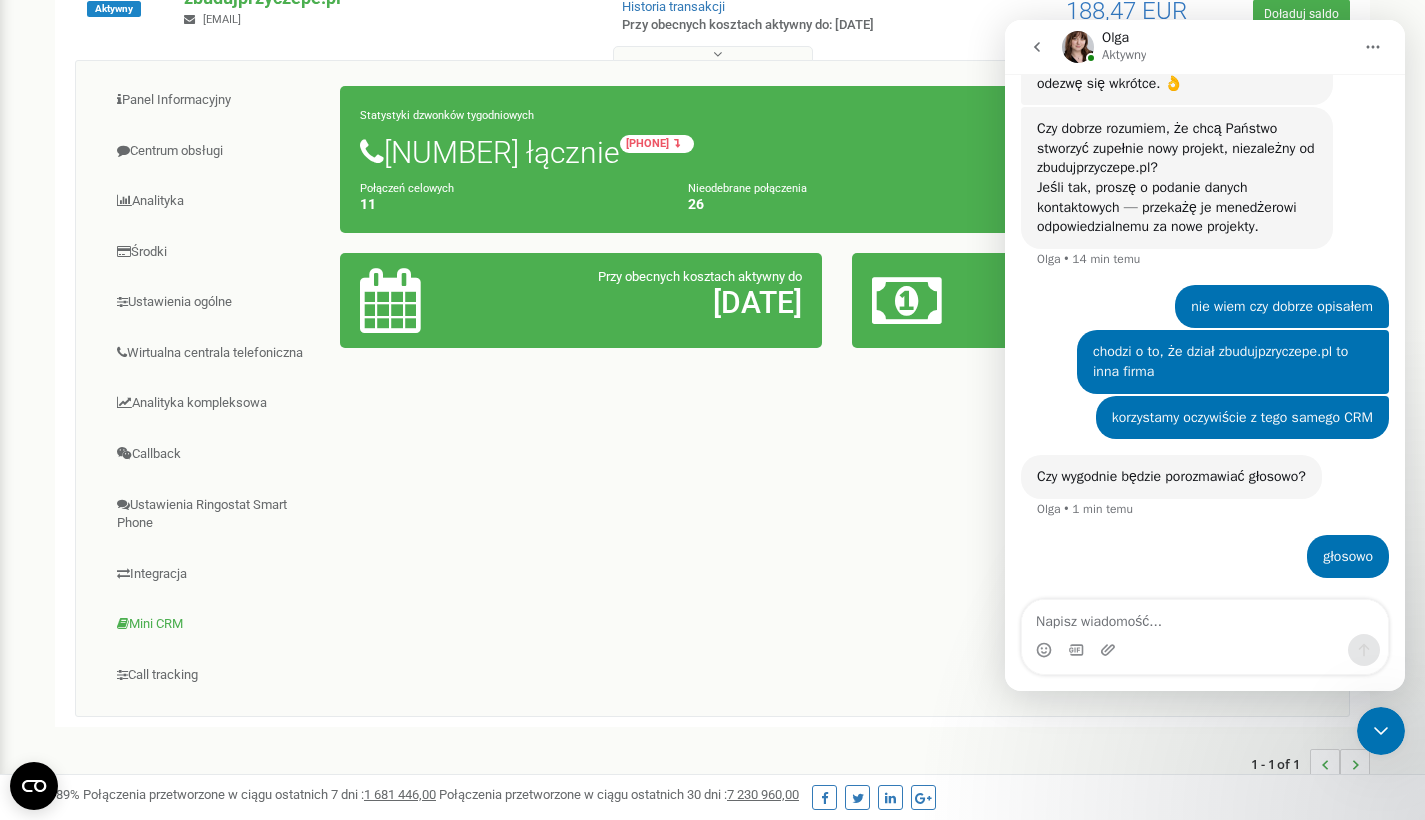 scroll, scrollTop: 283, scrollLeft: 0, axis: vertical 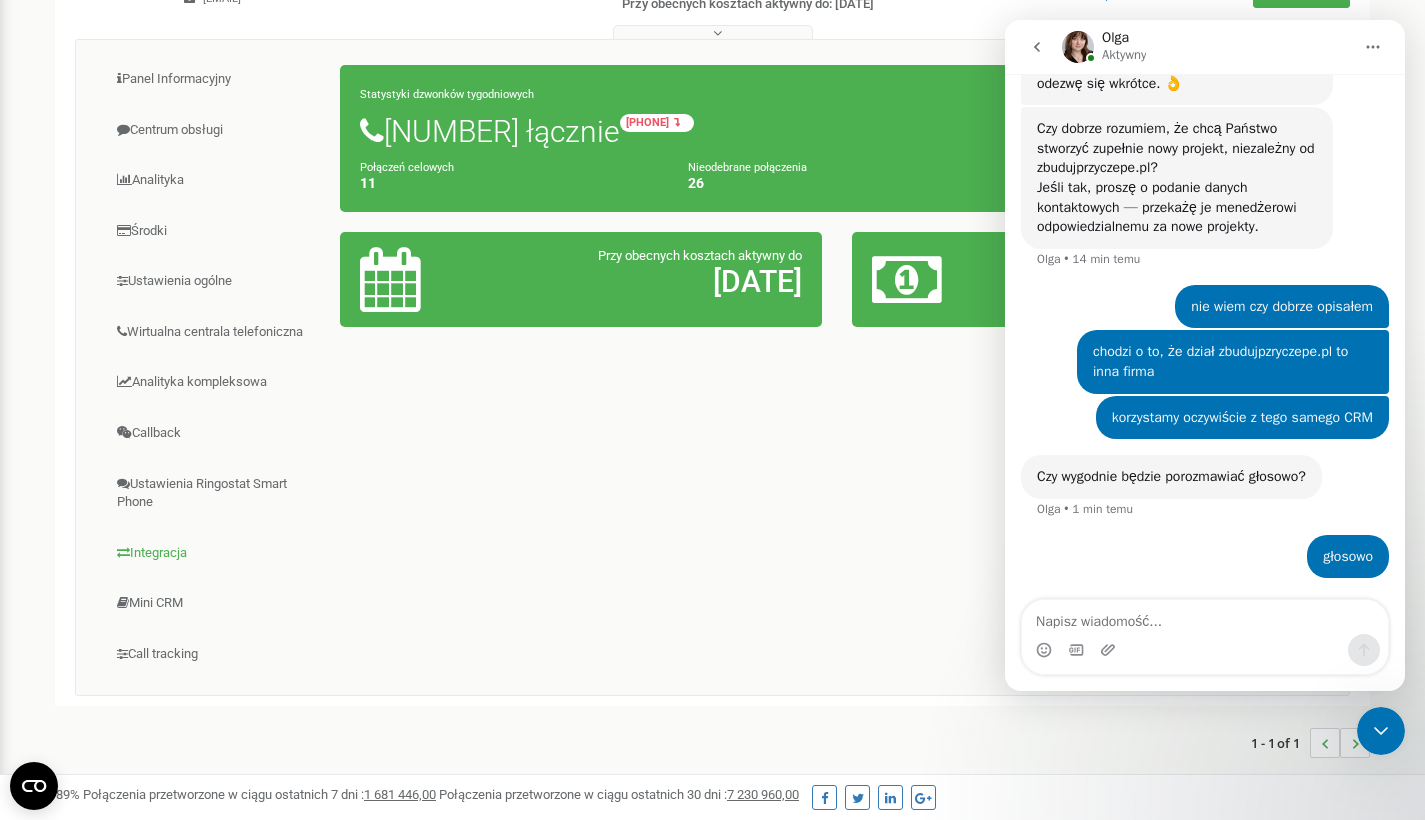 click on "Integracja" at bounding box center (216, 553) 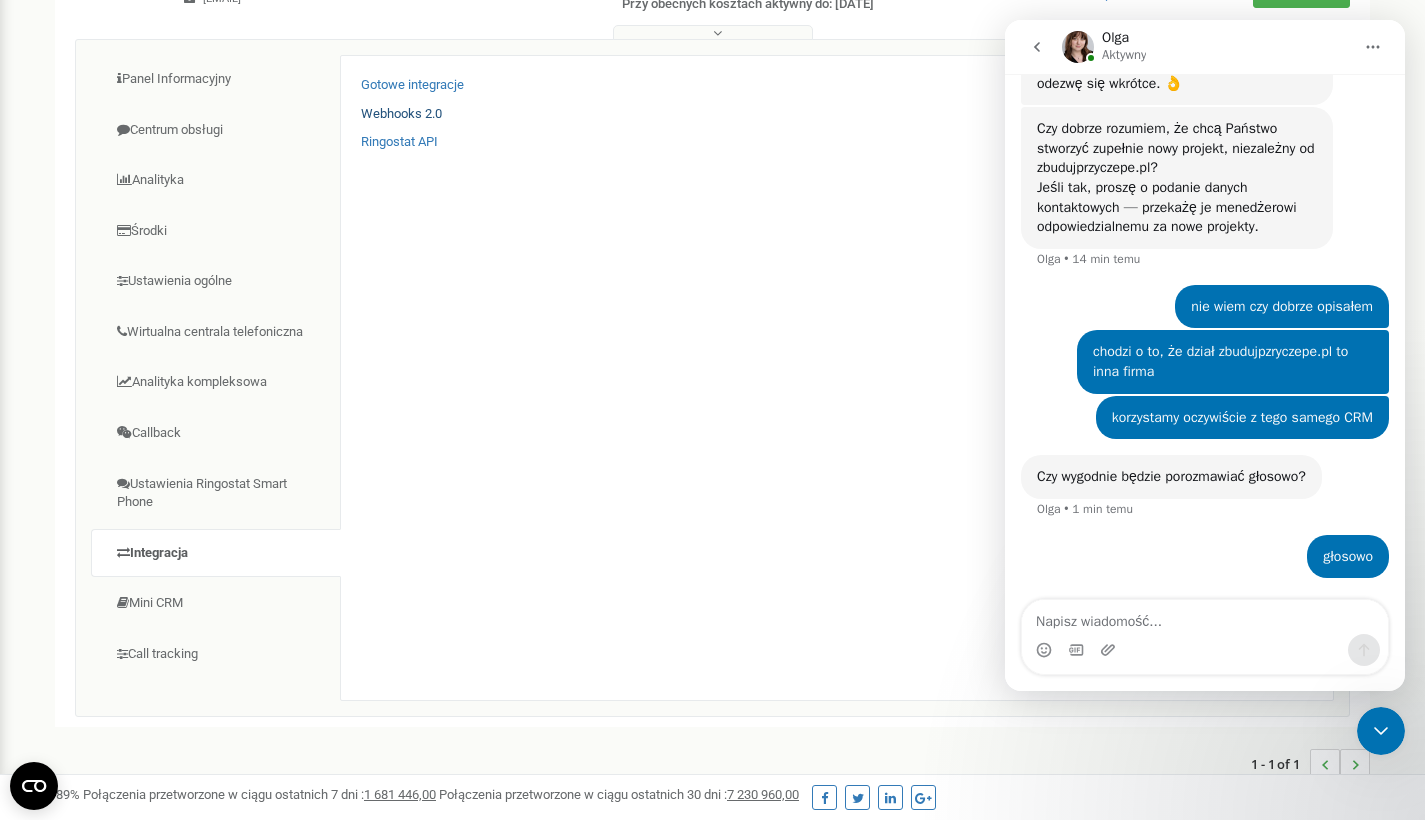 click on "Webhooks 2.0" at bounding box center (401, 114) 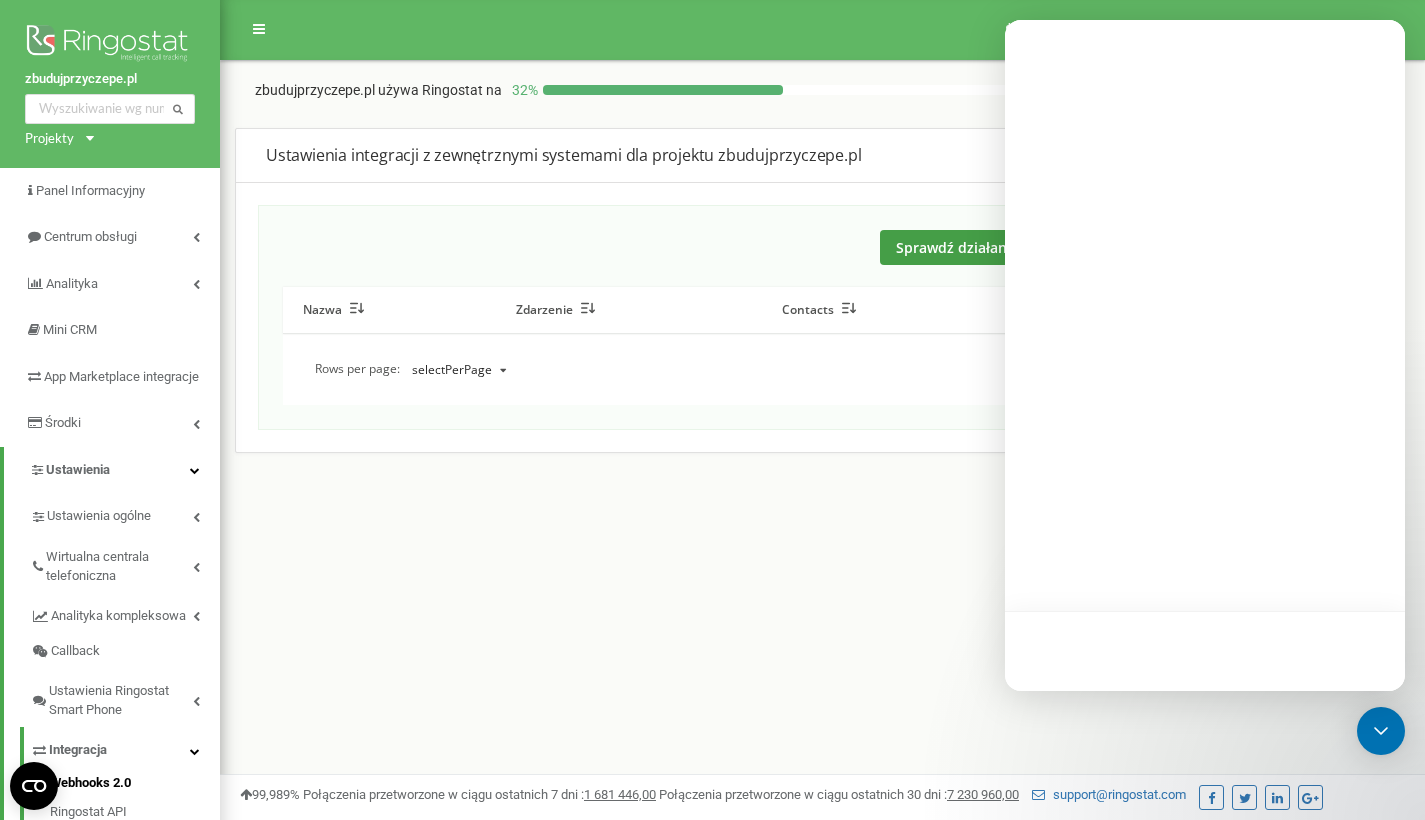 scroll, scrollTop: 0, scrollLeft: 0, axis: both 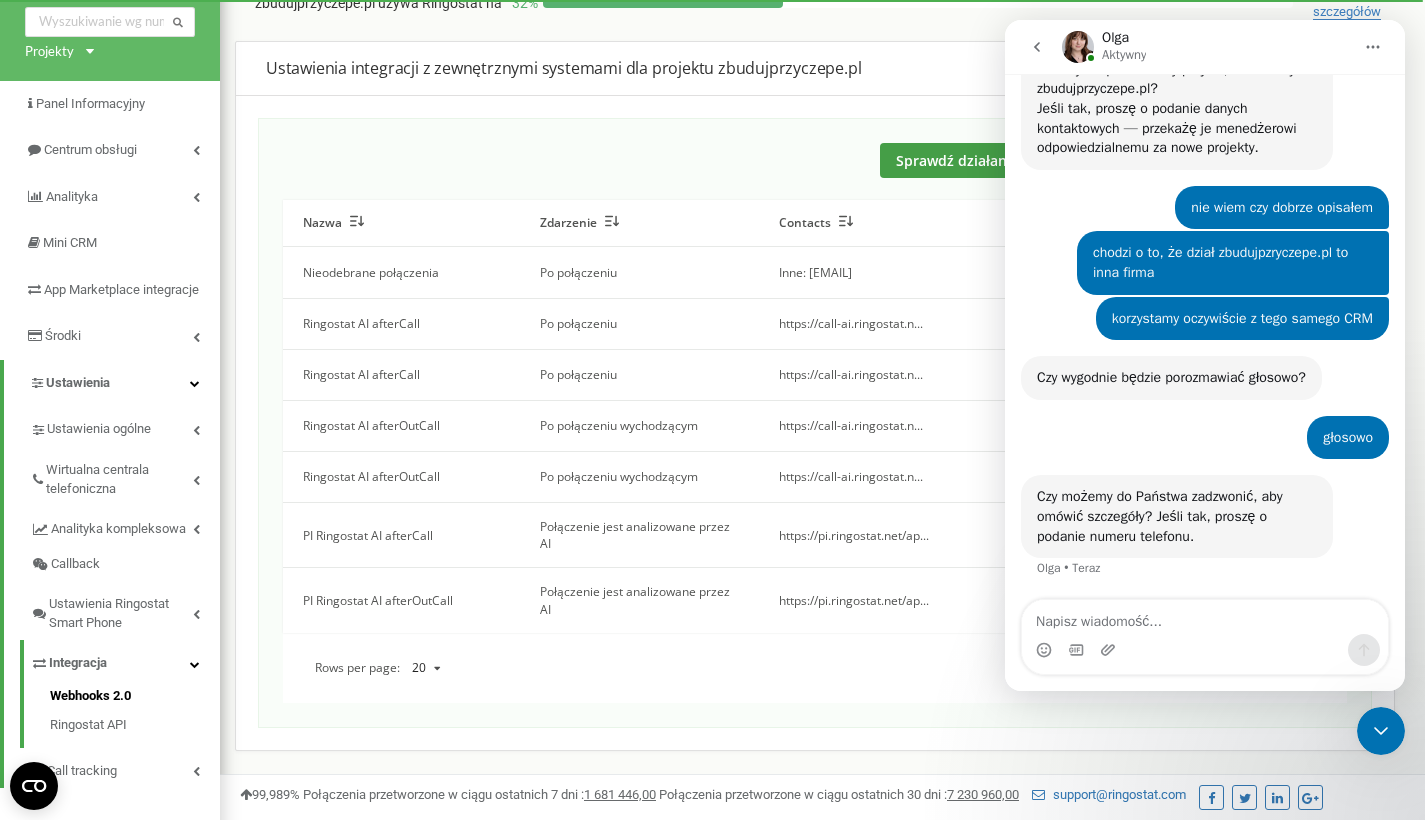 click at bounding box center [1205, 617] 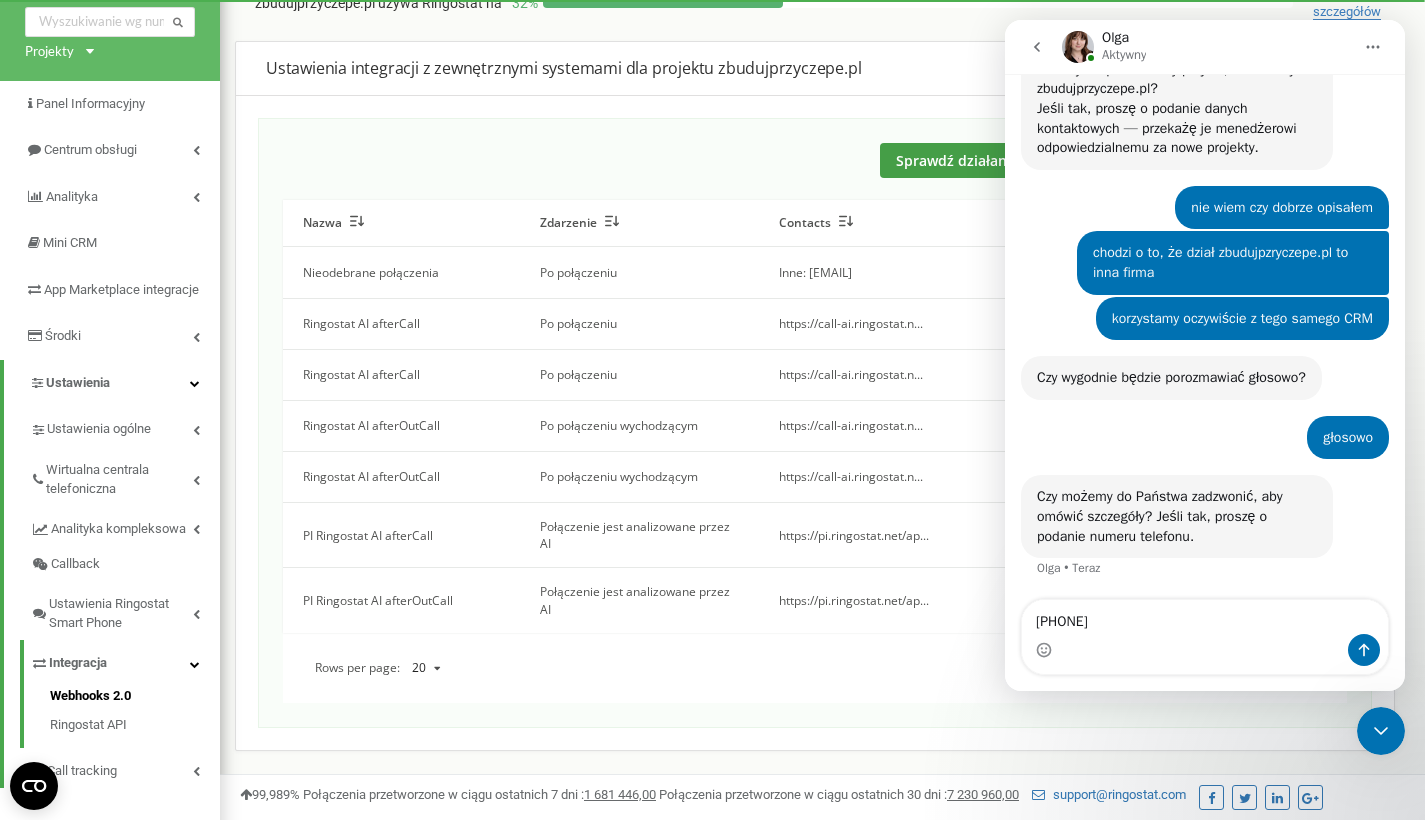 type on "+48692448844" 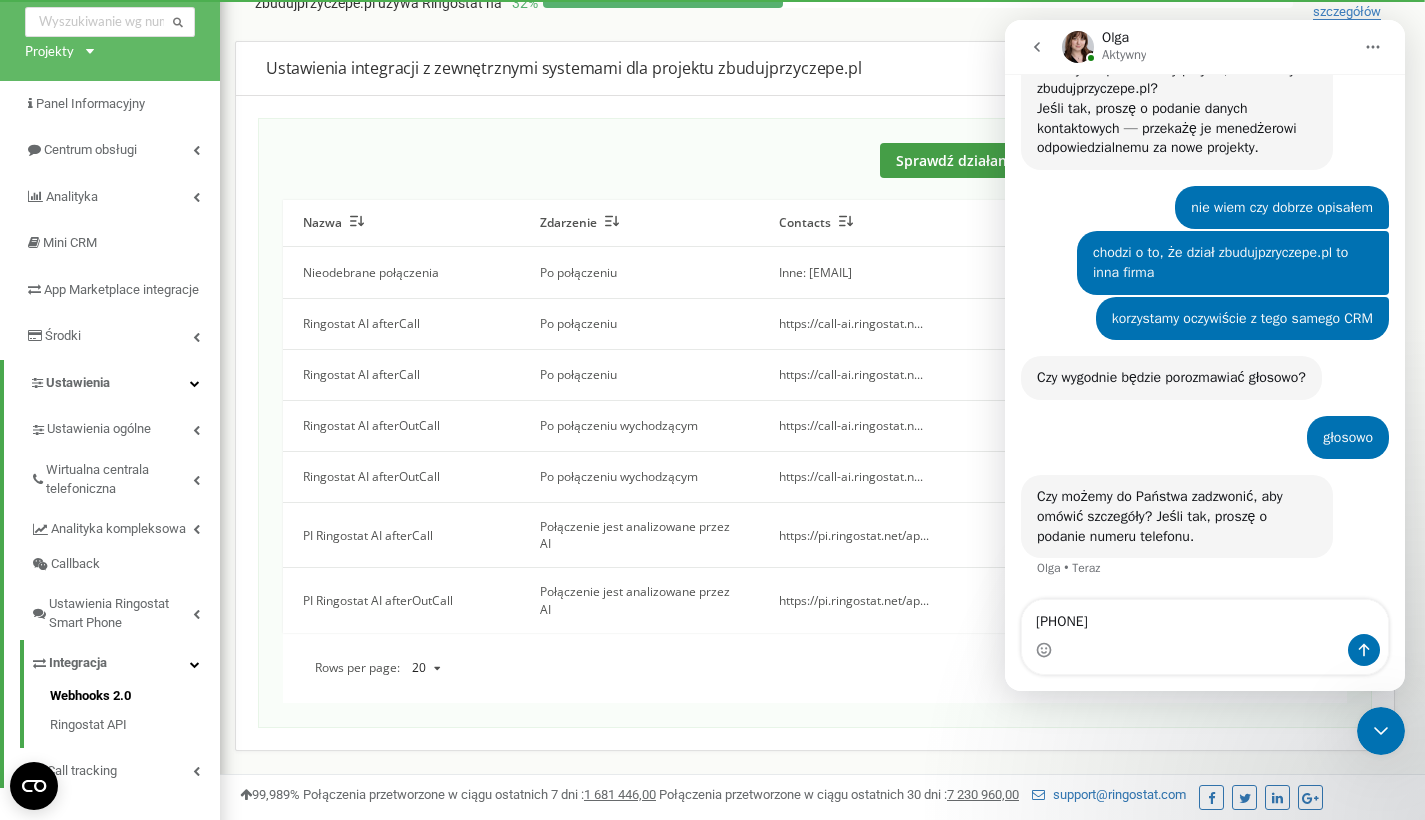 type 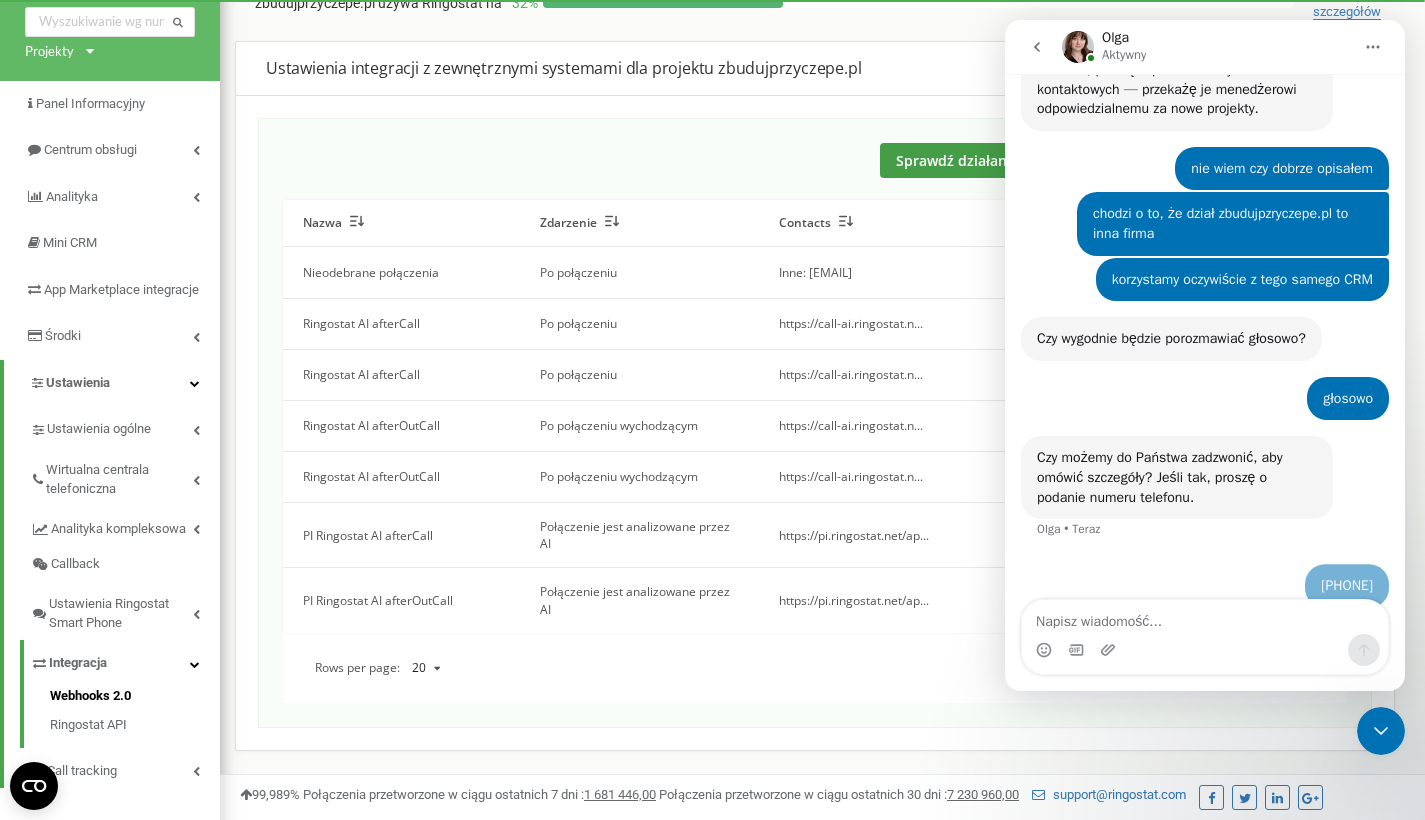 scroll, scrollTop: 0, scrollLeft: 0, axis: both 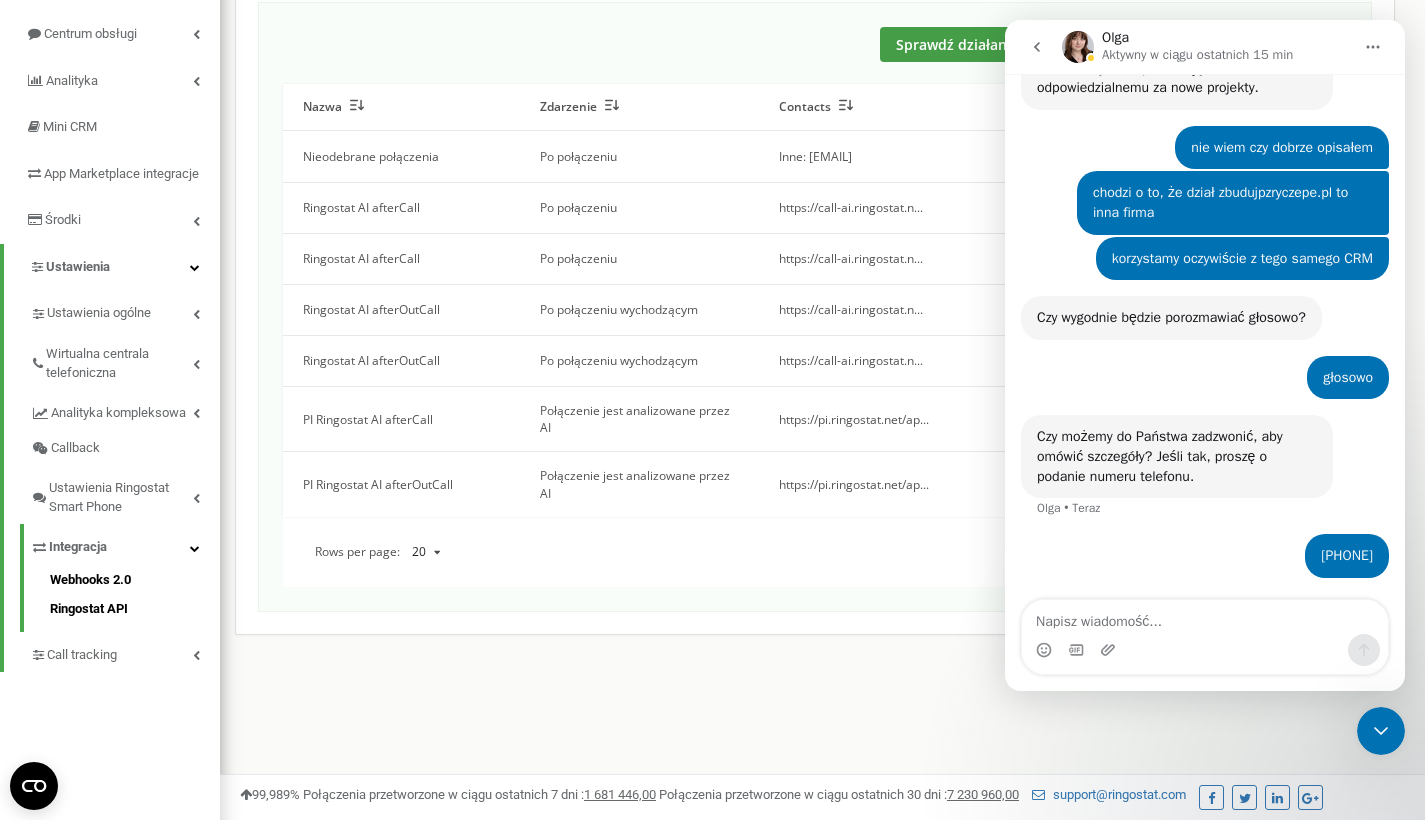 click on "Ringostat API" at bounding box center [135, 607] 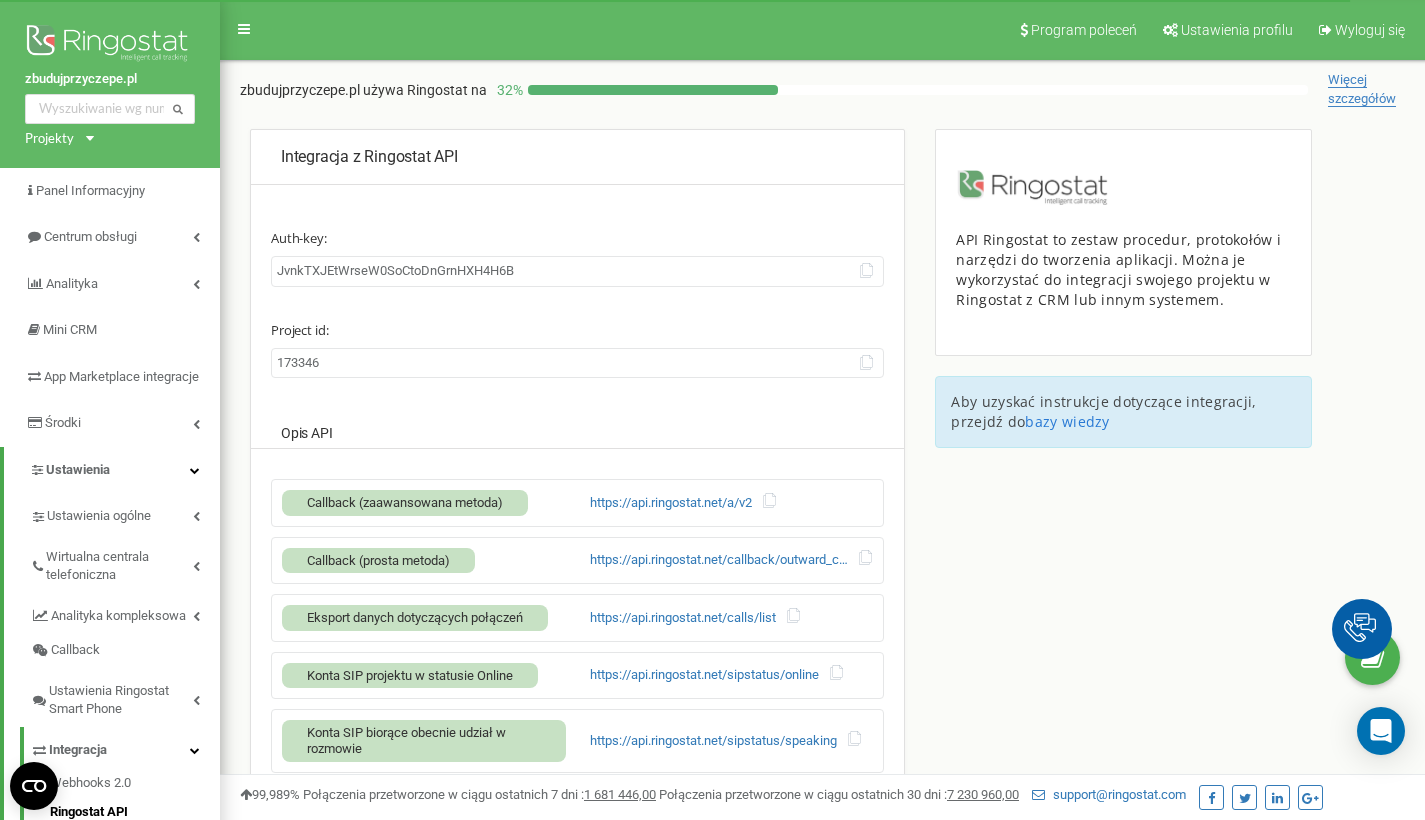 scroll, scrollTop: 0, scrollLeft: 0, axis: both 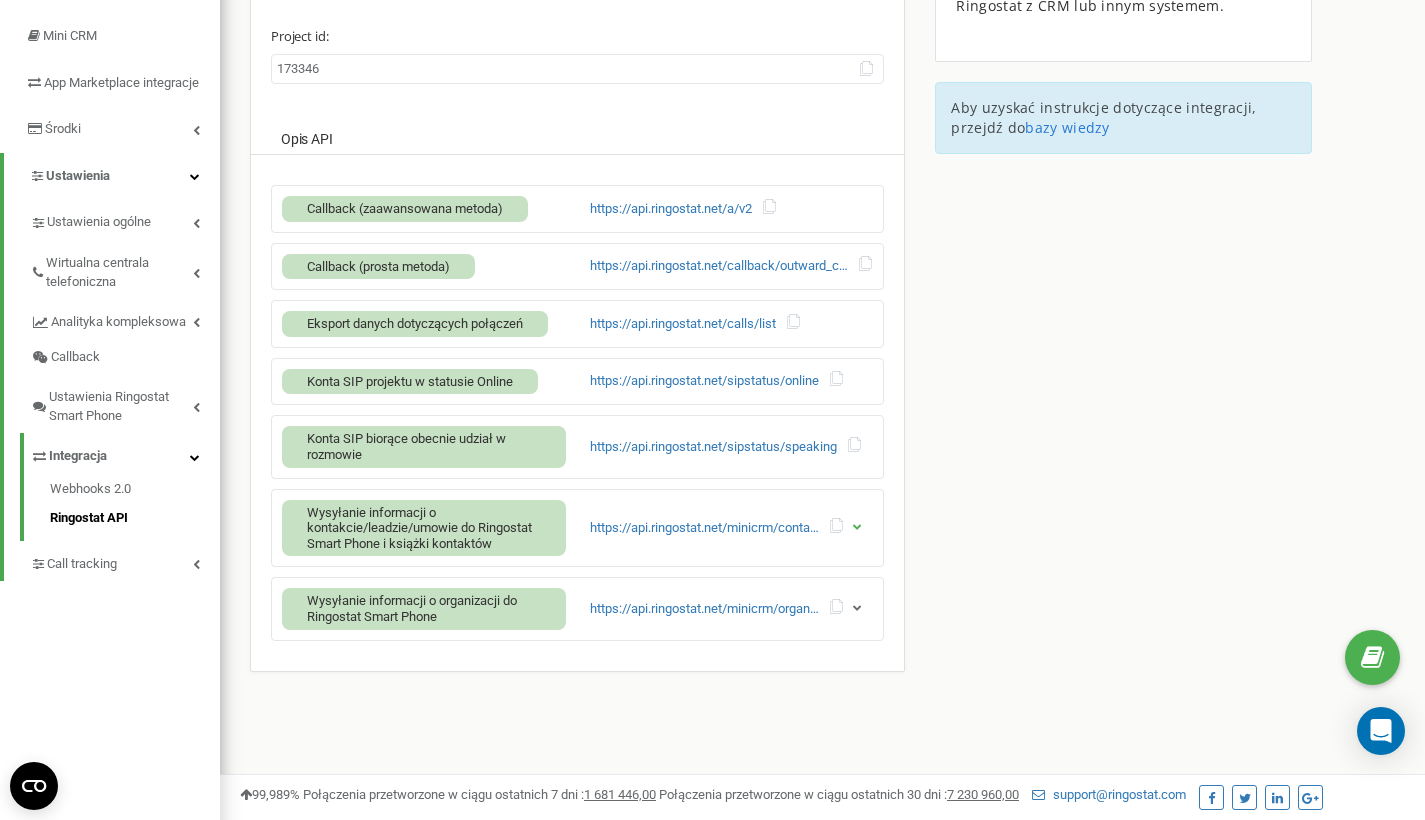 click at bounding box center (857, 525) 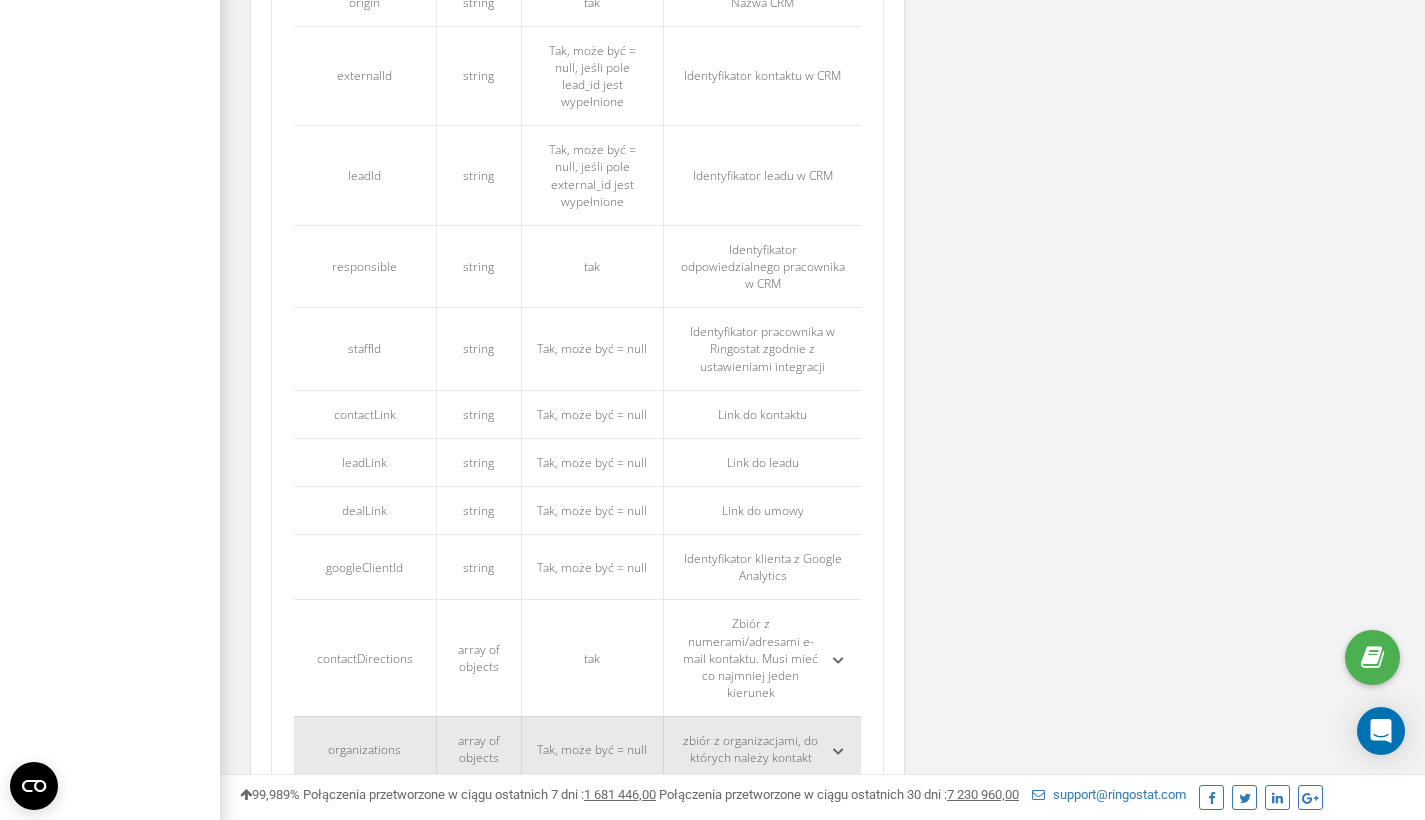 scroll, scrollTop: 1635, scrollLeft: 0, axis: vertical 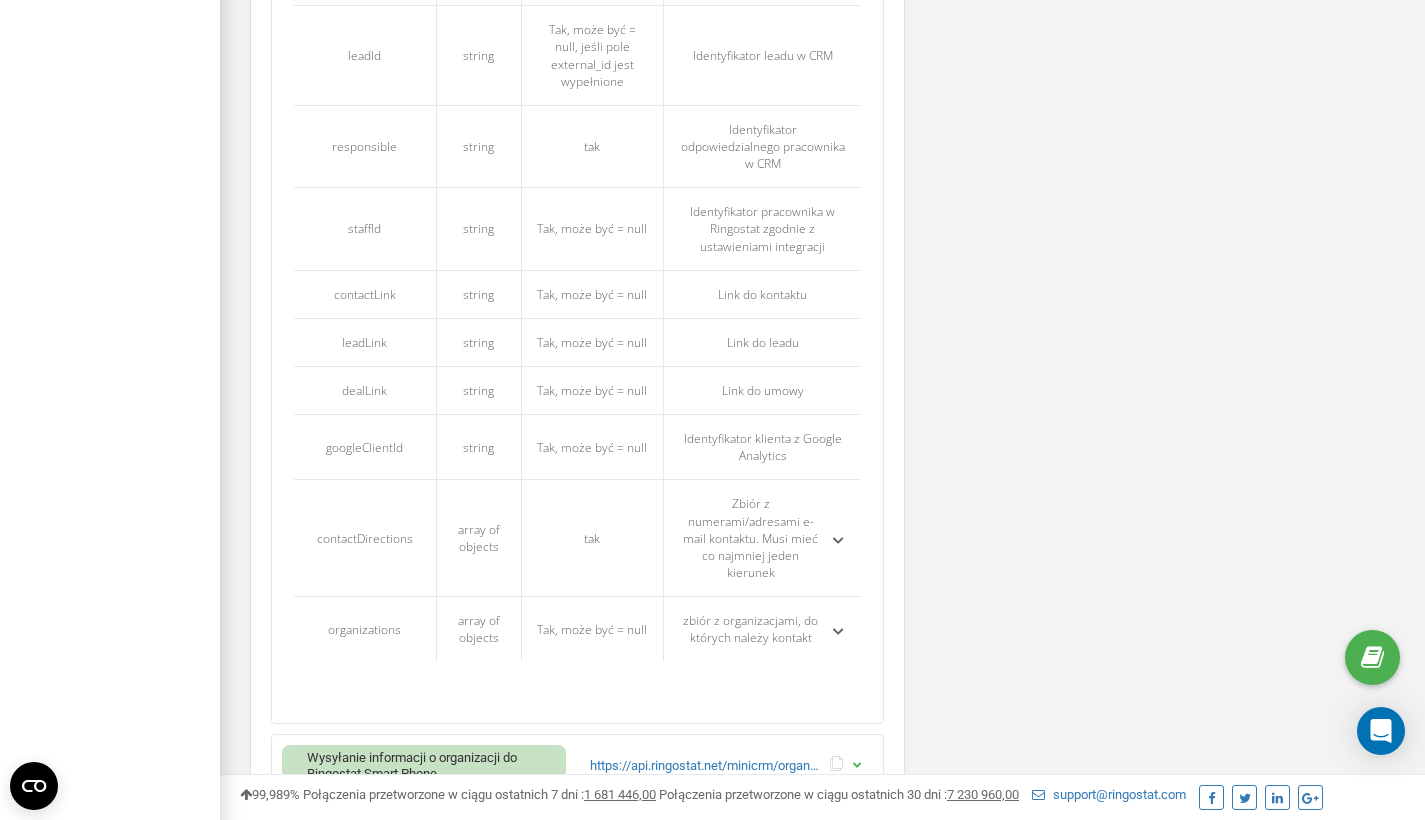 click at bounding box center [857, 763] 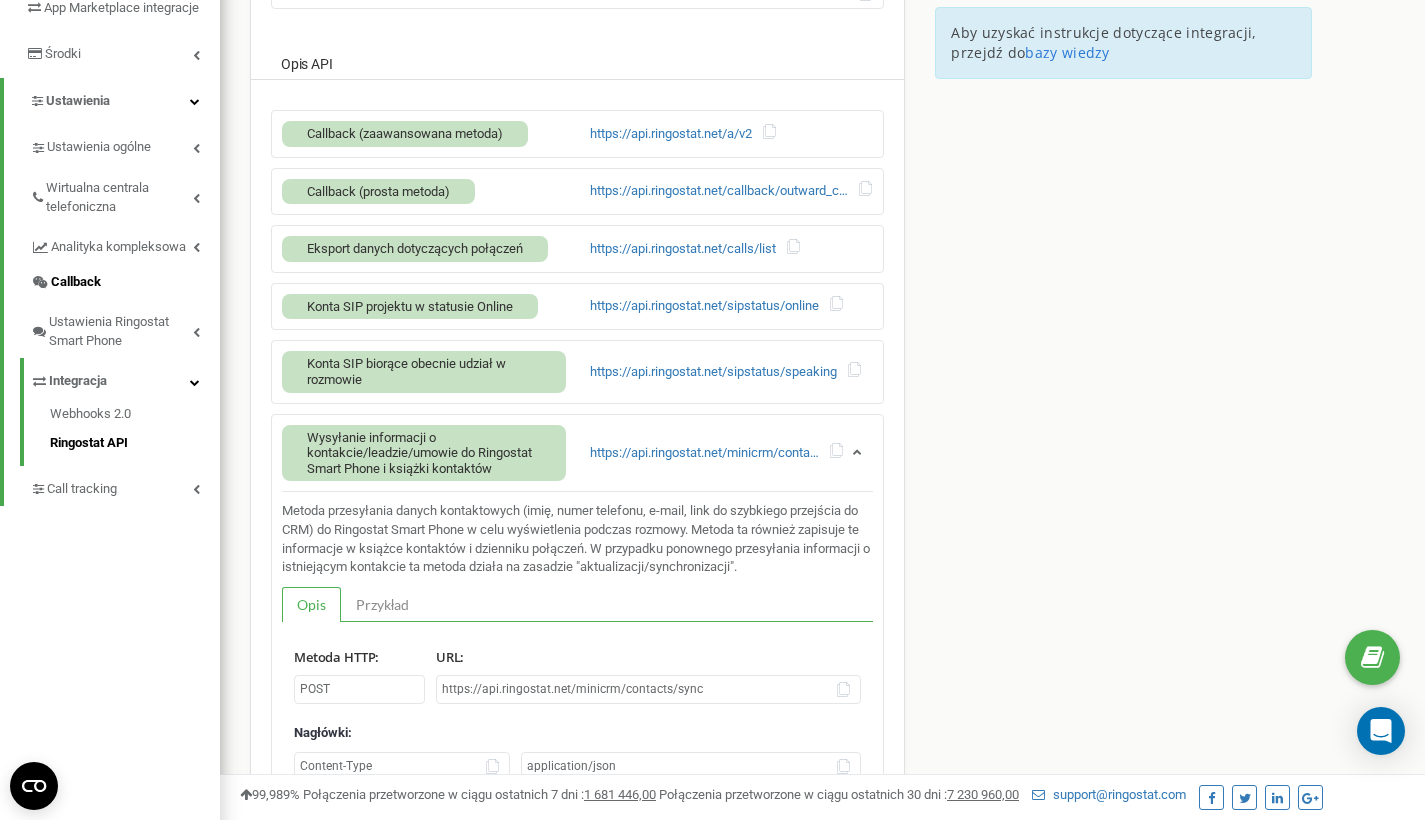 scroll, scrollTop: 0, scrollLeft: 0, axis: both 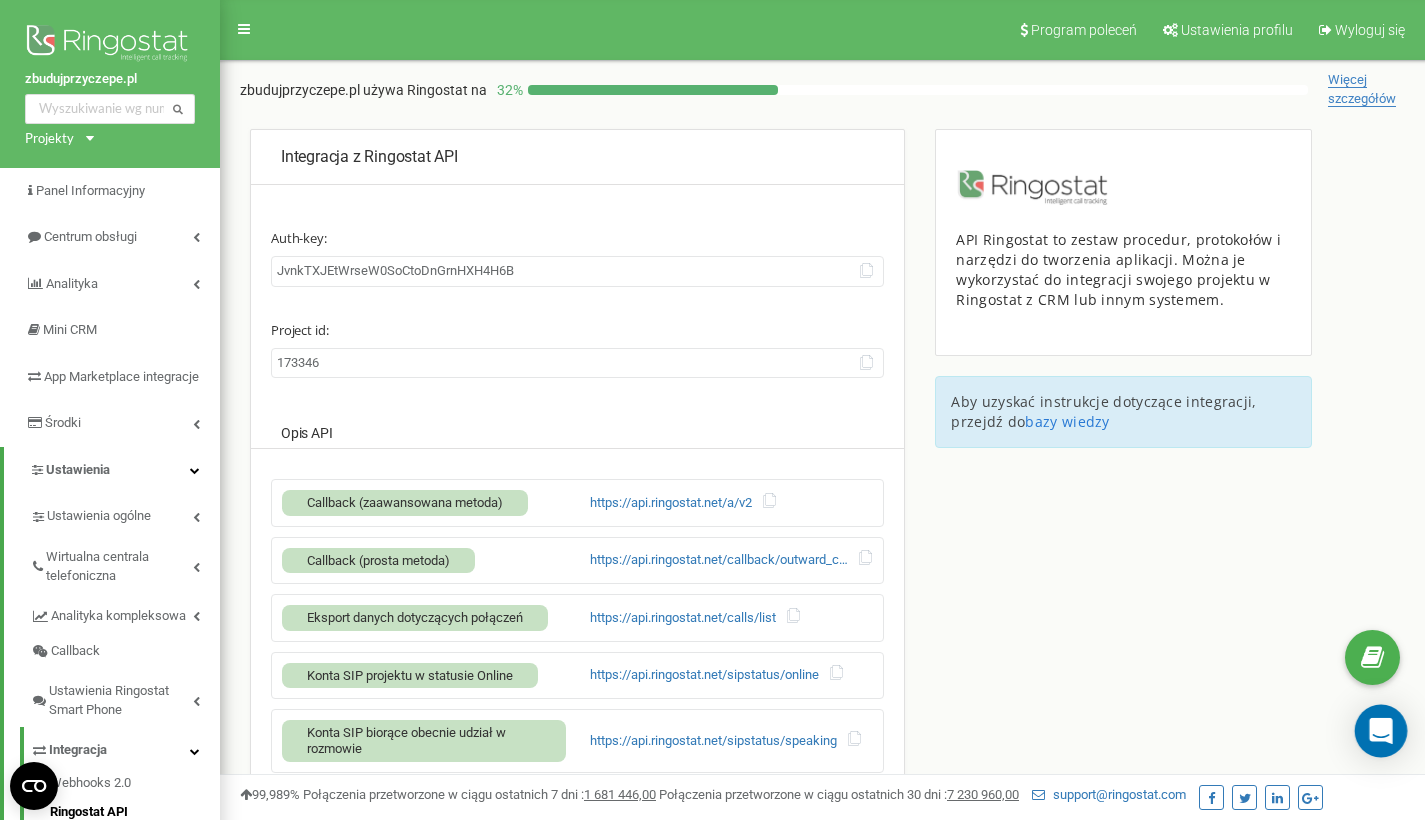 click 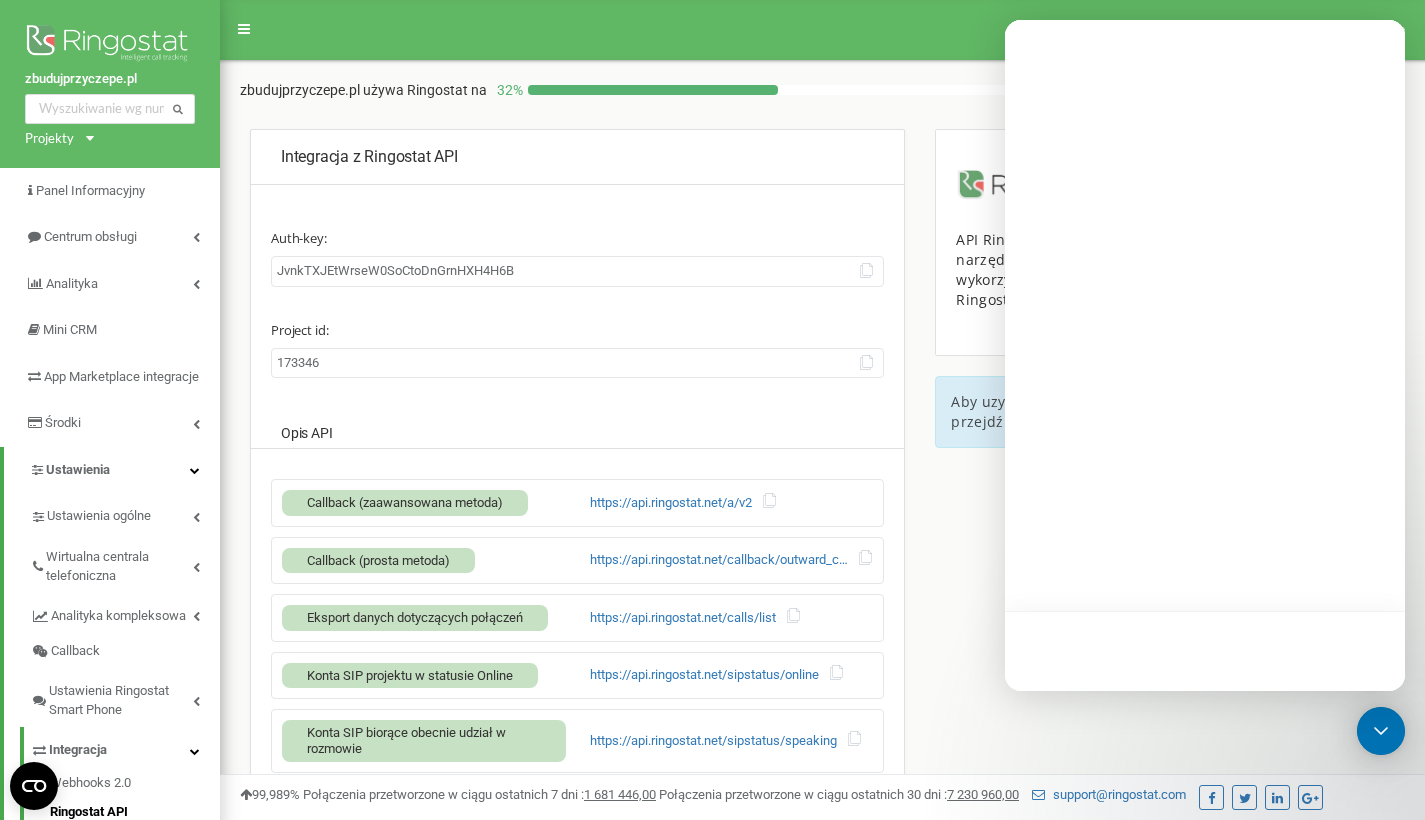 scroll, scrollTop: 0, scrollLeft: 0, axis: both 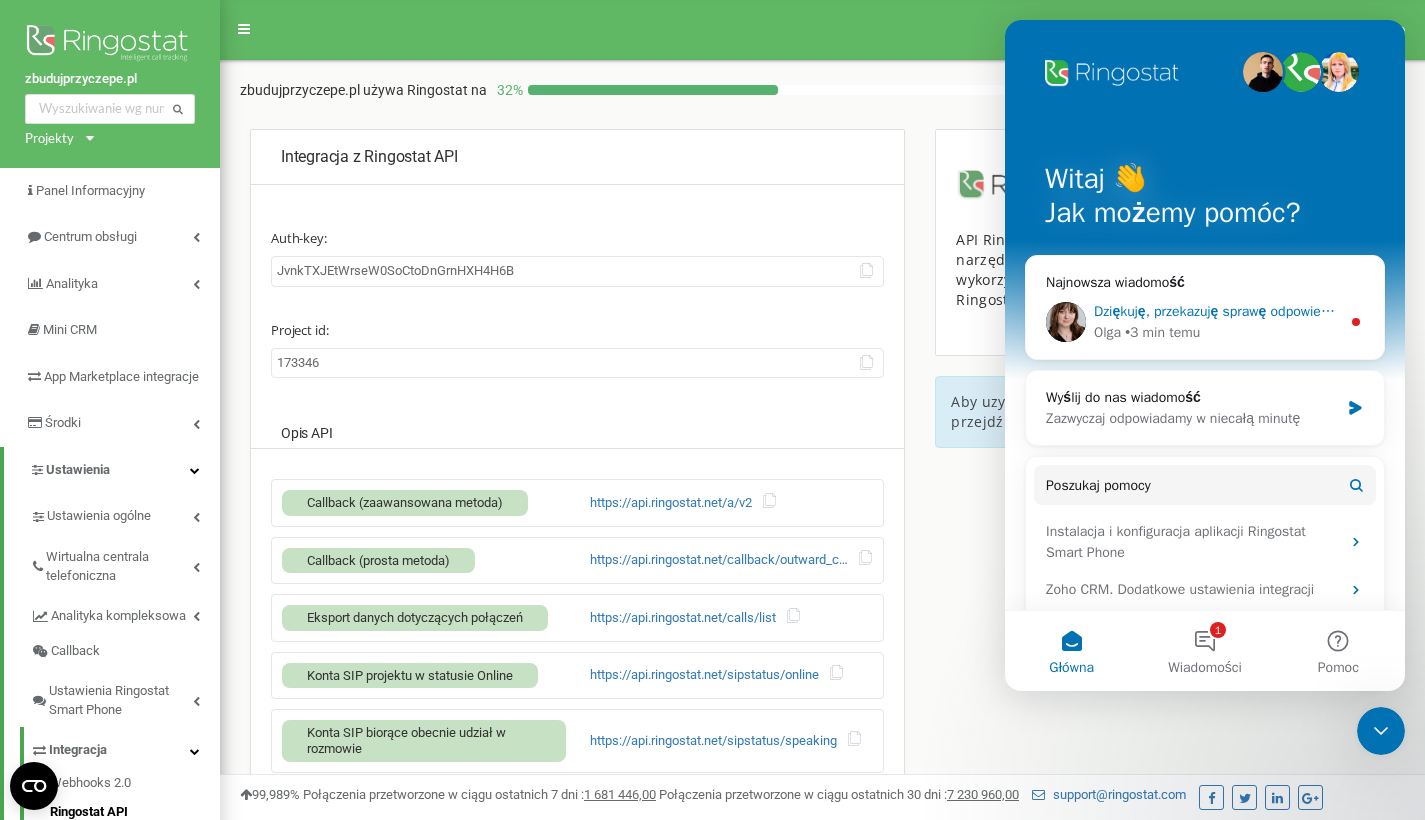 click on "Dziękuję, przekazuję sprawę odpowiedzialnemu menedżerowi – skontaktuje się z Państwem w najbliższym czasie. Olga •  3 min temu" at bounding box center (1205, 322) 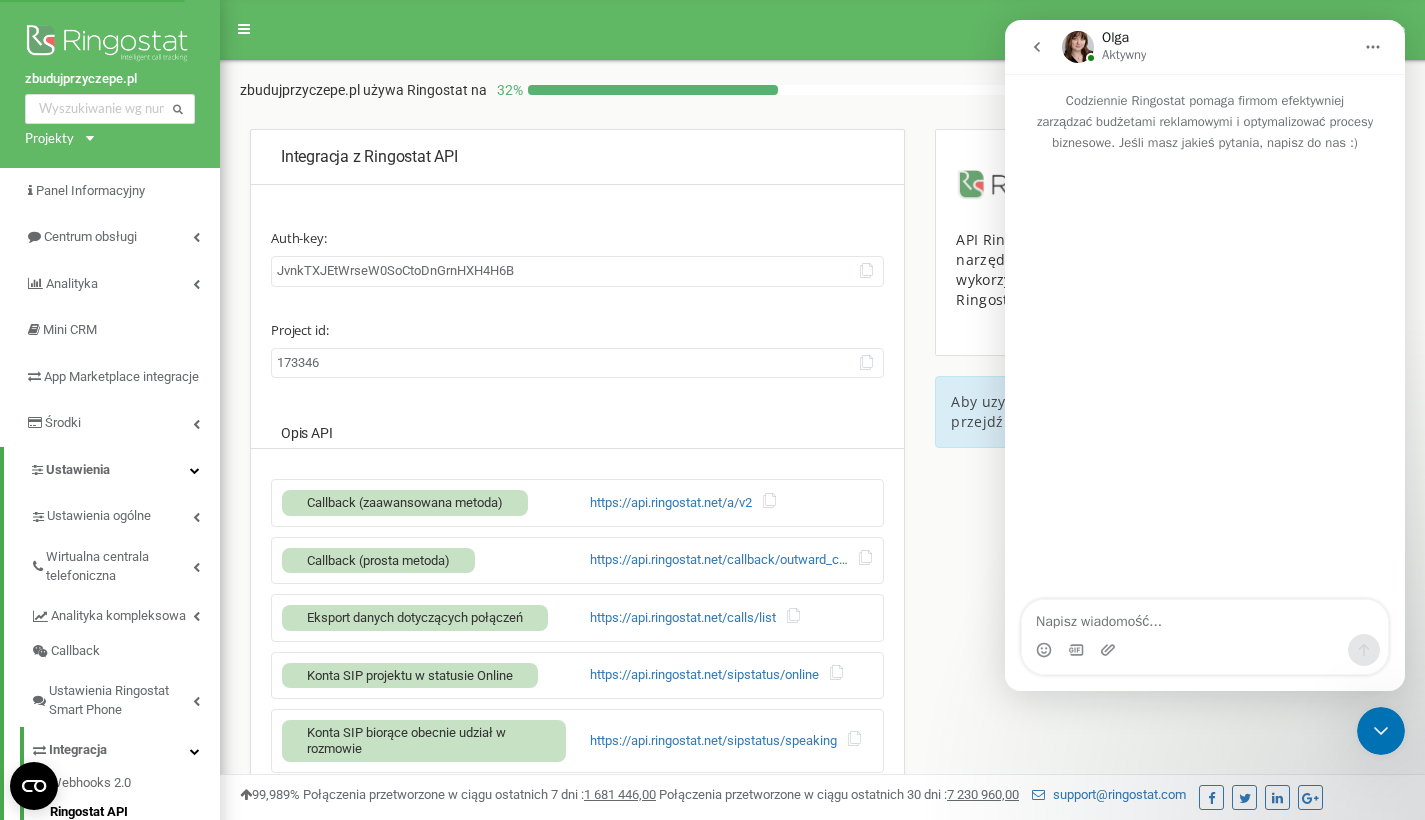 scroll, scrollTop: 221, scrollLeft: 0, axis: vertical 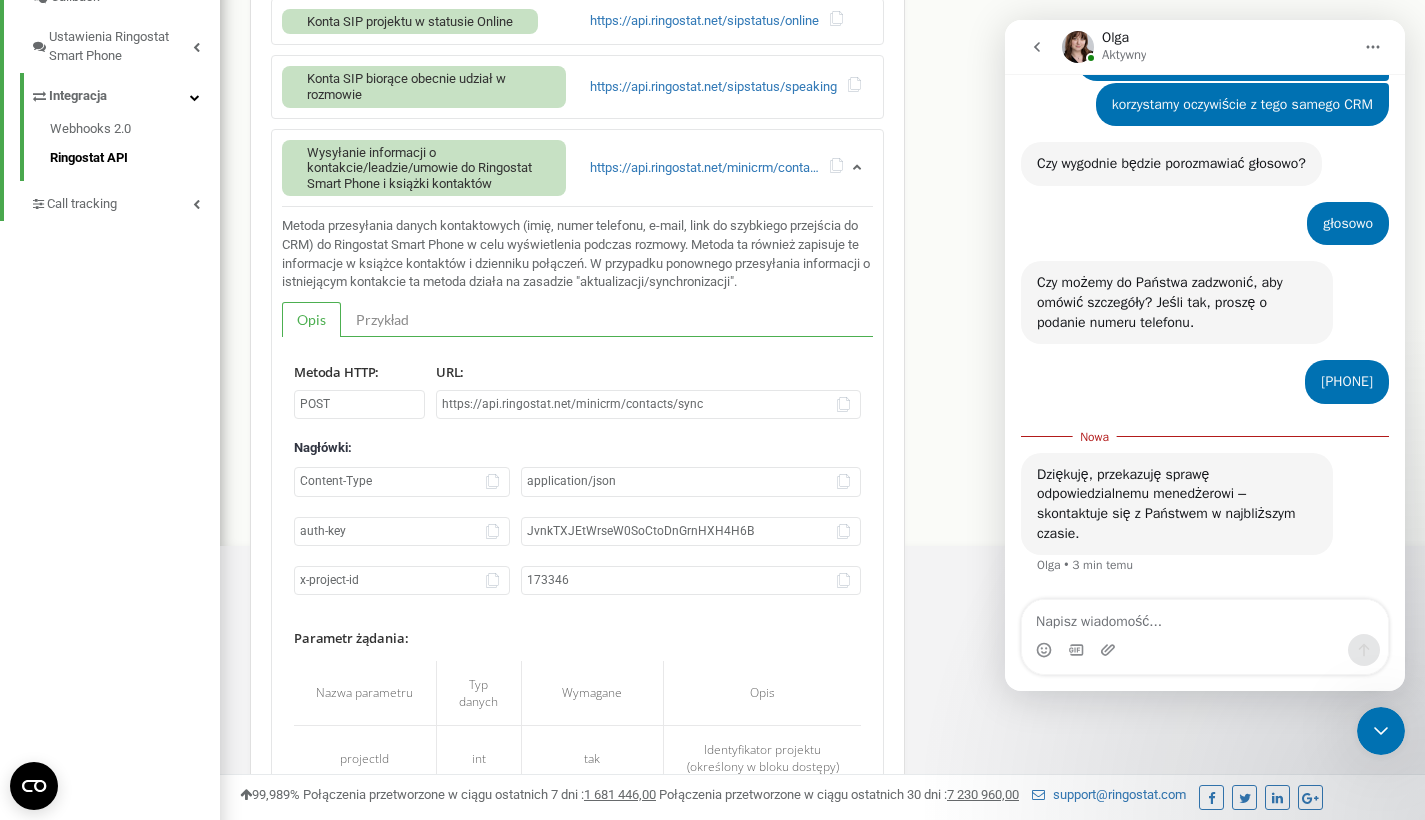 click at bounding box center (1205, 617) 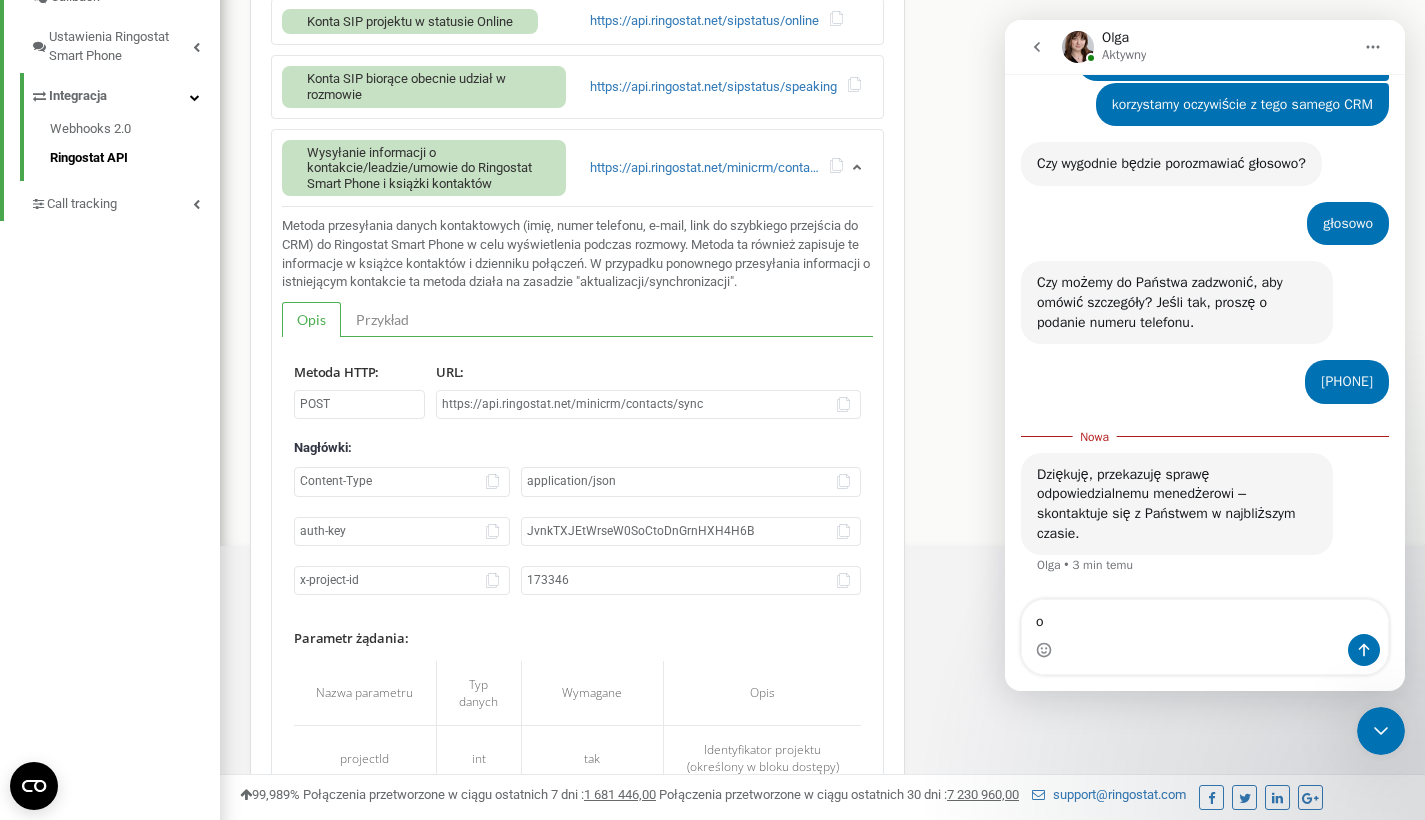 type on "ok" 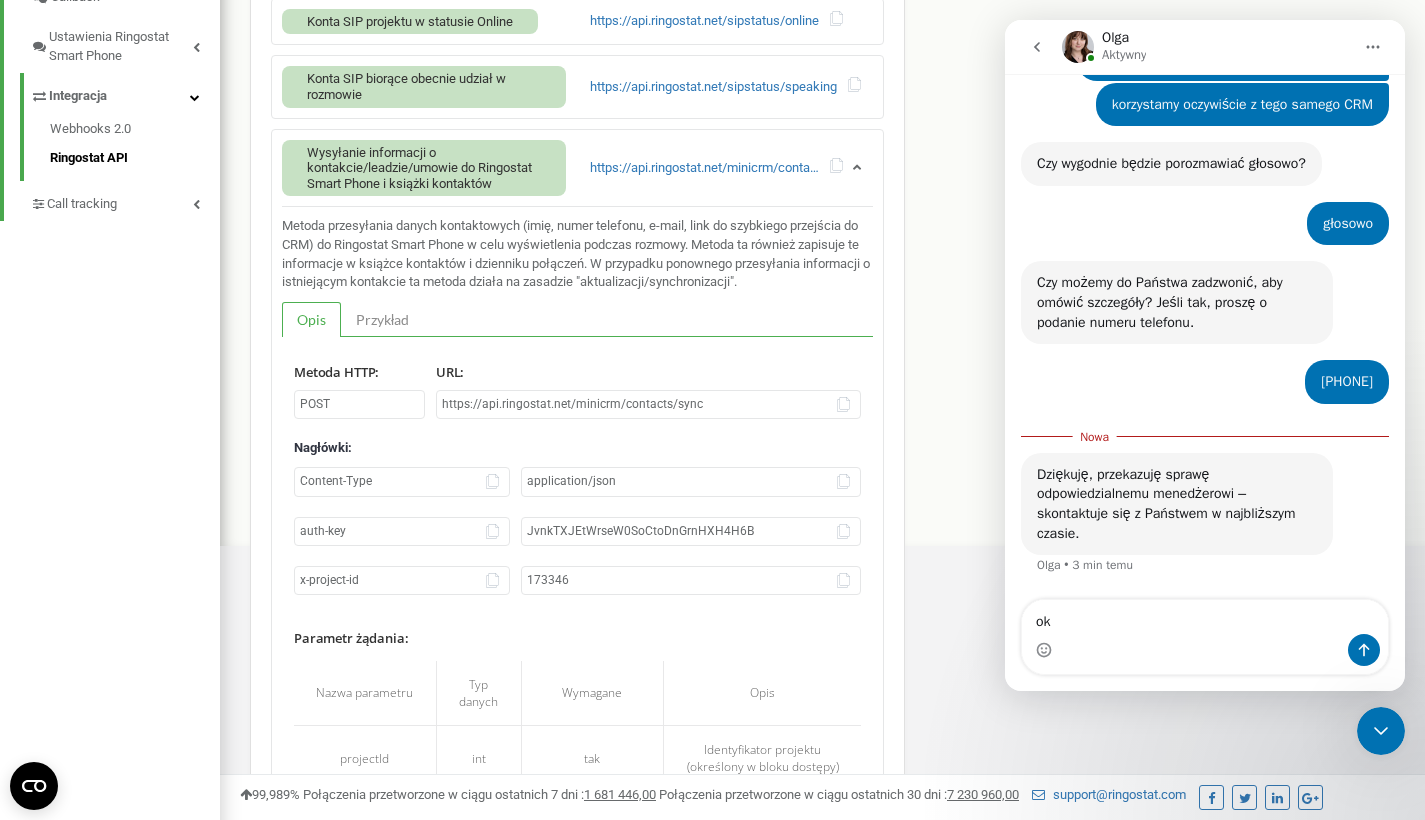 type 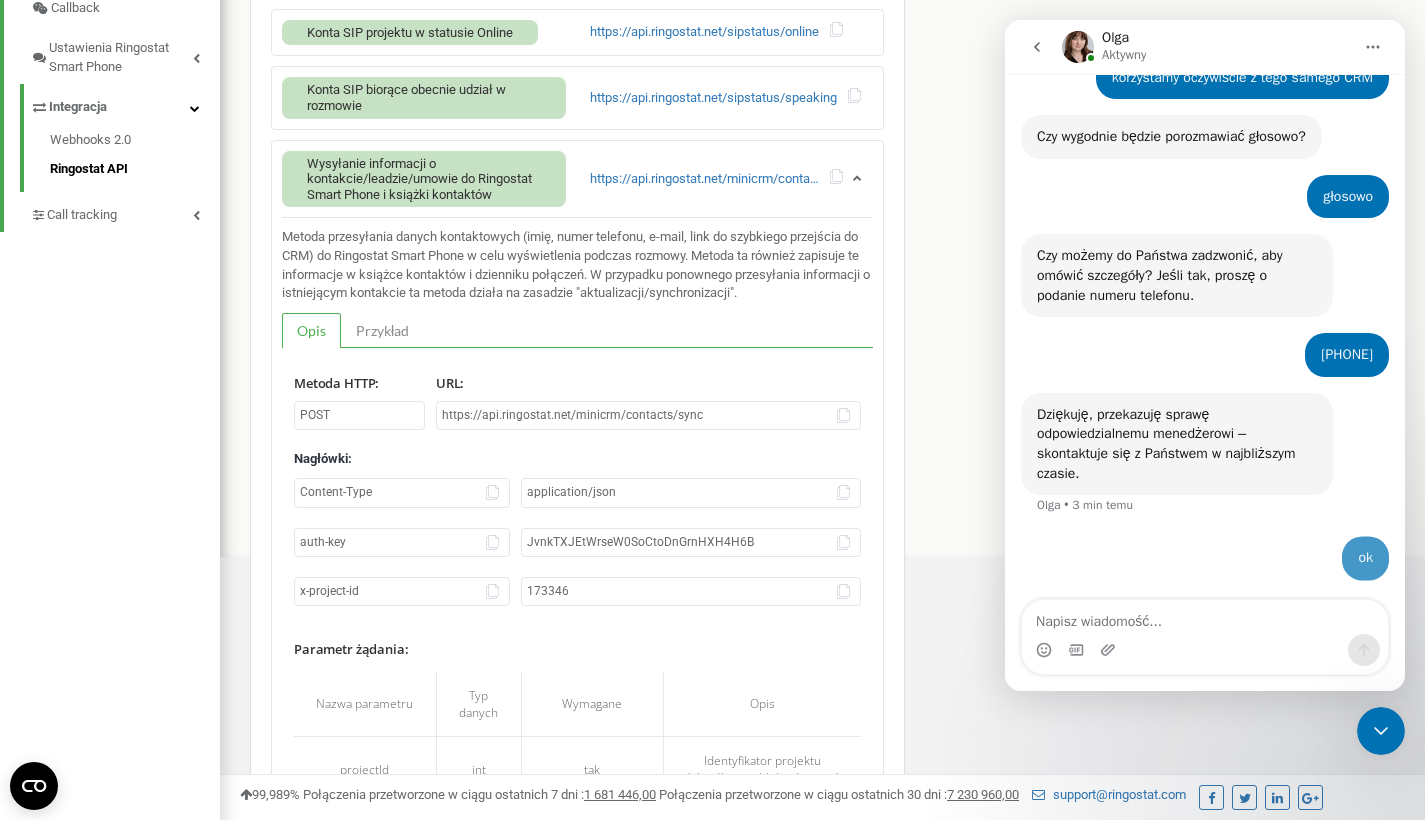 scroll, scrollTop: 1146, scrollLeft: 0, axis: vertical 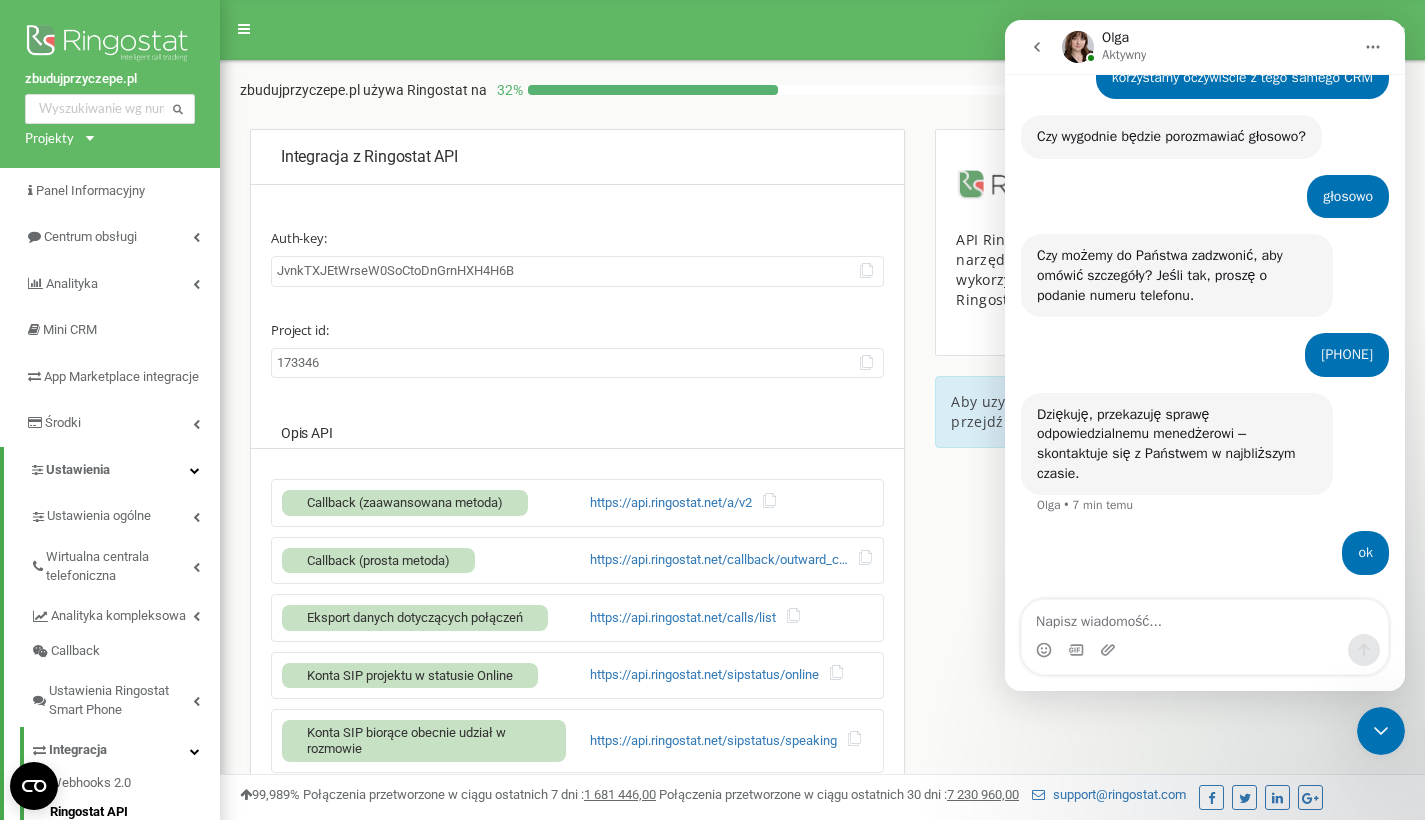 click on "Projekty" at bounding box center (49, 138) 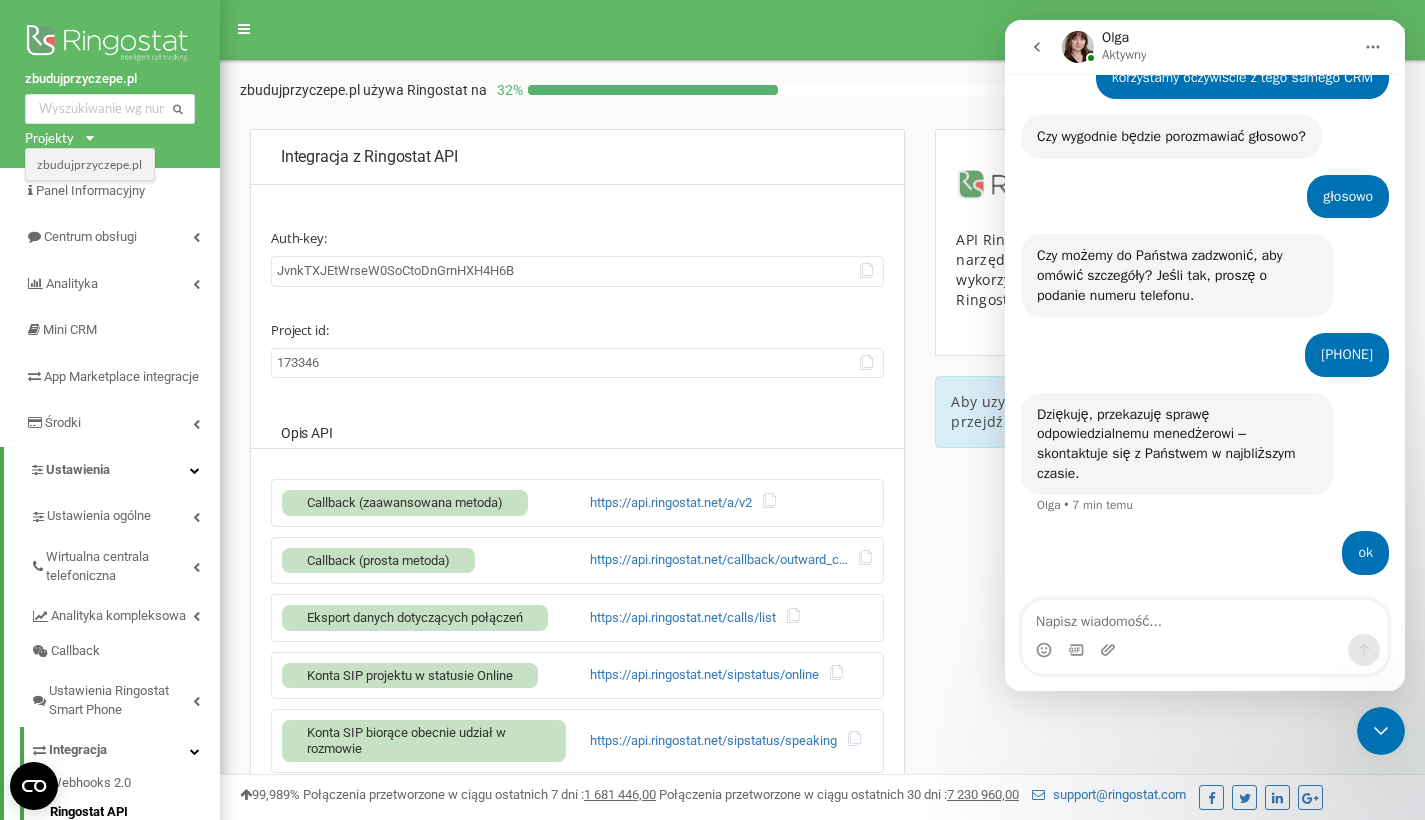 click on "zbudujprzyczepe.pl" at bounding box center (89, 164) 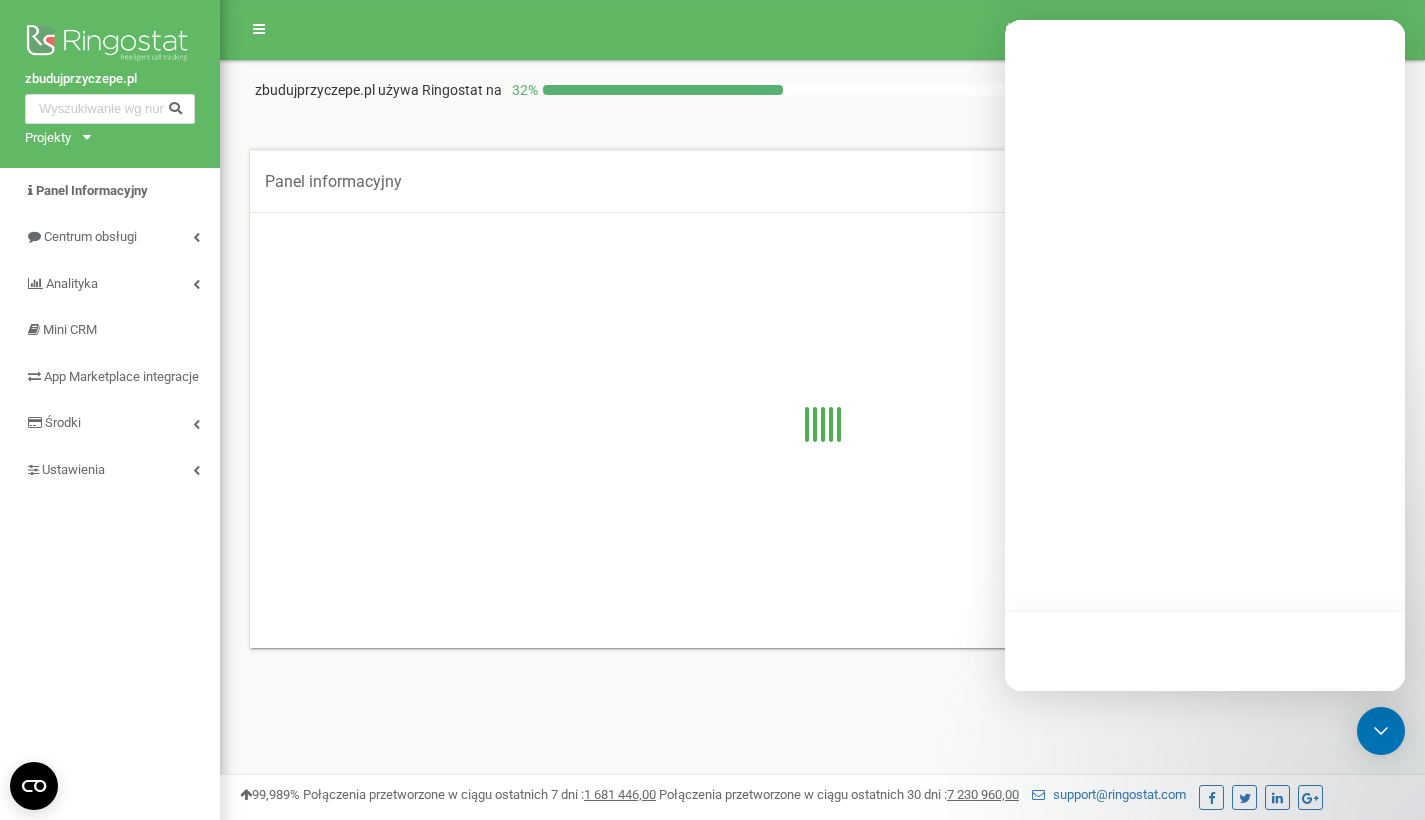 scroll, scrollTop: 0, scrollLeft: 0, axis: both 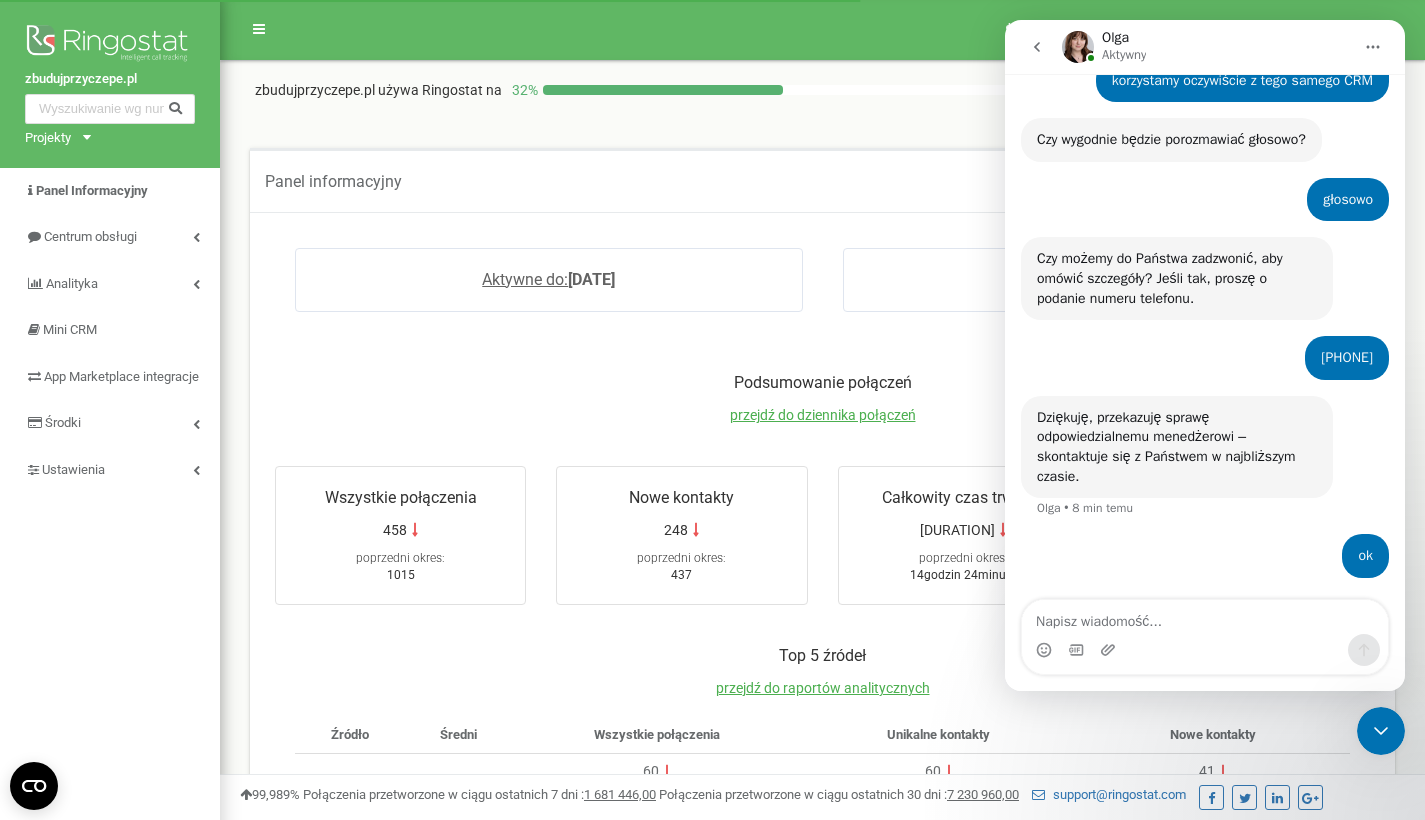 click on "Program poleceń
Ustawienia profilu
Wyloguj się" at bounding box center [822, 30] 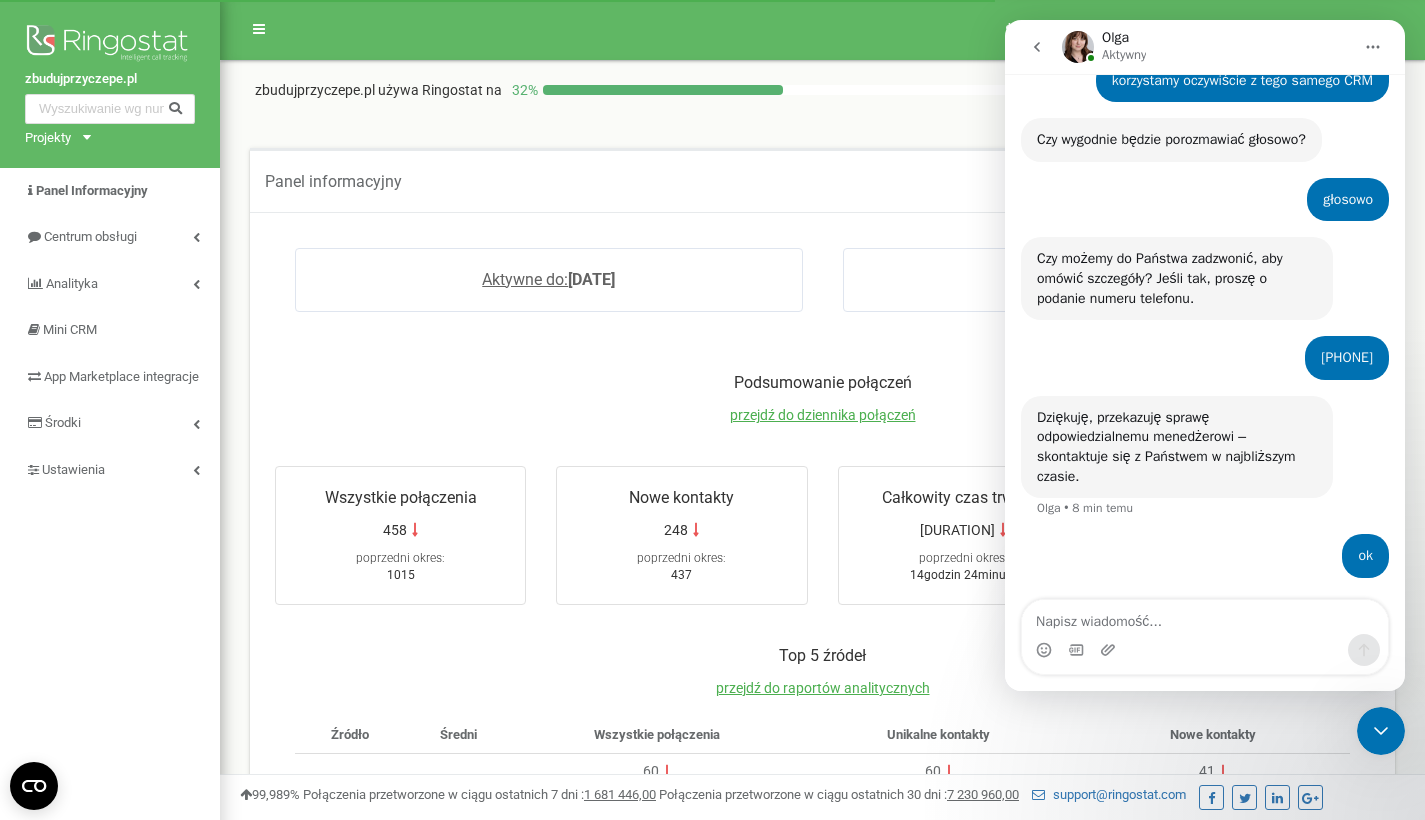 click on "zbudujprzyczepe.pl   używa Ringostat na  32 % Więcej szczegółów" at bounding box center (822, 89) 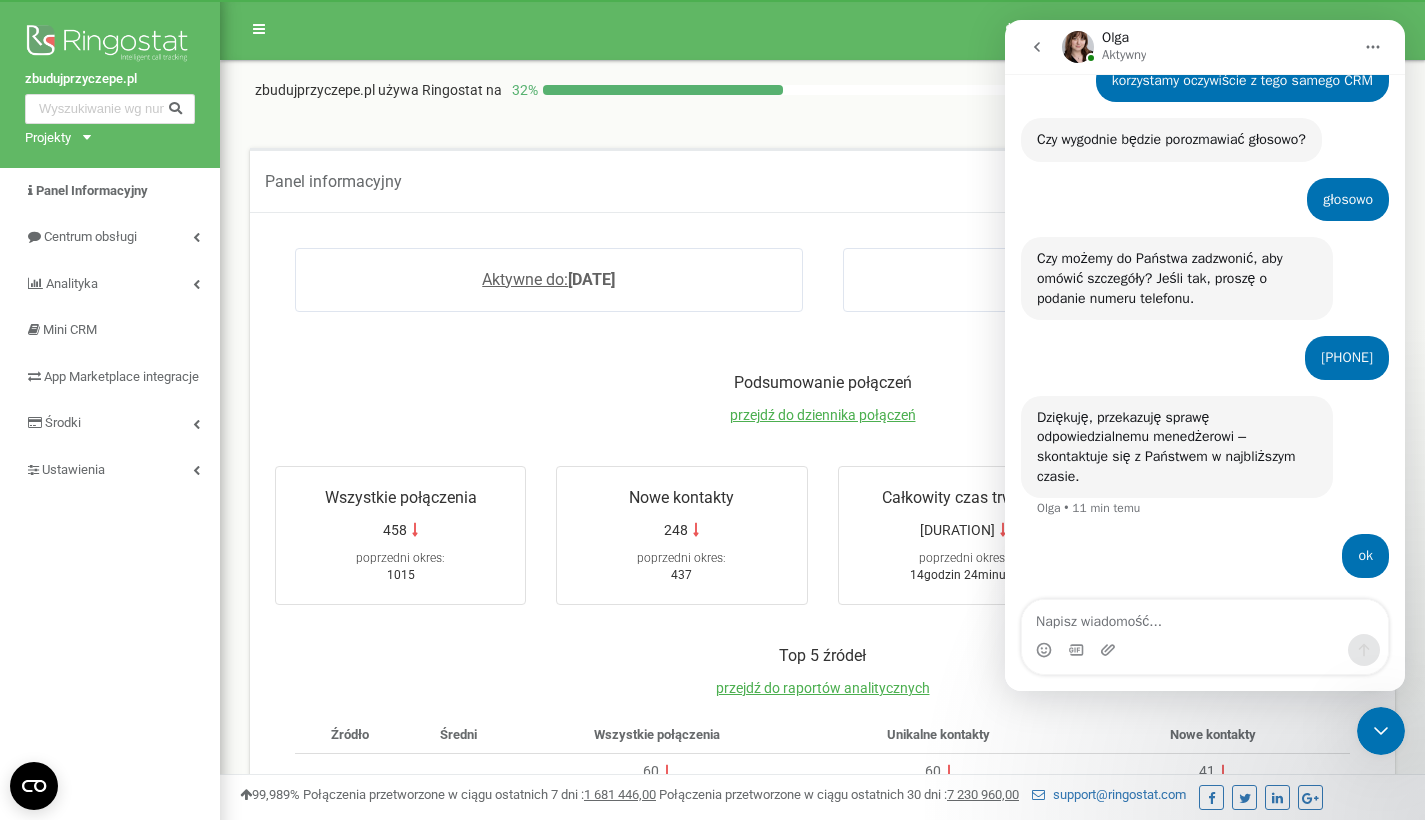 click on "zbudujprzyczepe.pl   używa Ringostat na  32 % Więcej szczegółów" at bounding box center (822, 84) 